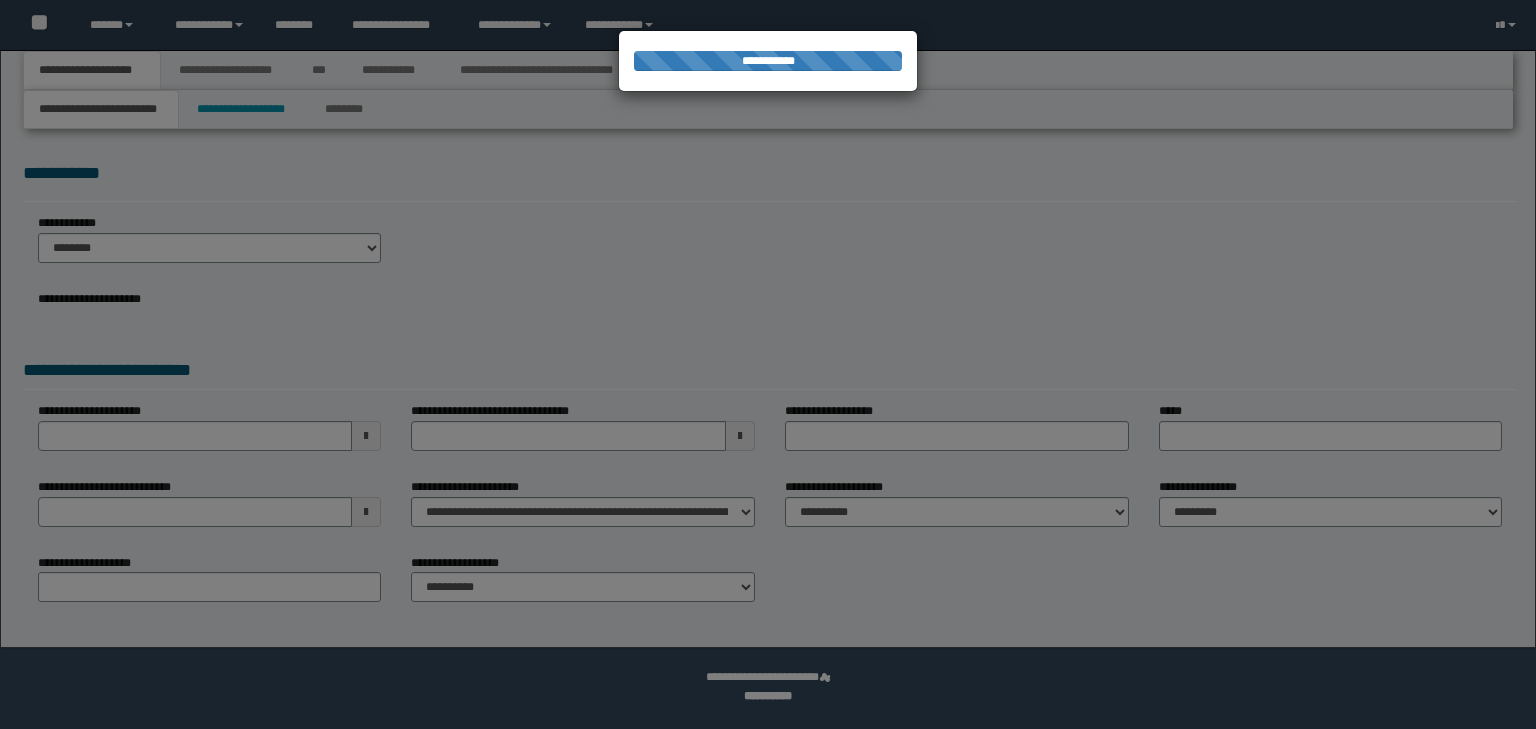 scroll, scrollTop: 0, scrollLeft: 0, axis: both 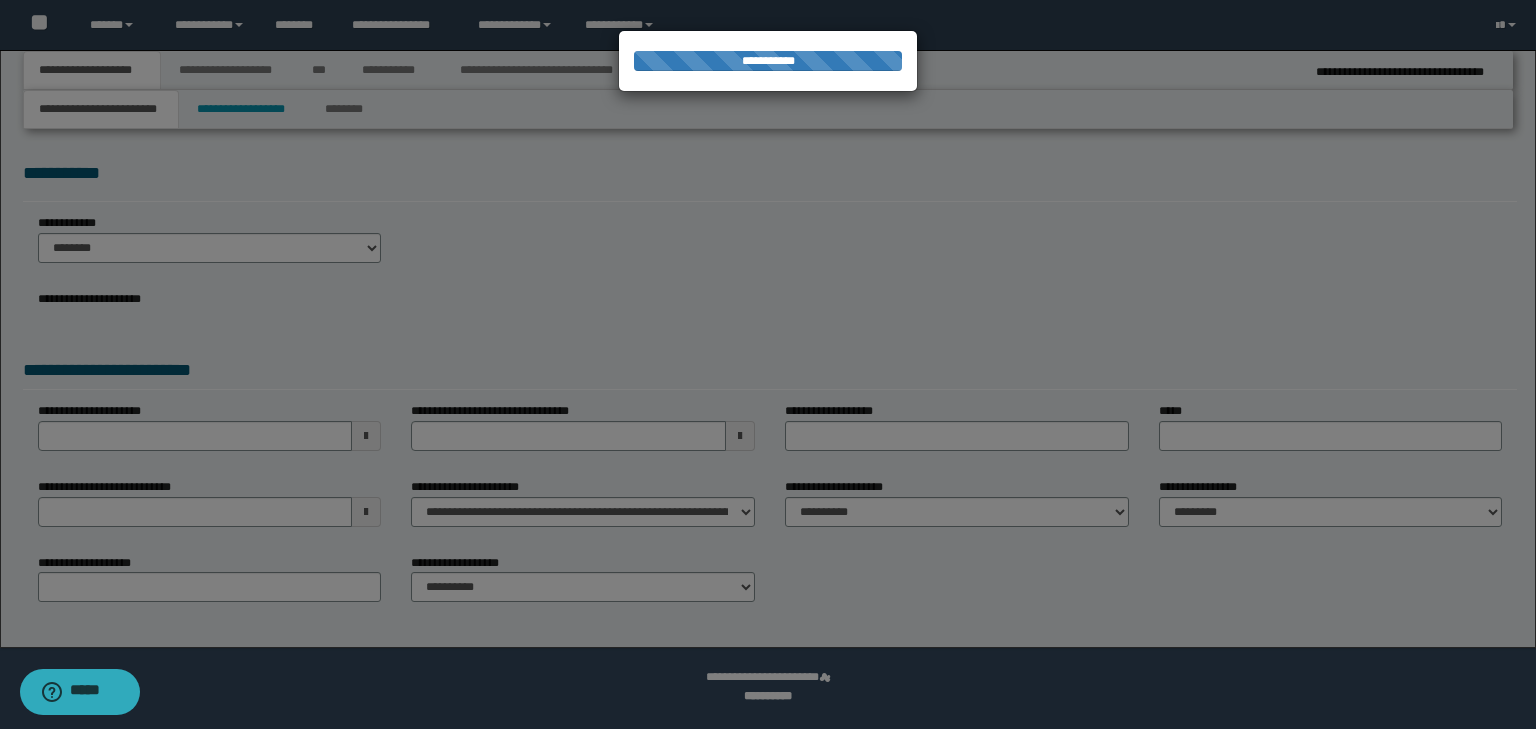 select on "**" 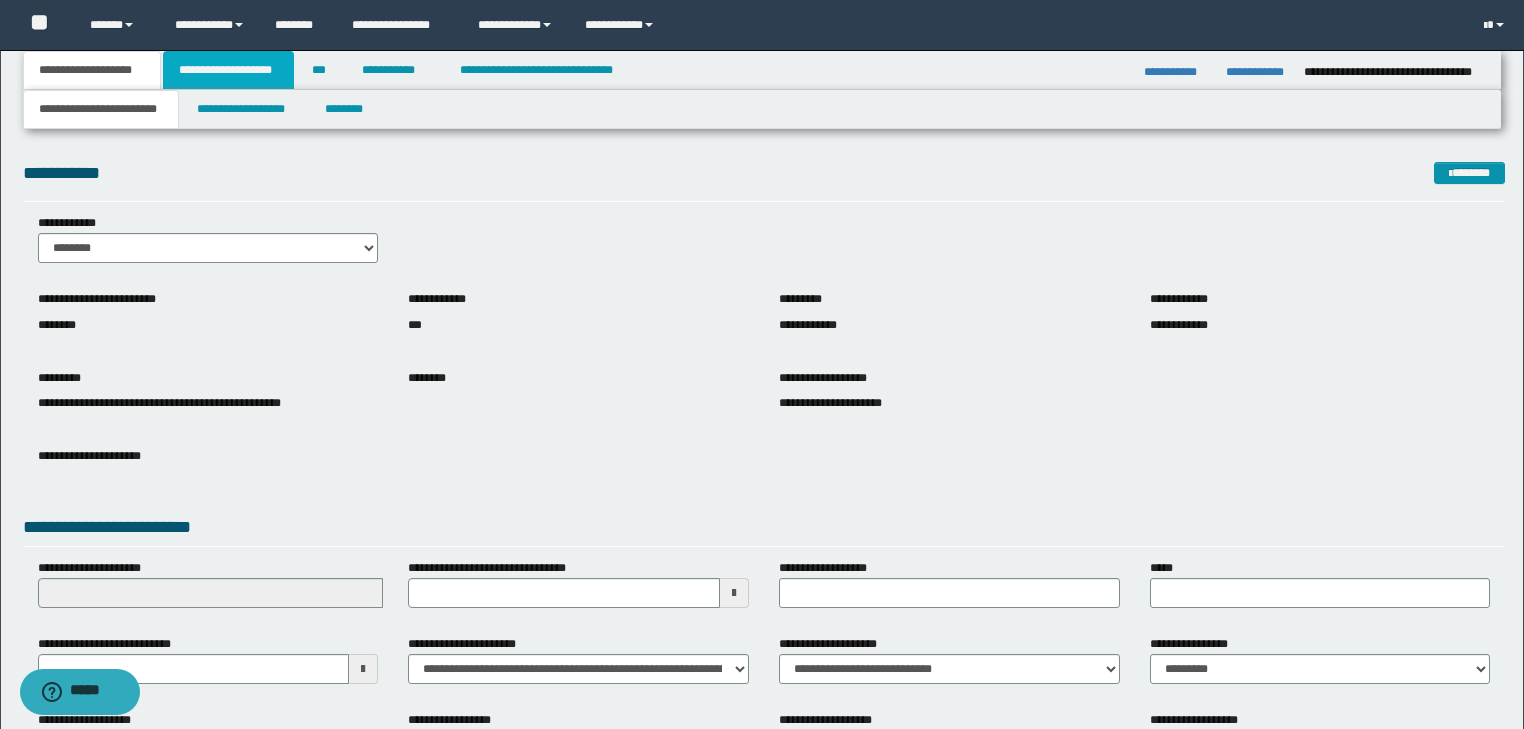 drag, startPoint x: 223, startPoint y: 68, endPoint x: 224, endPoint y: 91, distance: 23.021729 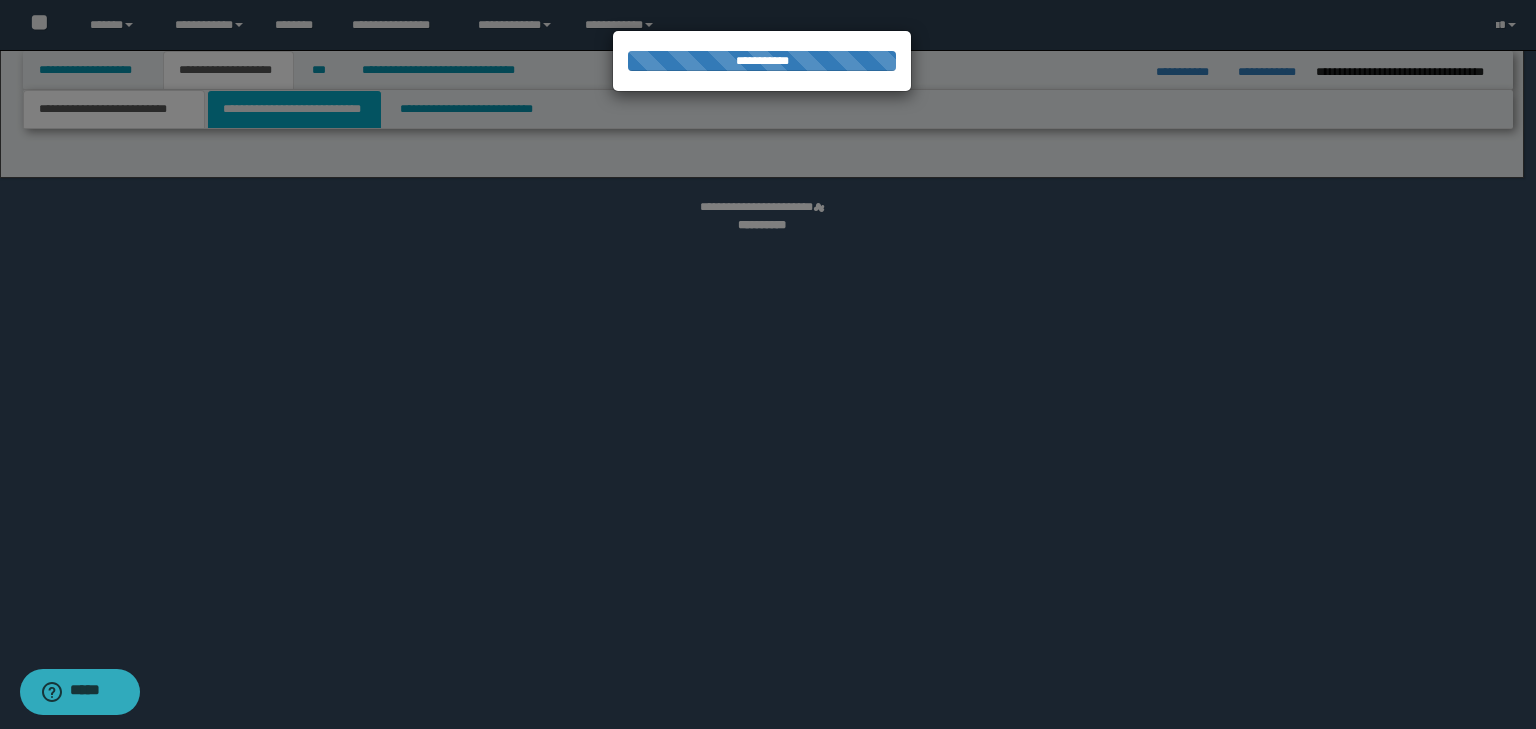 click at bounding box center (768, 364) 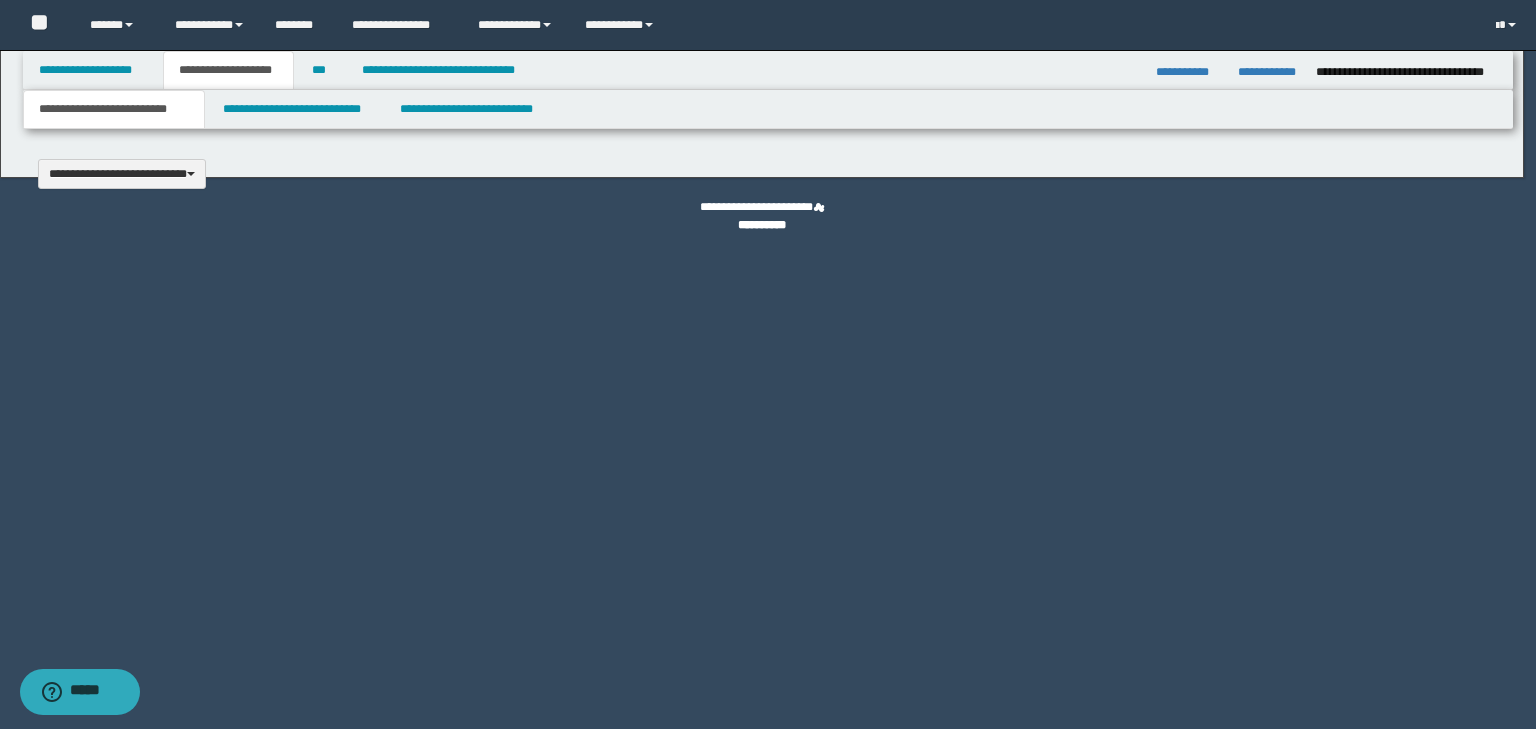 click at bounding box center [768, 364] 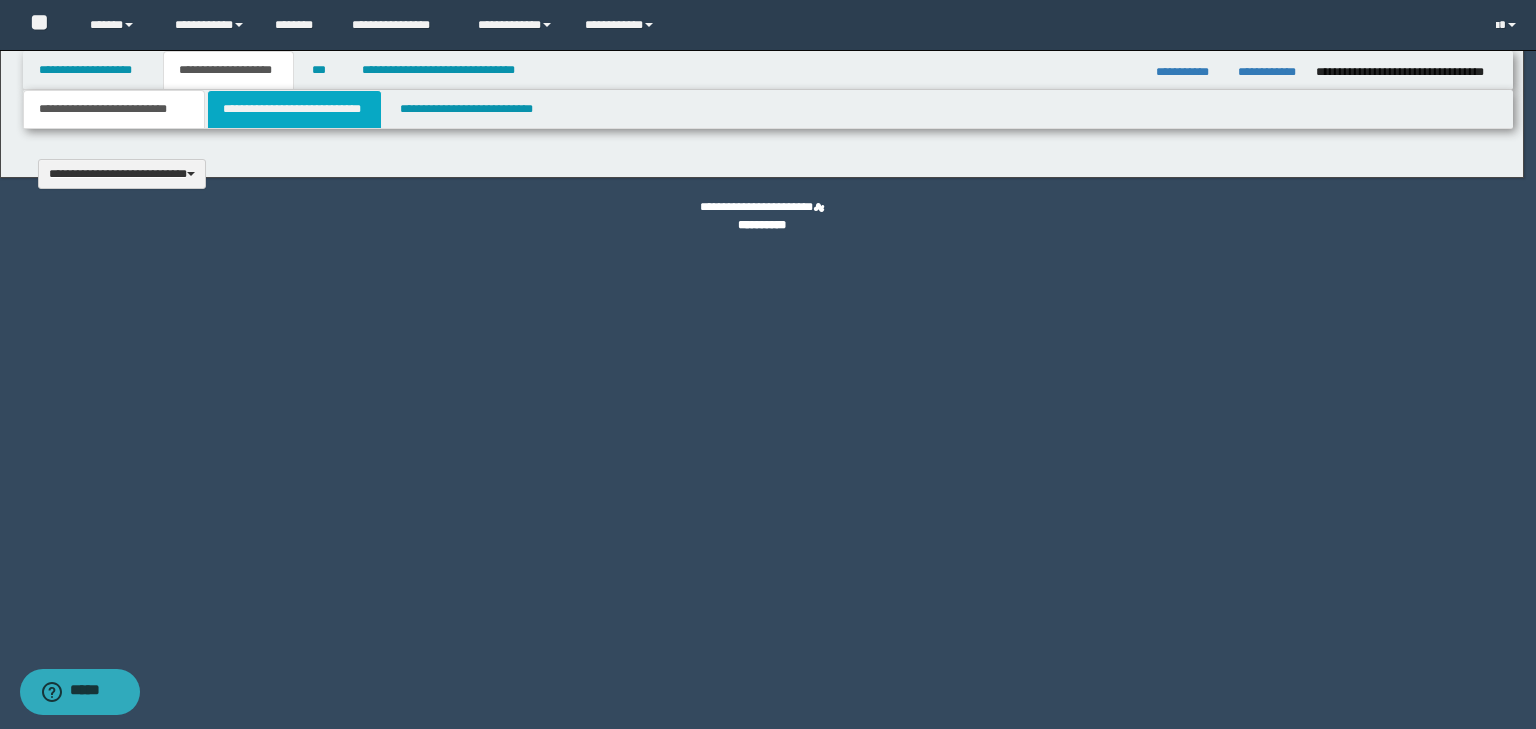 type 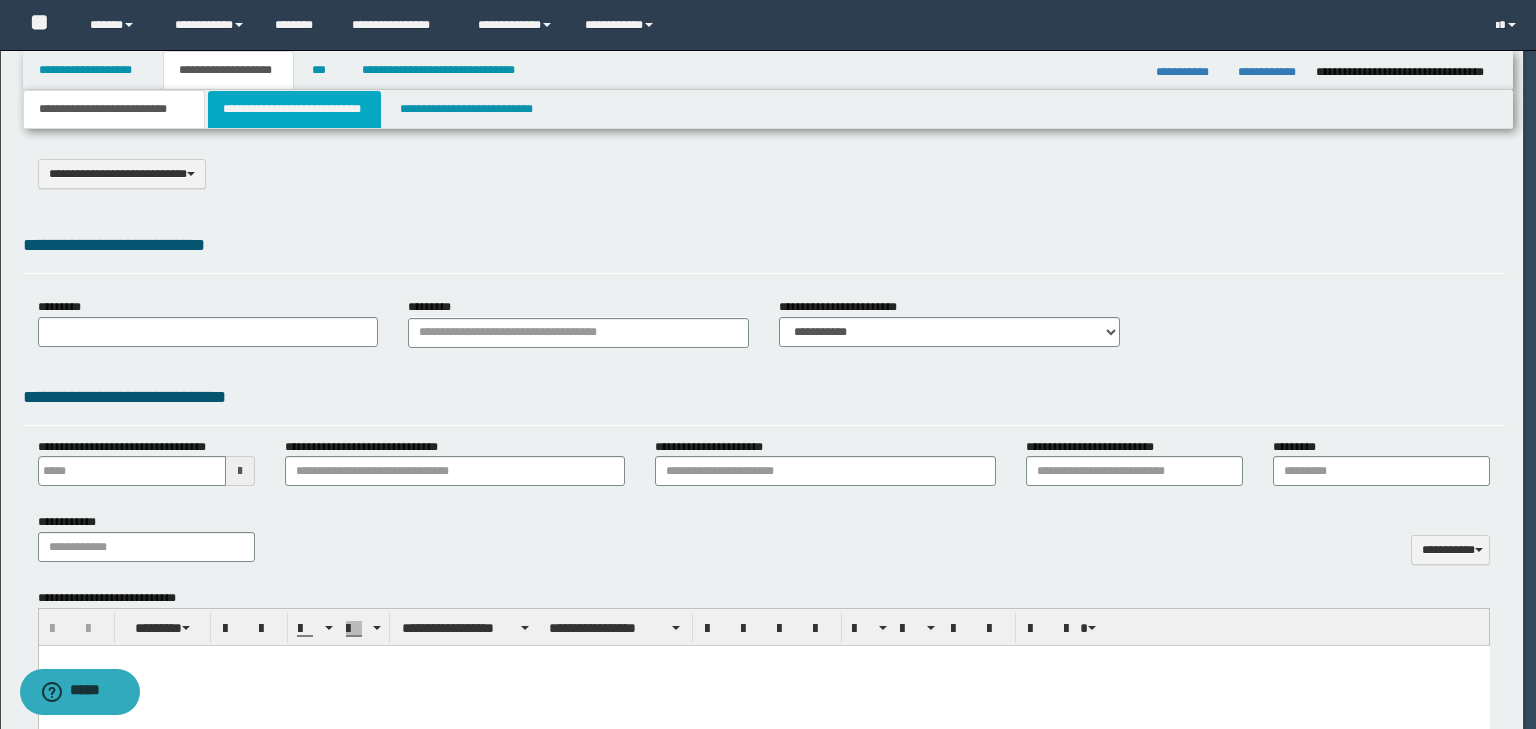 type on "********" 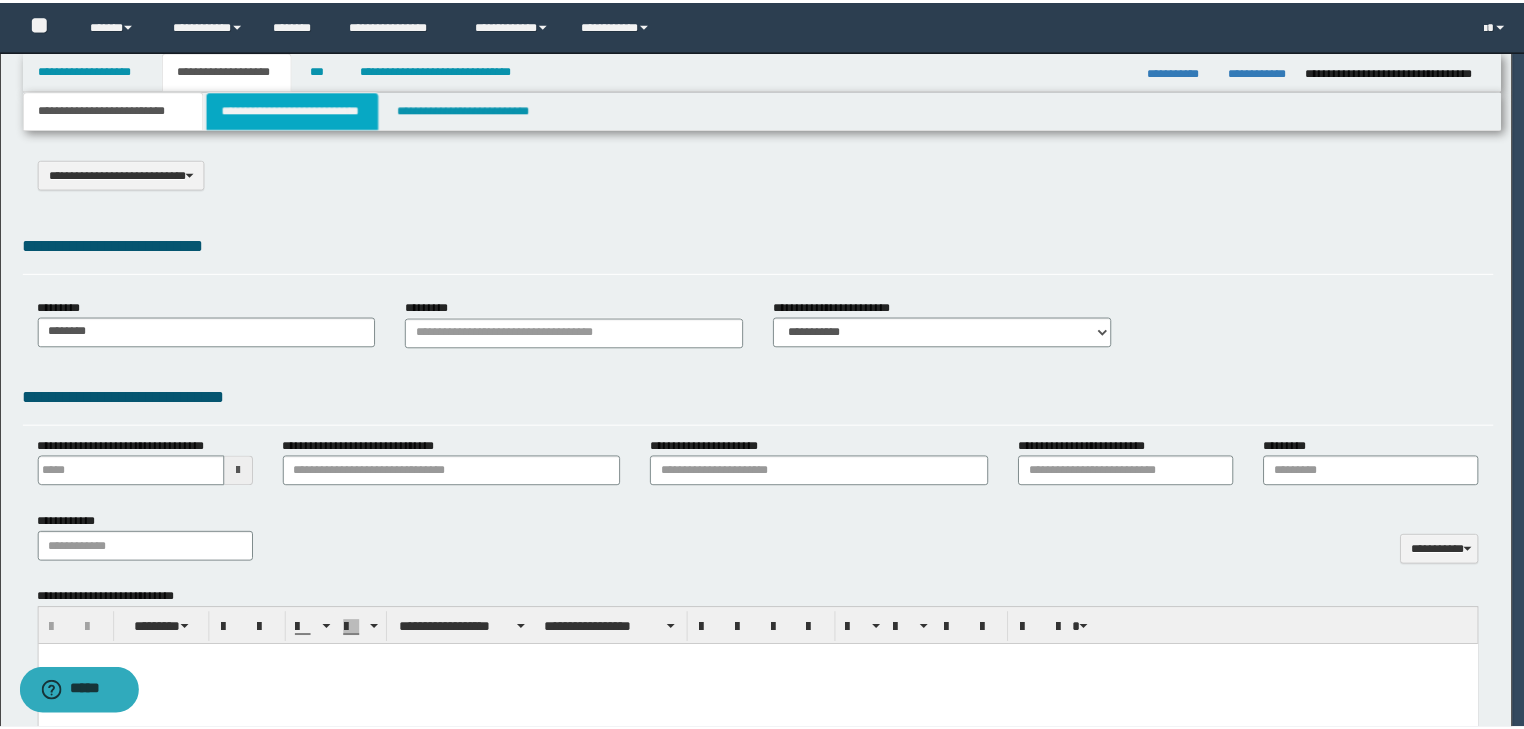 scroll, scrollTop: 0, scrollLeft: 0, axis: both 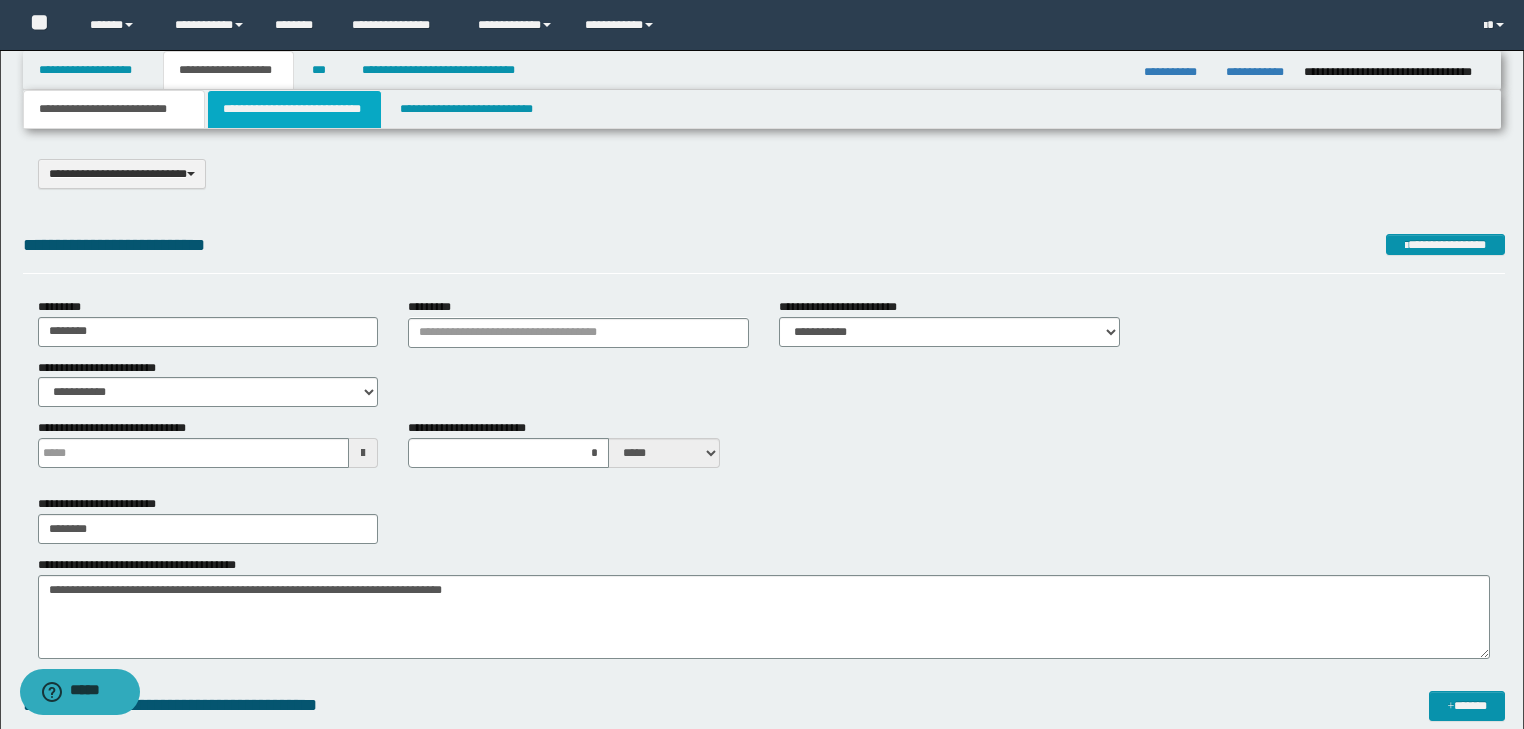 click on "**********" at bounding box center [294, 109] 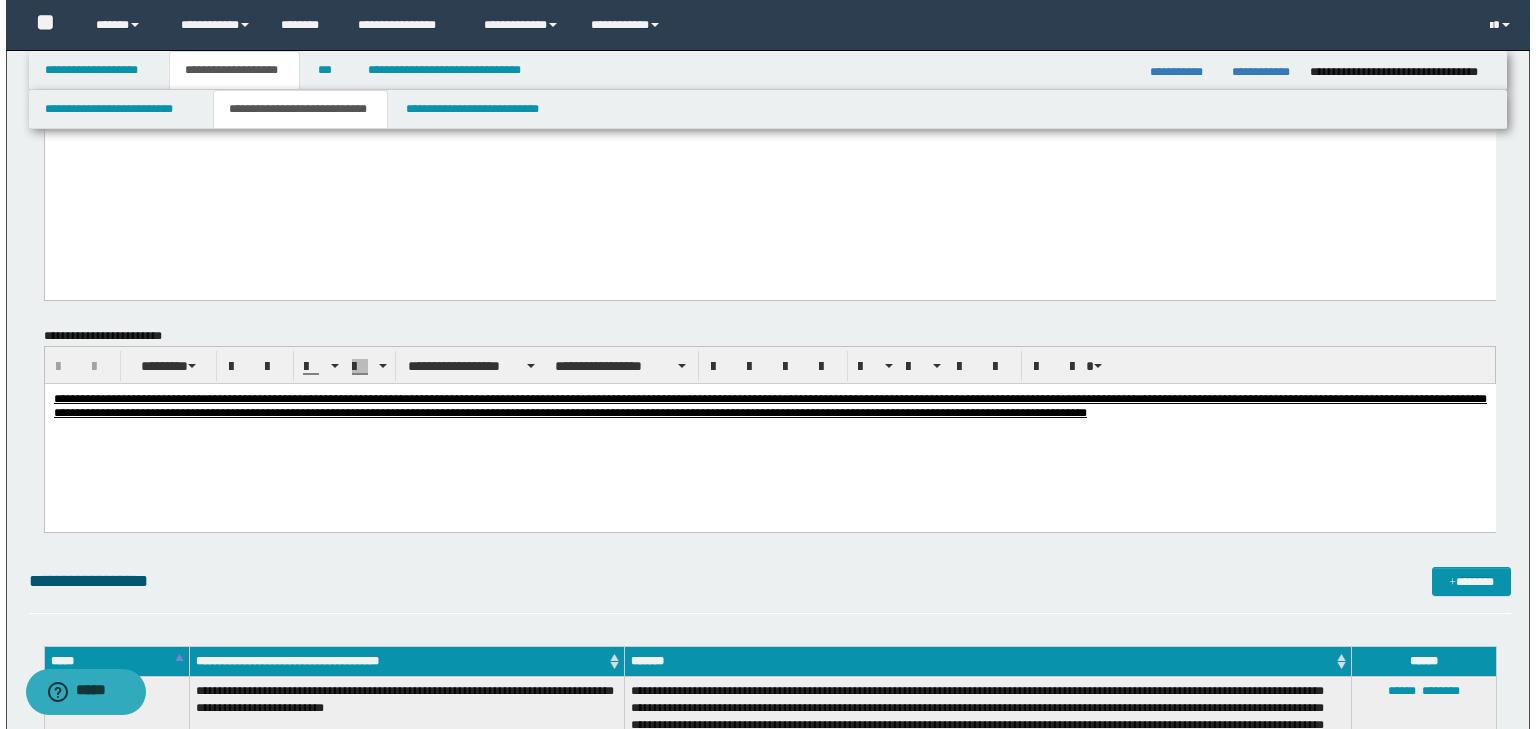 scroll, scrollTop: 2560, scrollLeft: 0, axis: vertical 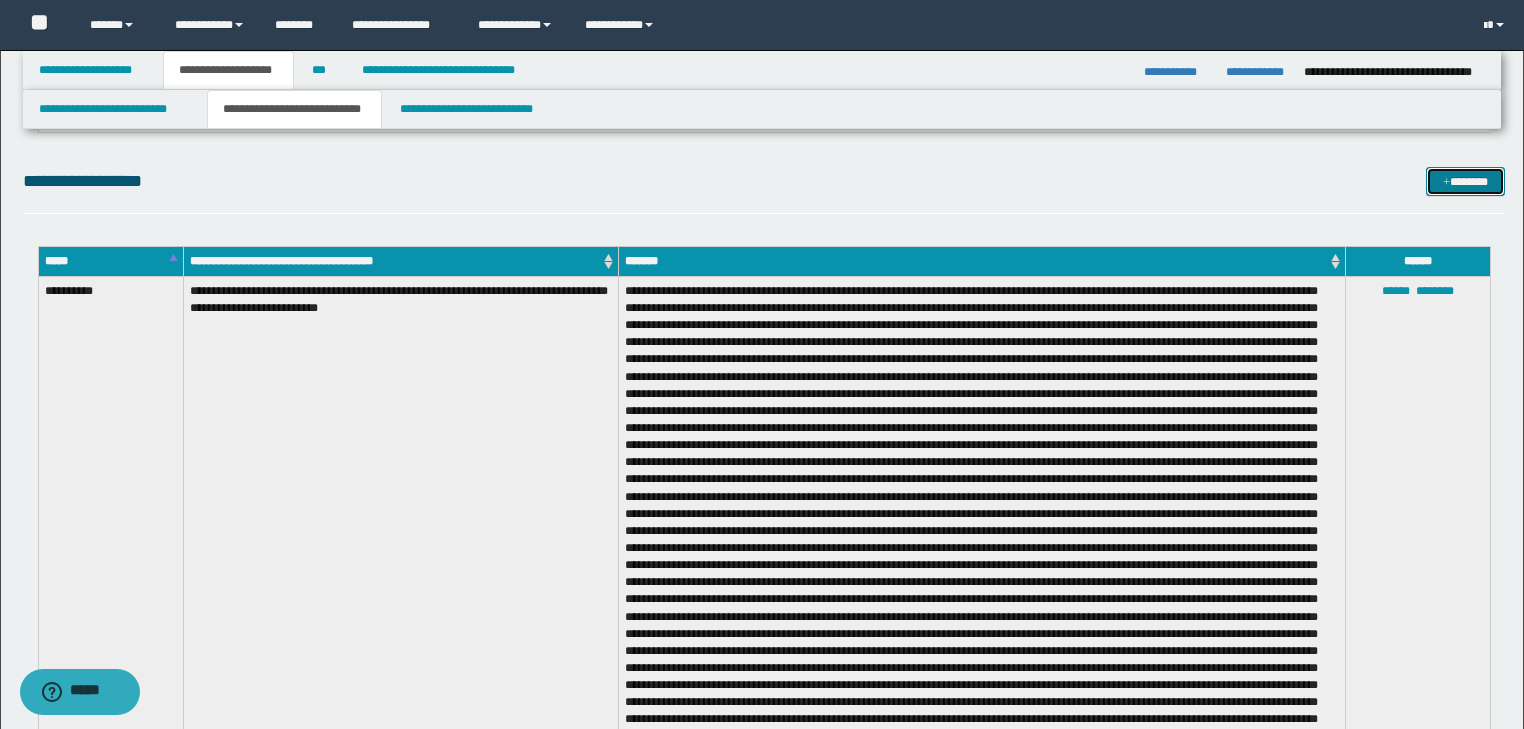 click on "*******" at bounding box center [1465, 182] 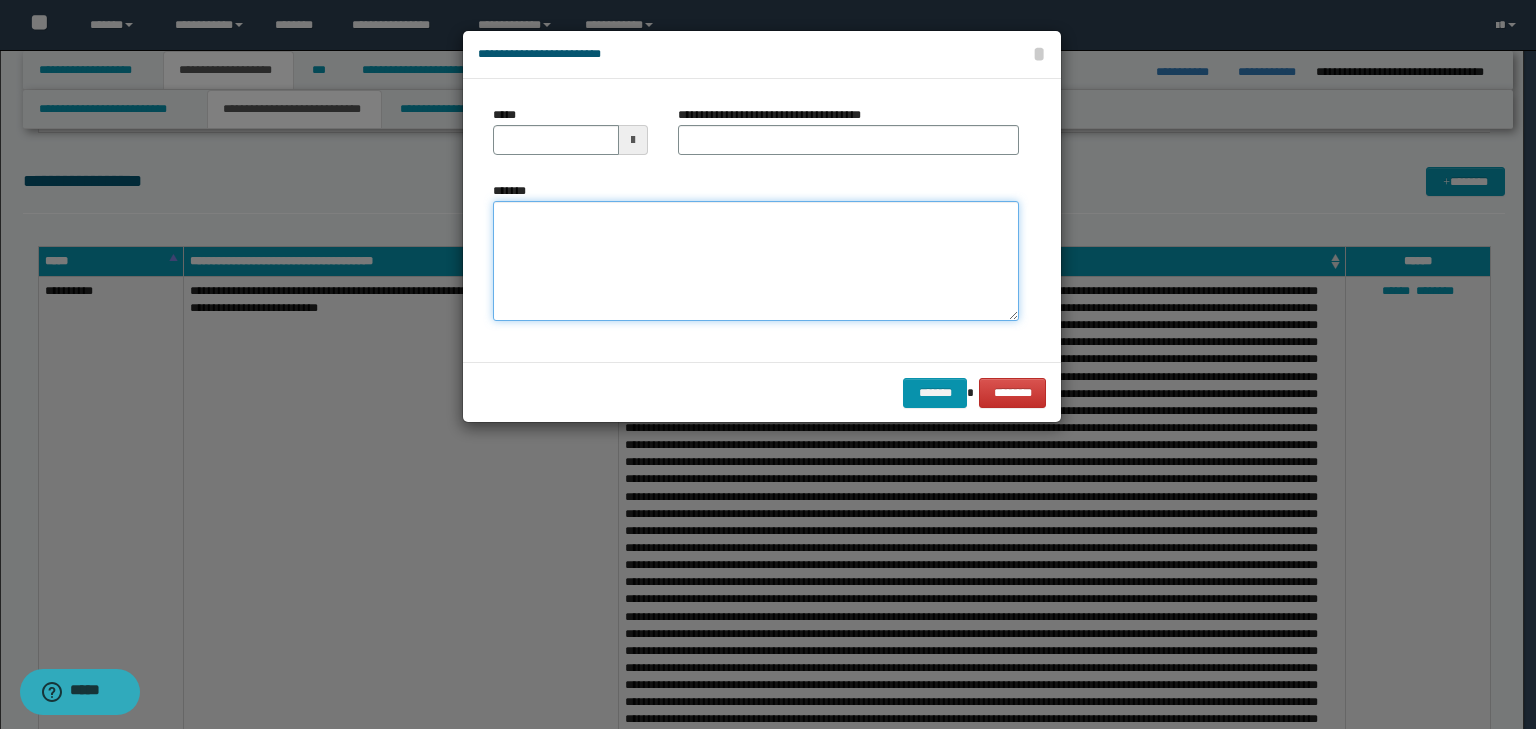 drag, startPoint x: 724, startPoint y: 243, endPoint x: 722, endPoint y: 326, distance: 83.02409 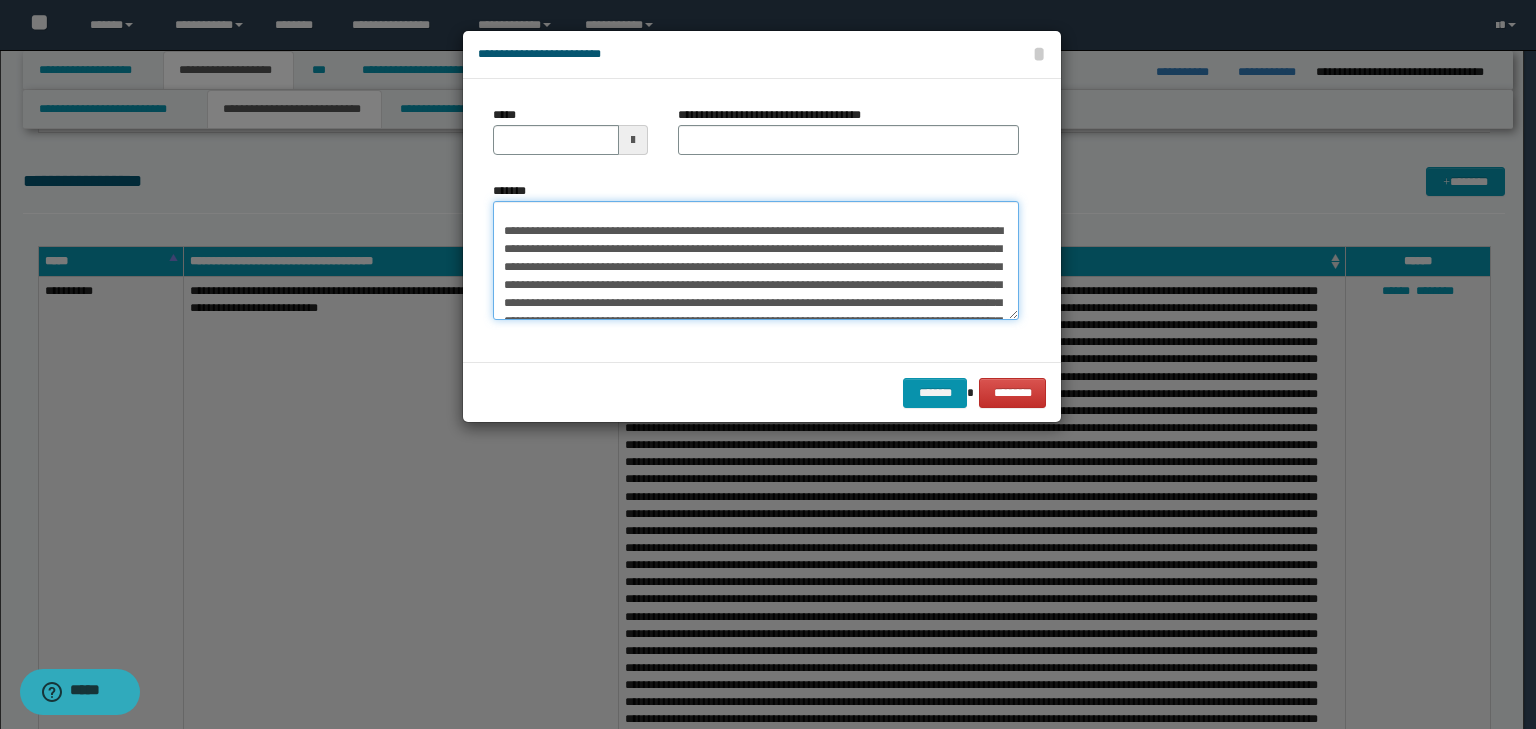 scroll, scrollTop: 0, scrollLeft: 0, axis: both 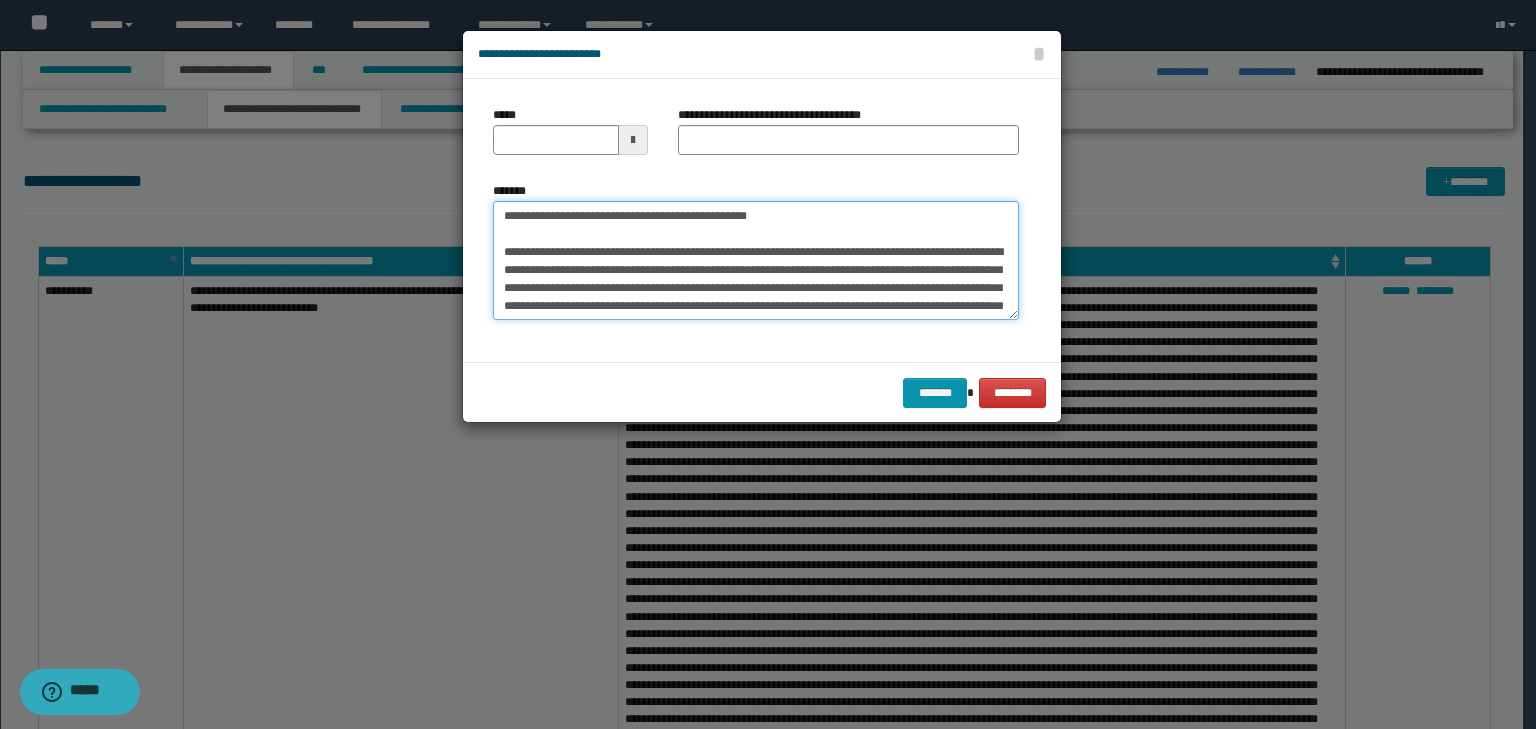 drag, startPoint x: 868, startPoint y: 221, endPoint x: 170, endPoint y: 195, distance: 698.4841 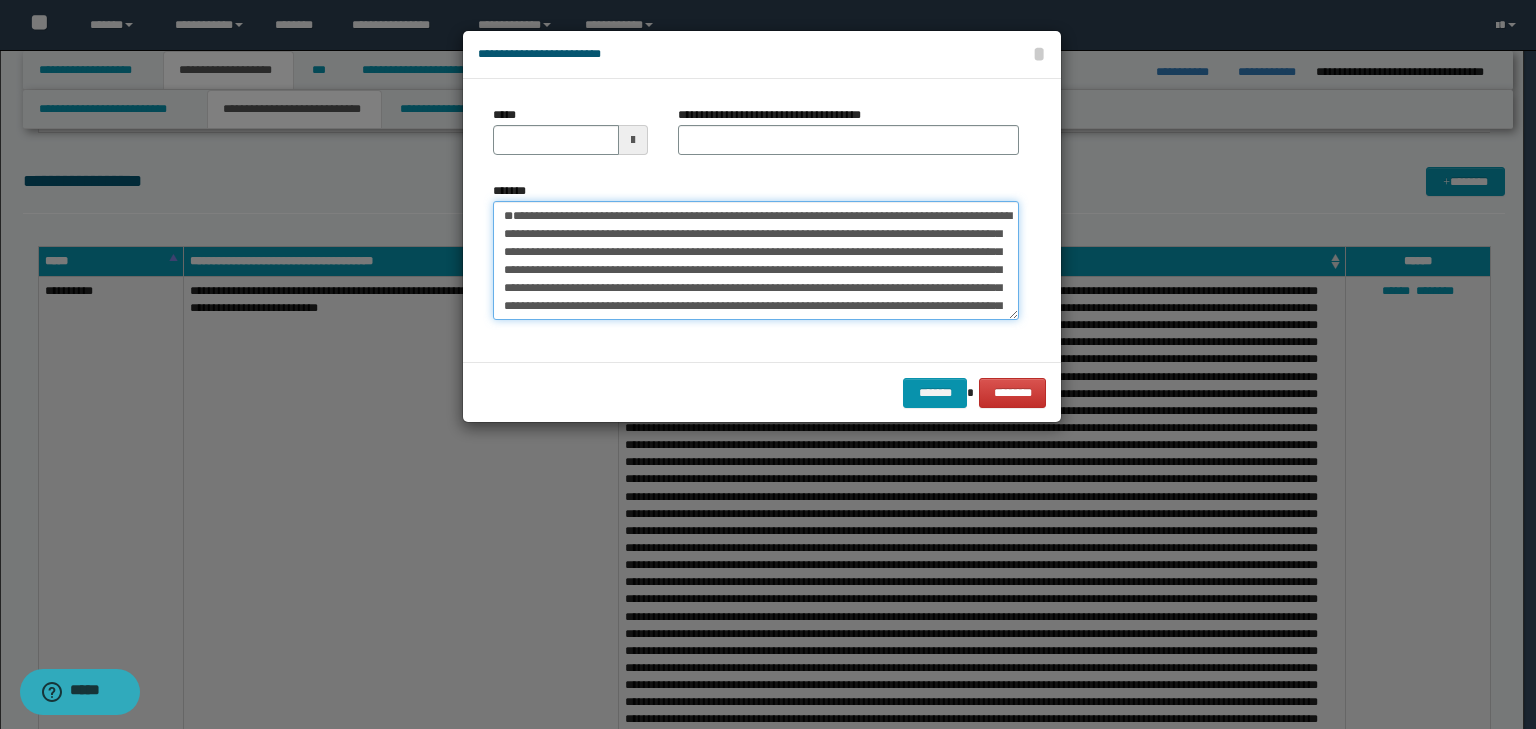 type 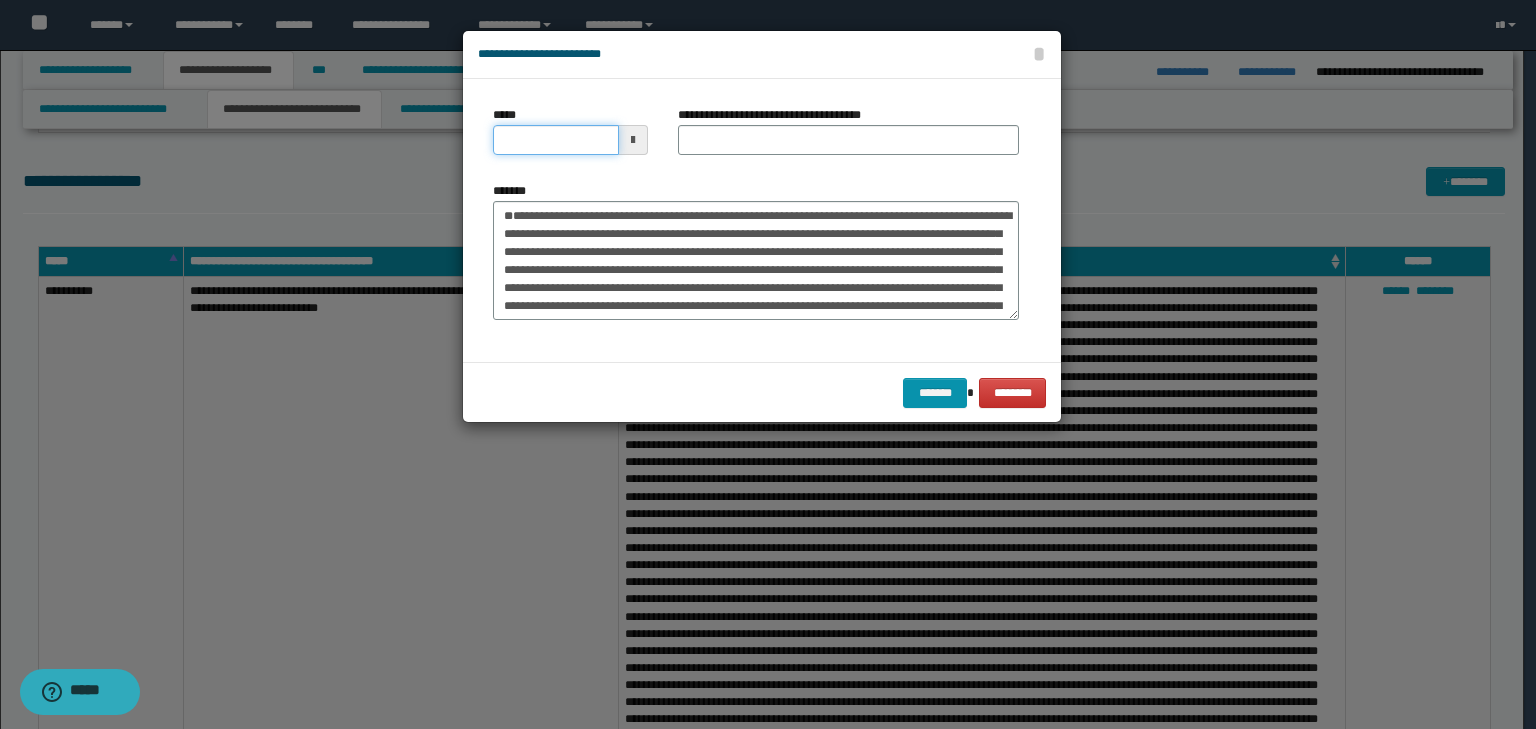 click on "*****" at bounding box center [556, 140] 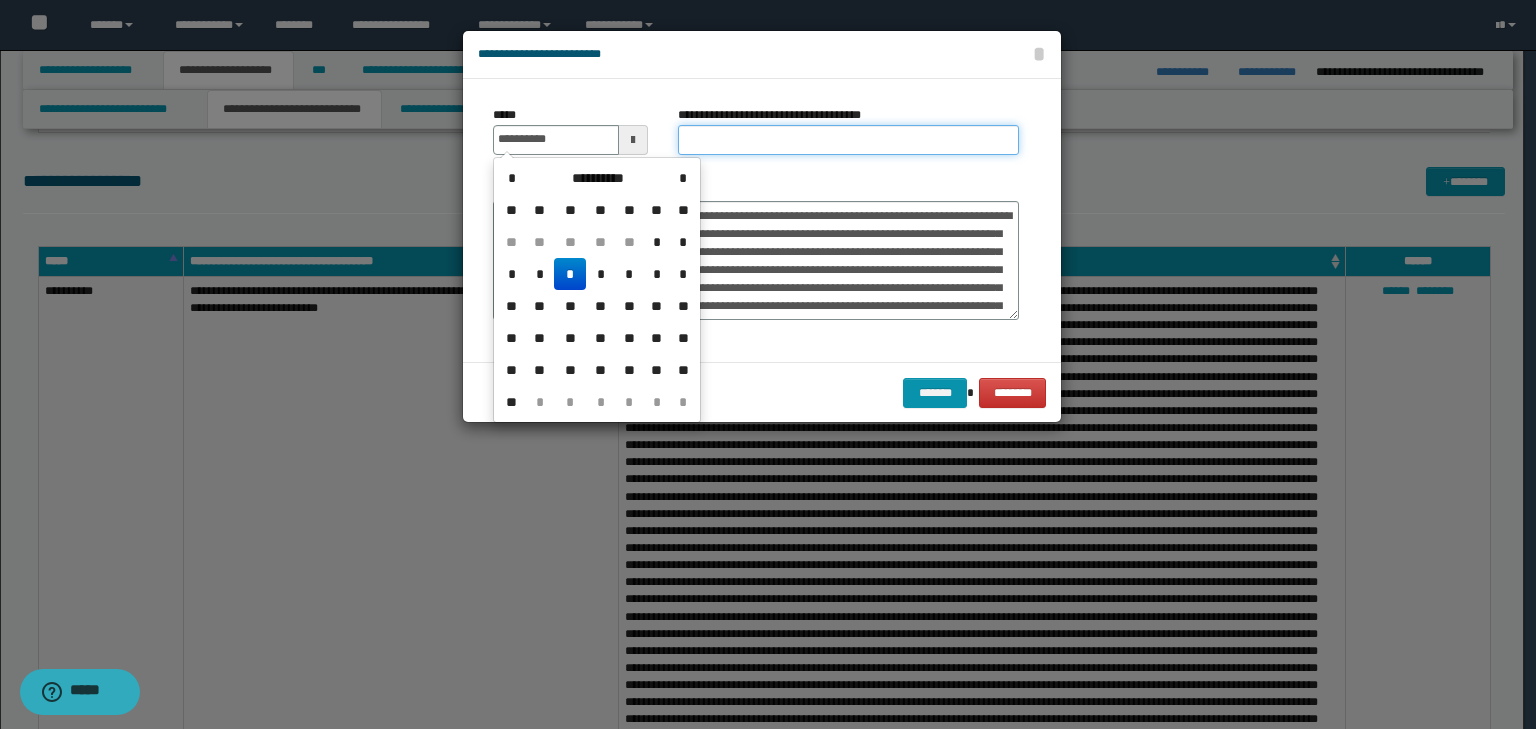 type on "**********" 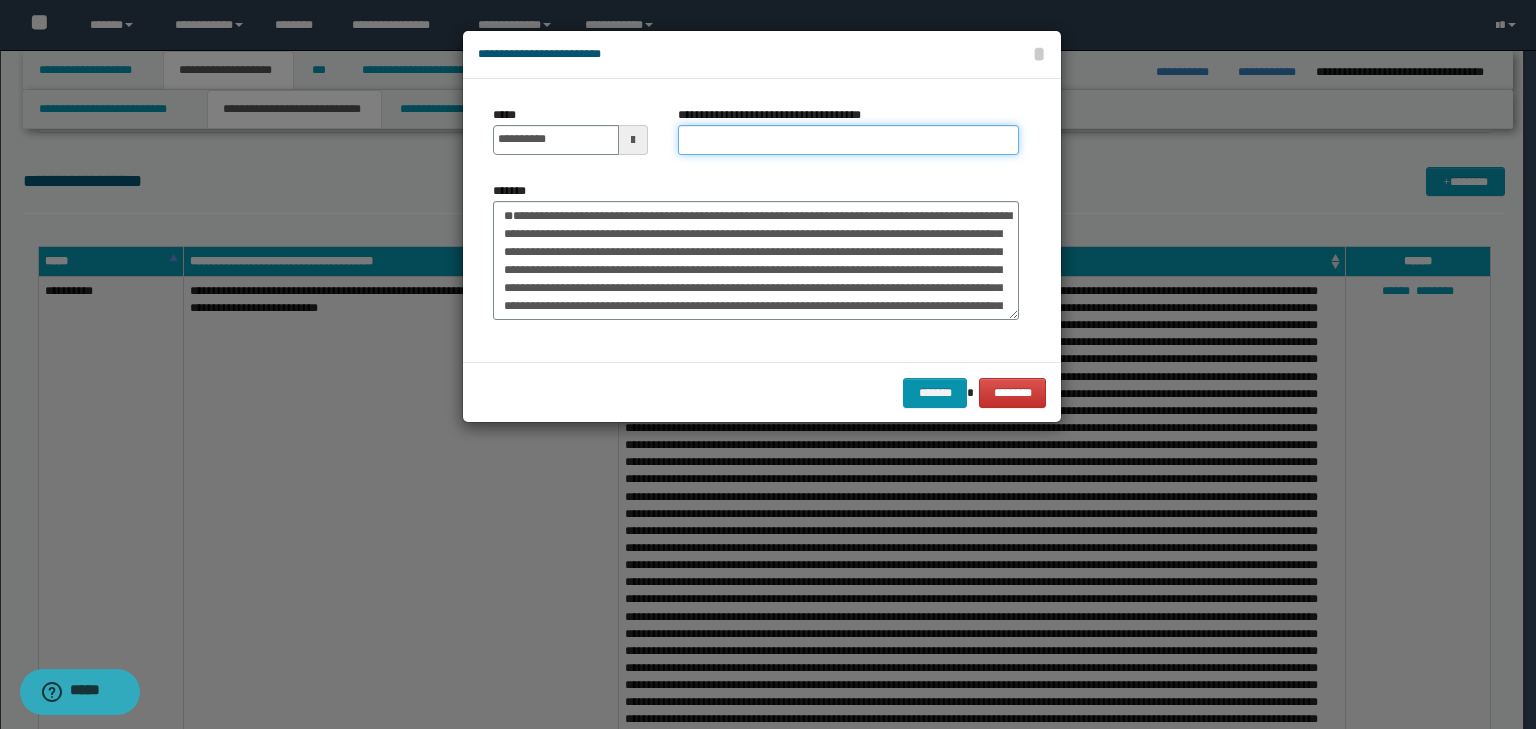 paste on "**********" 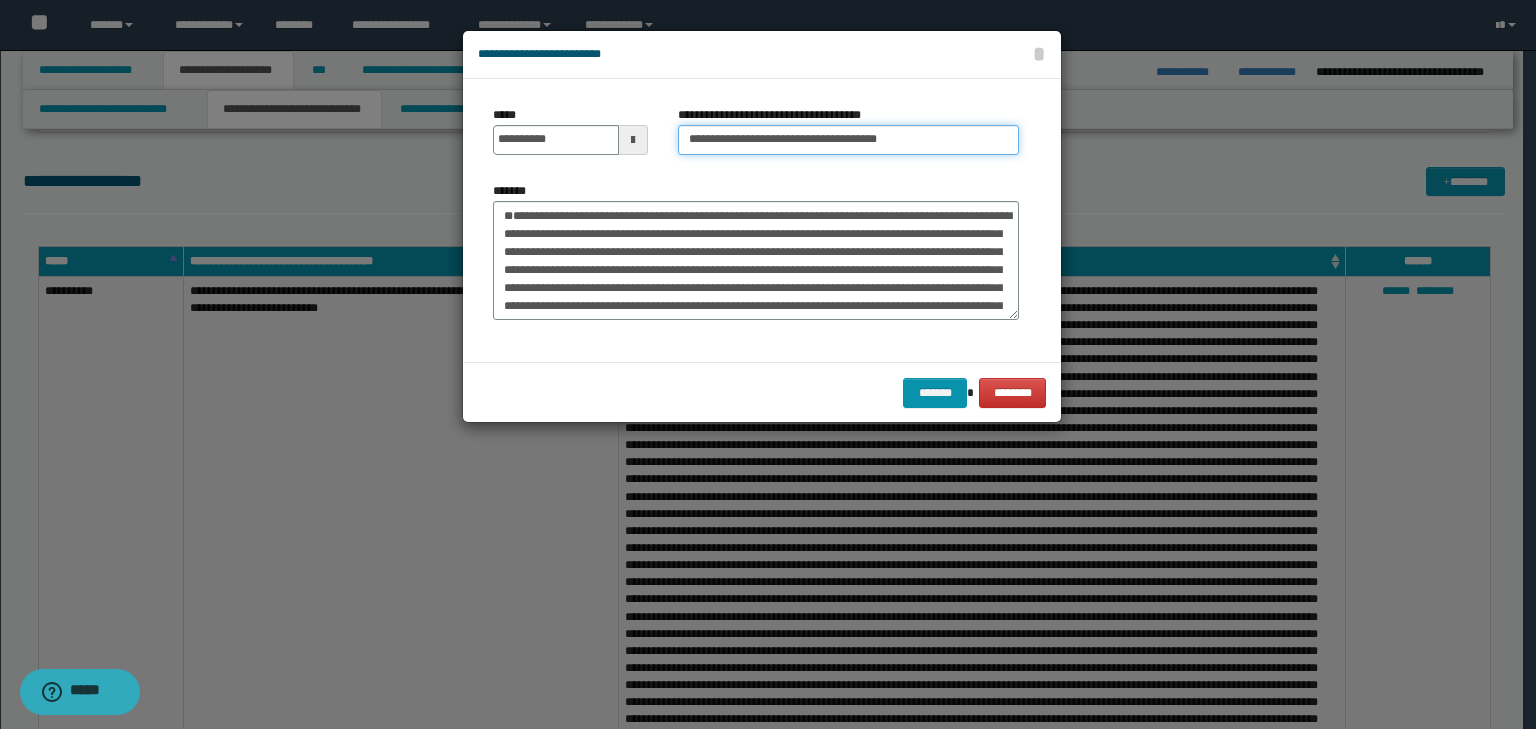 type on "**********" 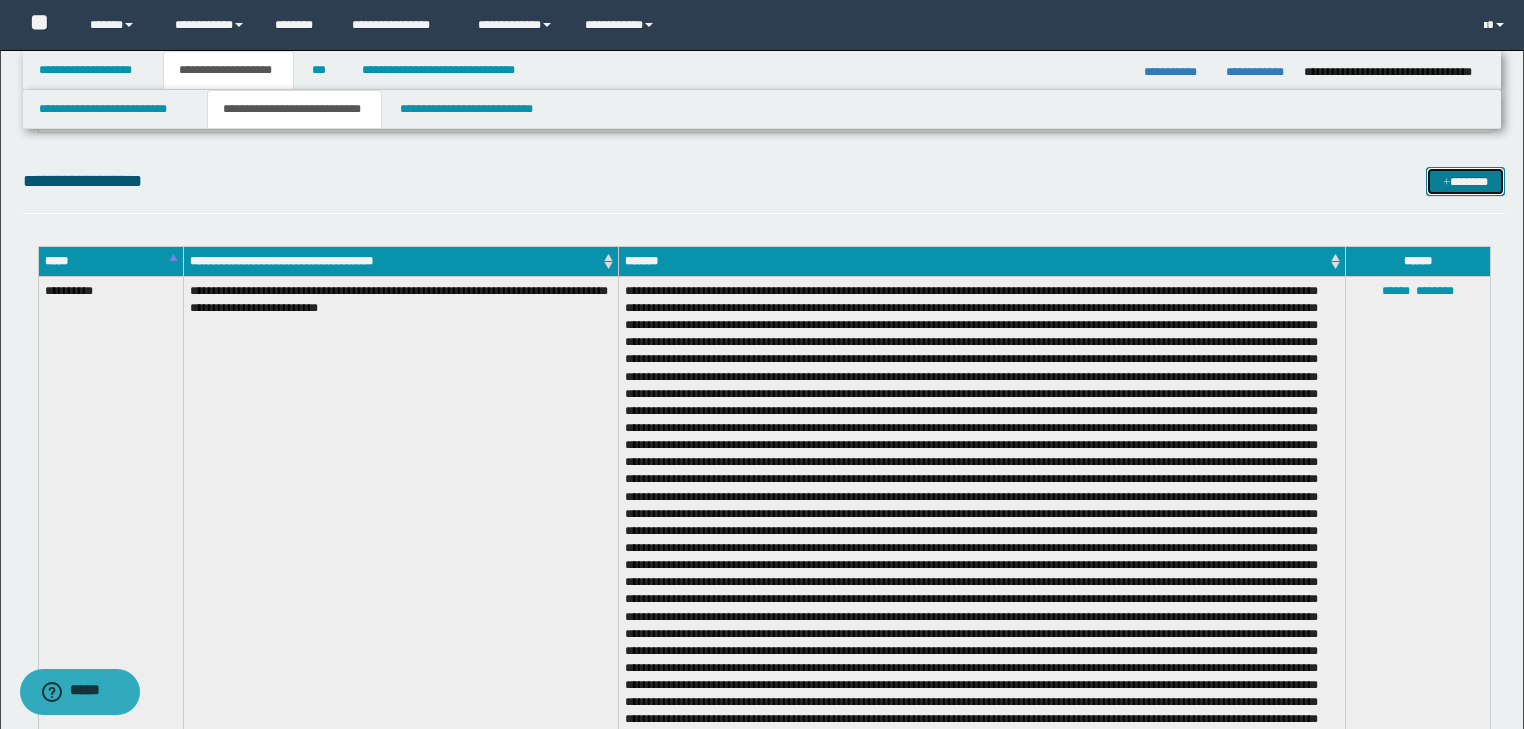click on "*******" at bounding box center (1465, 182) 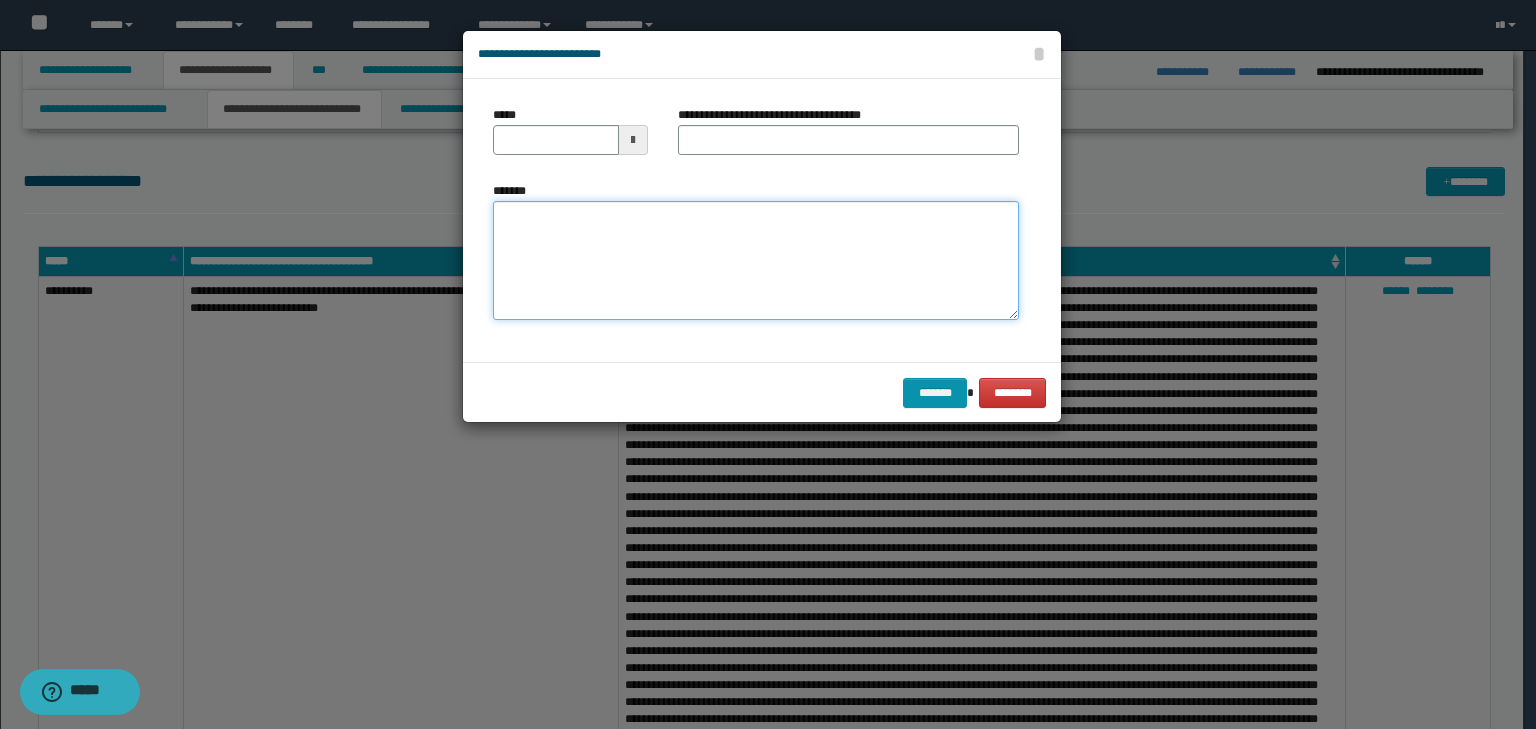 click on "*******" at bounding box center [756, 261] 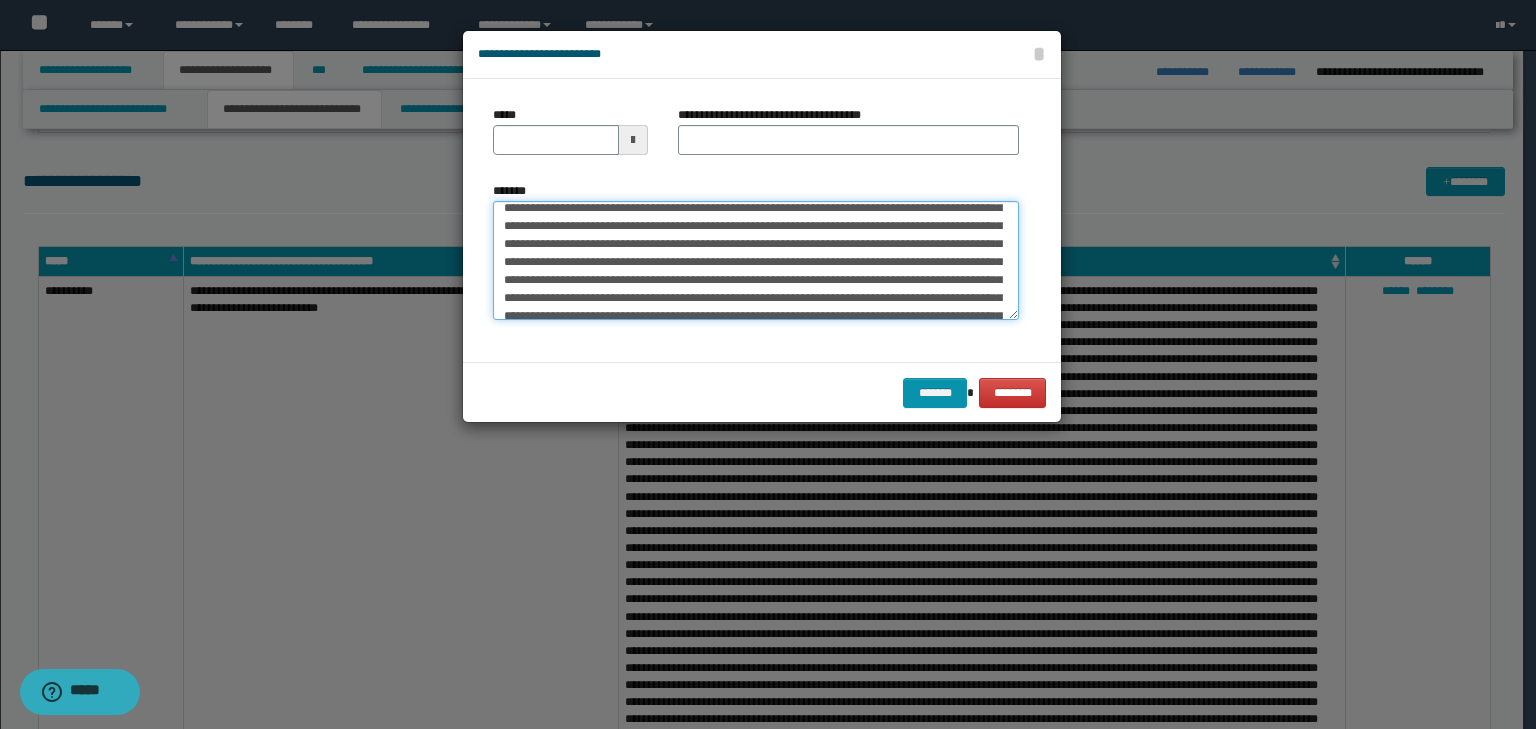 scroll, scrollTop: 0, scrollLeft: 0, axis: both 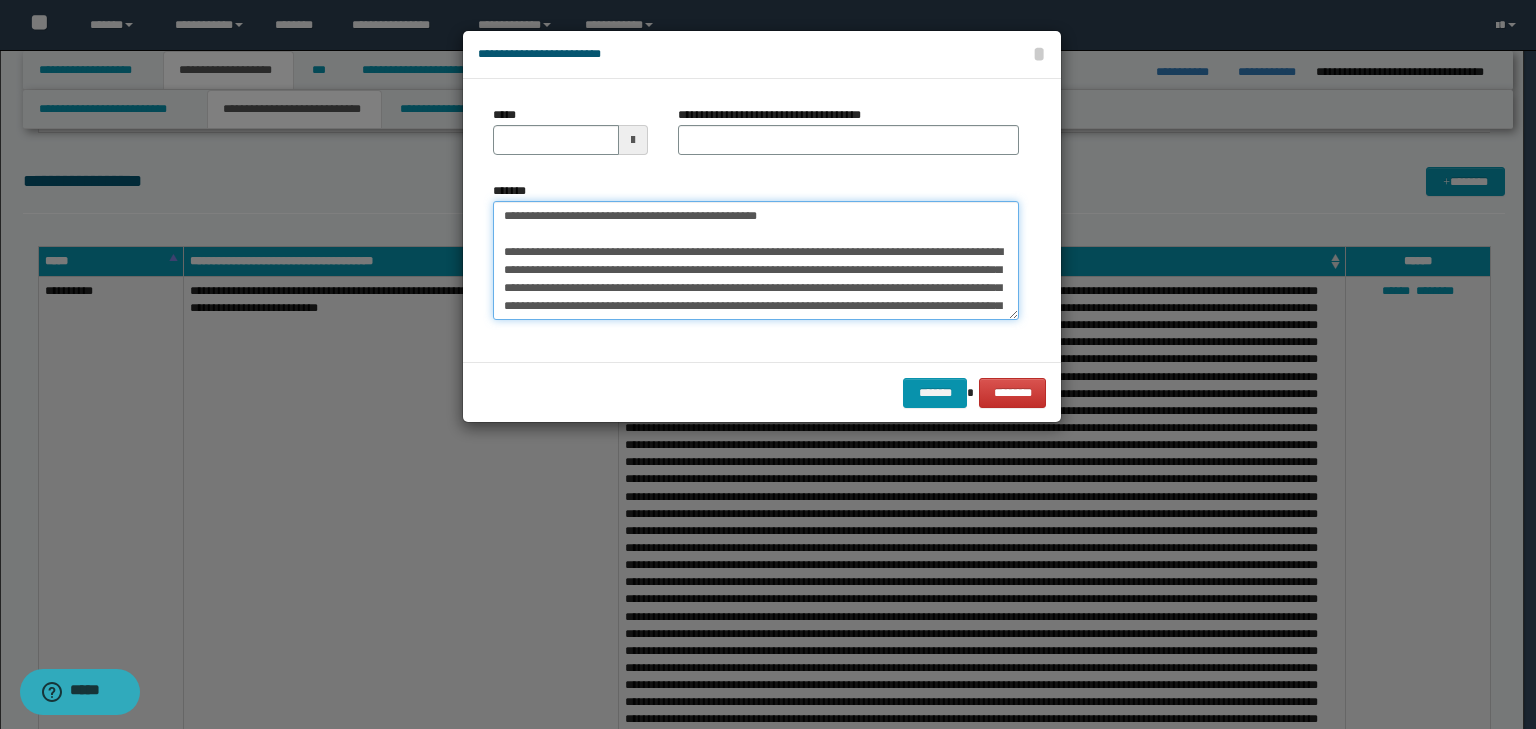 drag, startPoint x: 881, startPoint y: 208, endPoint x: 366, endPoint y: 242, distance: 516.1211 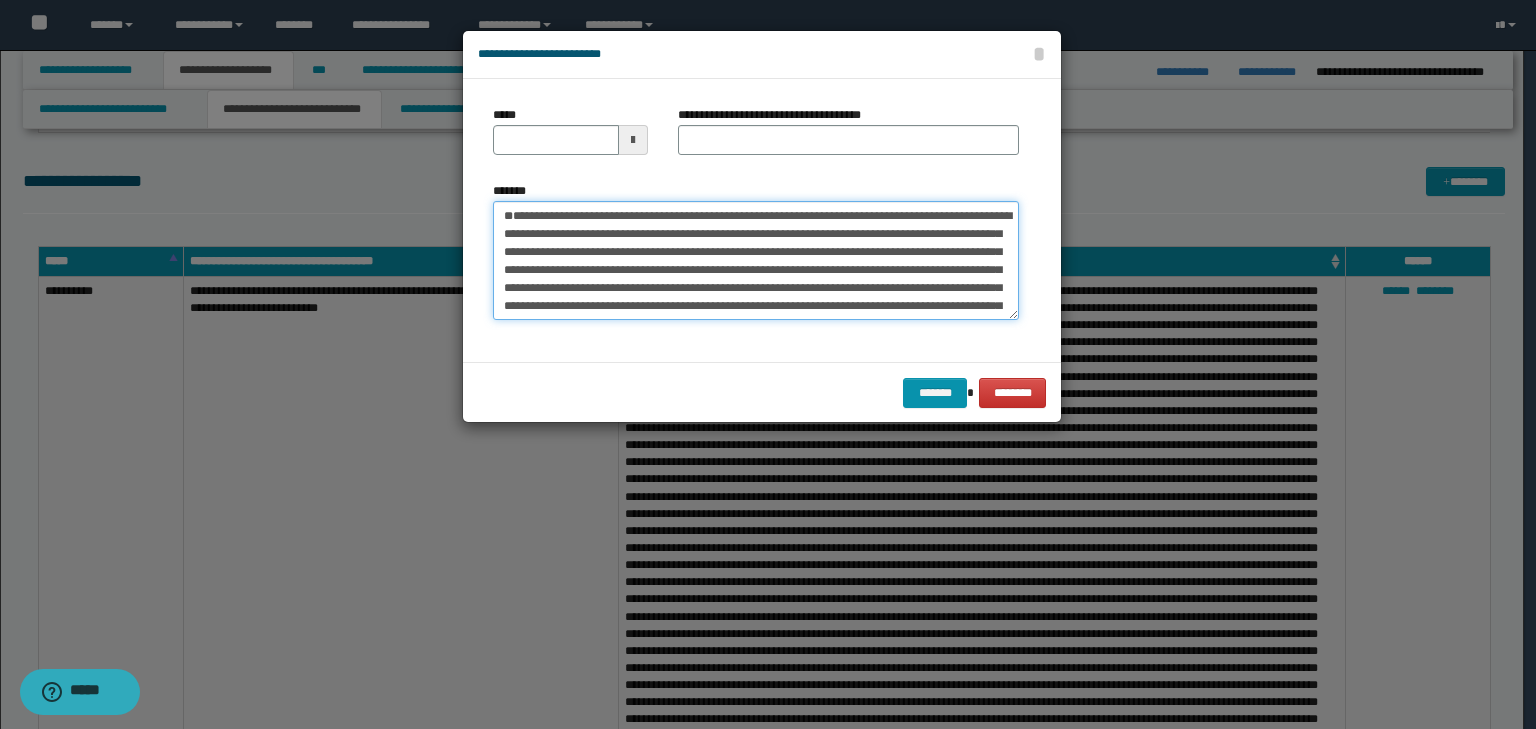 type 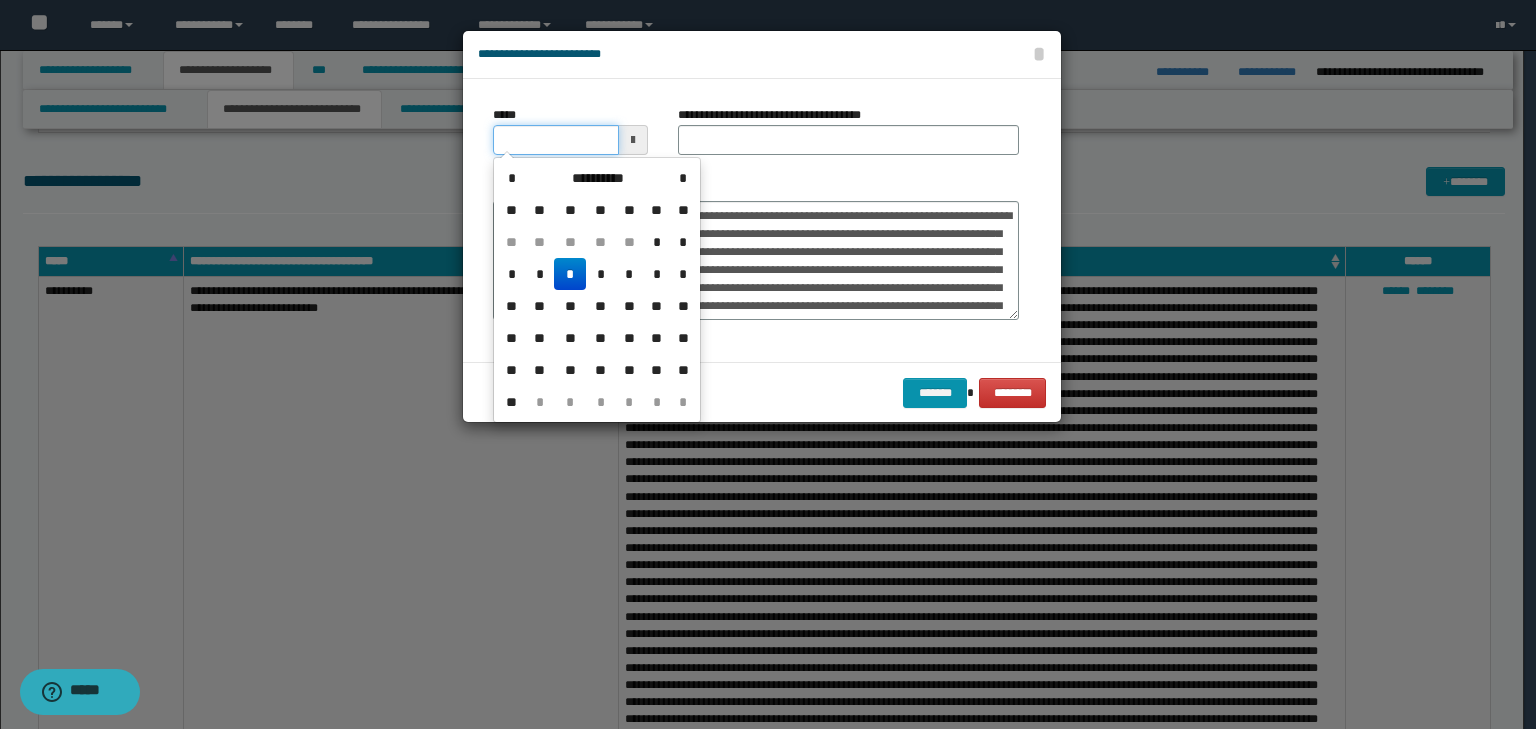 click on "*****" at bounding box center [556, 140] 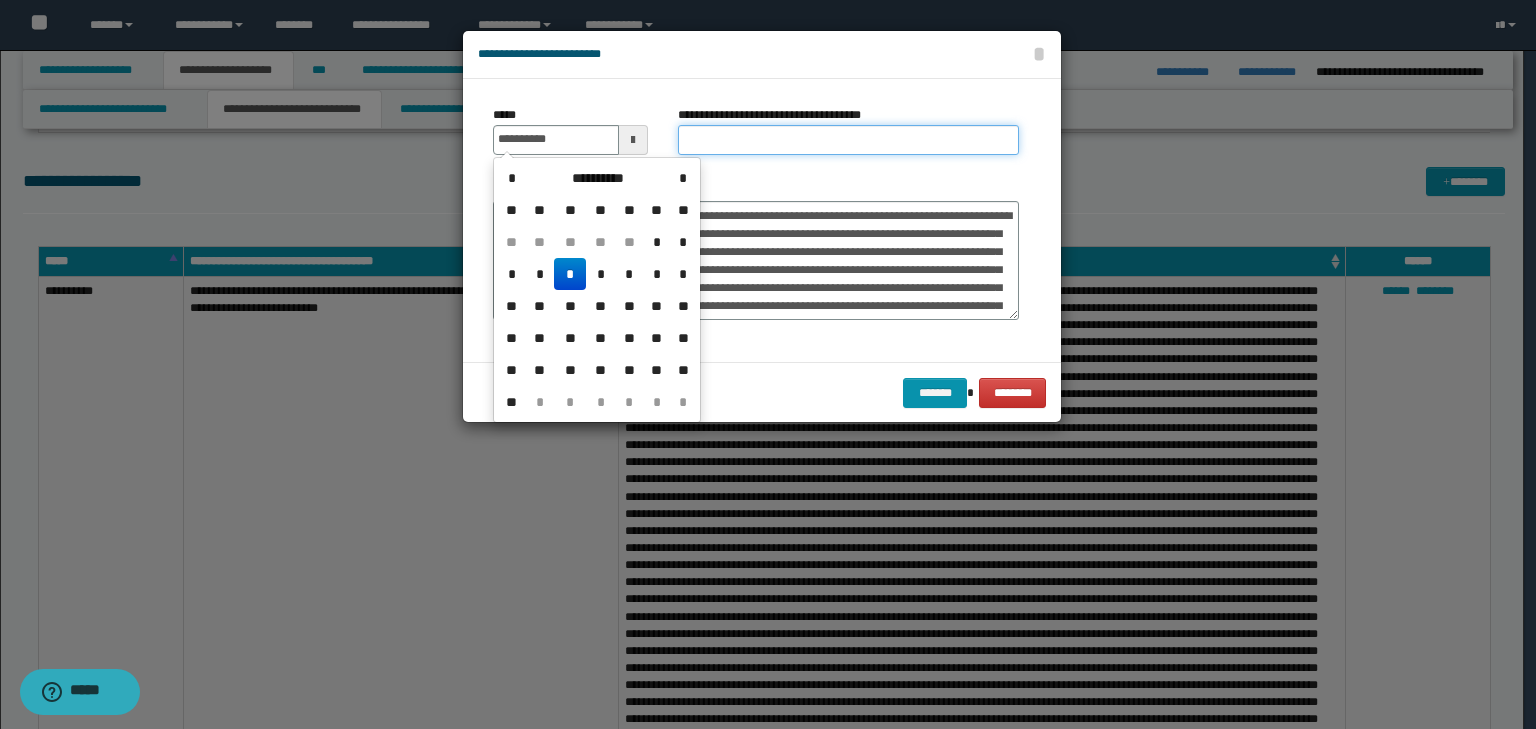 type on "**********" 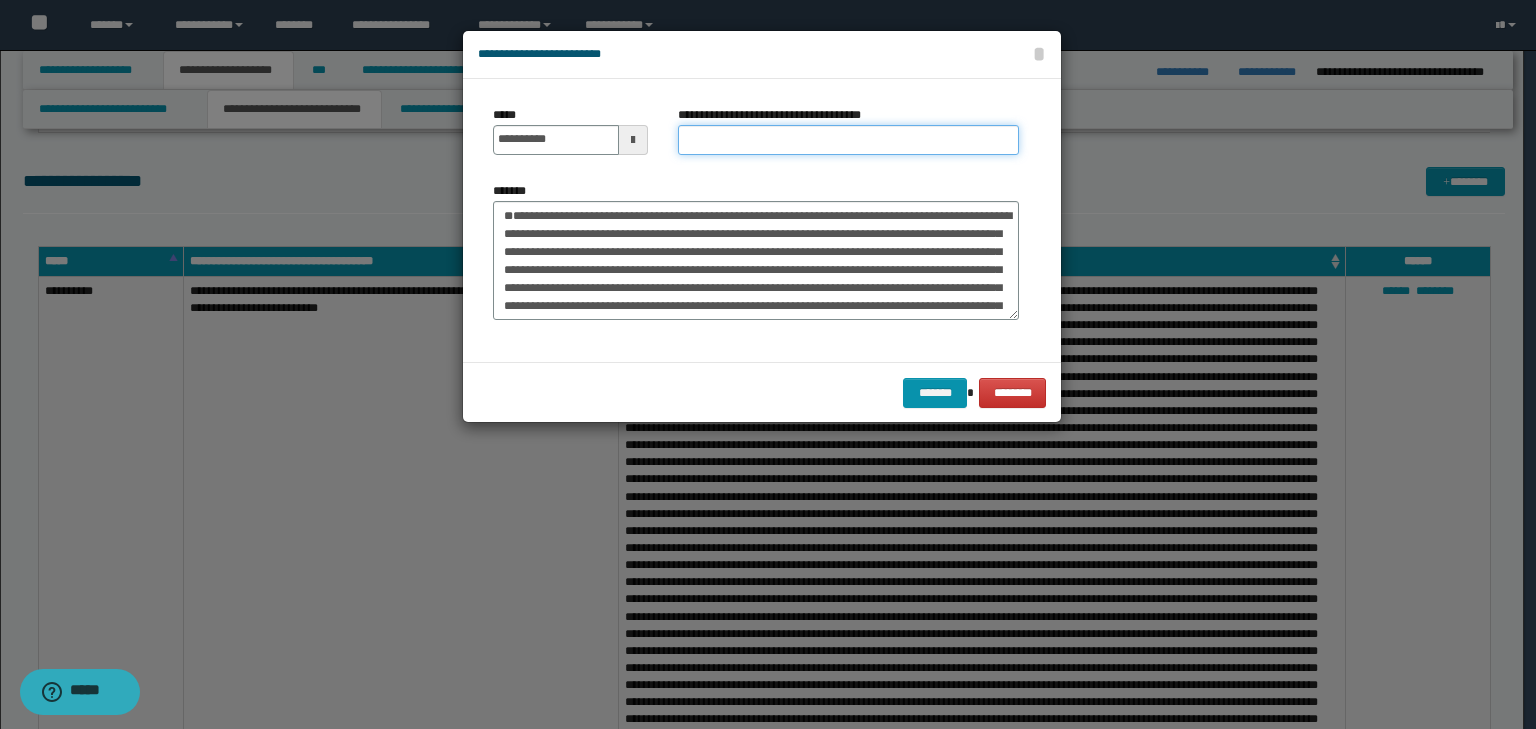 paste on "**********" 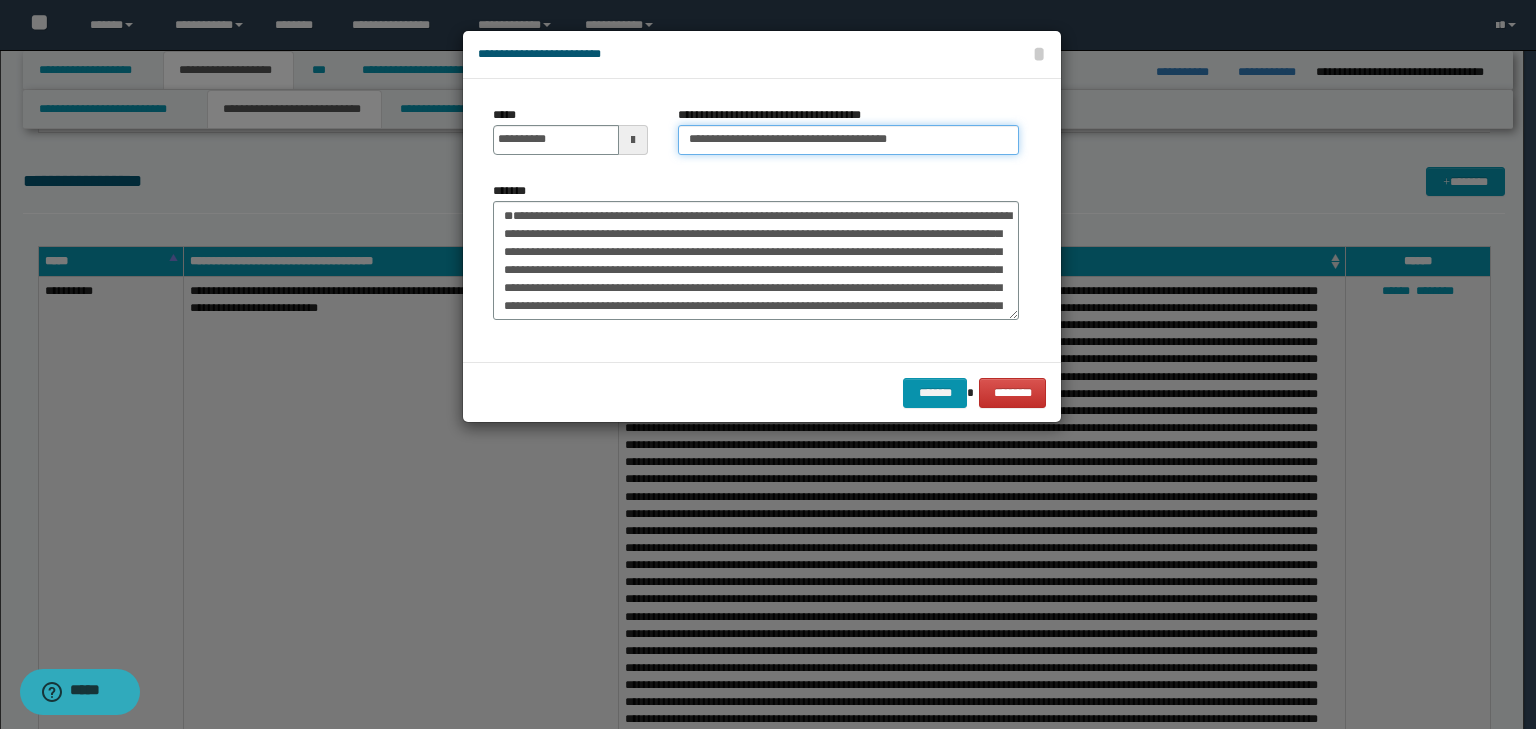 type on "**********" 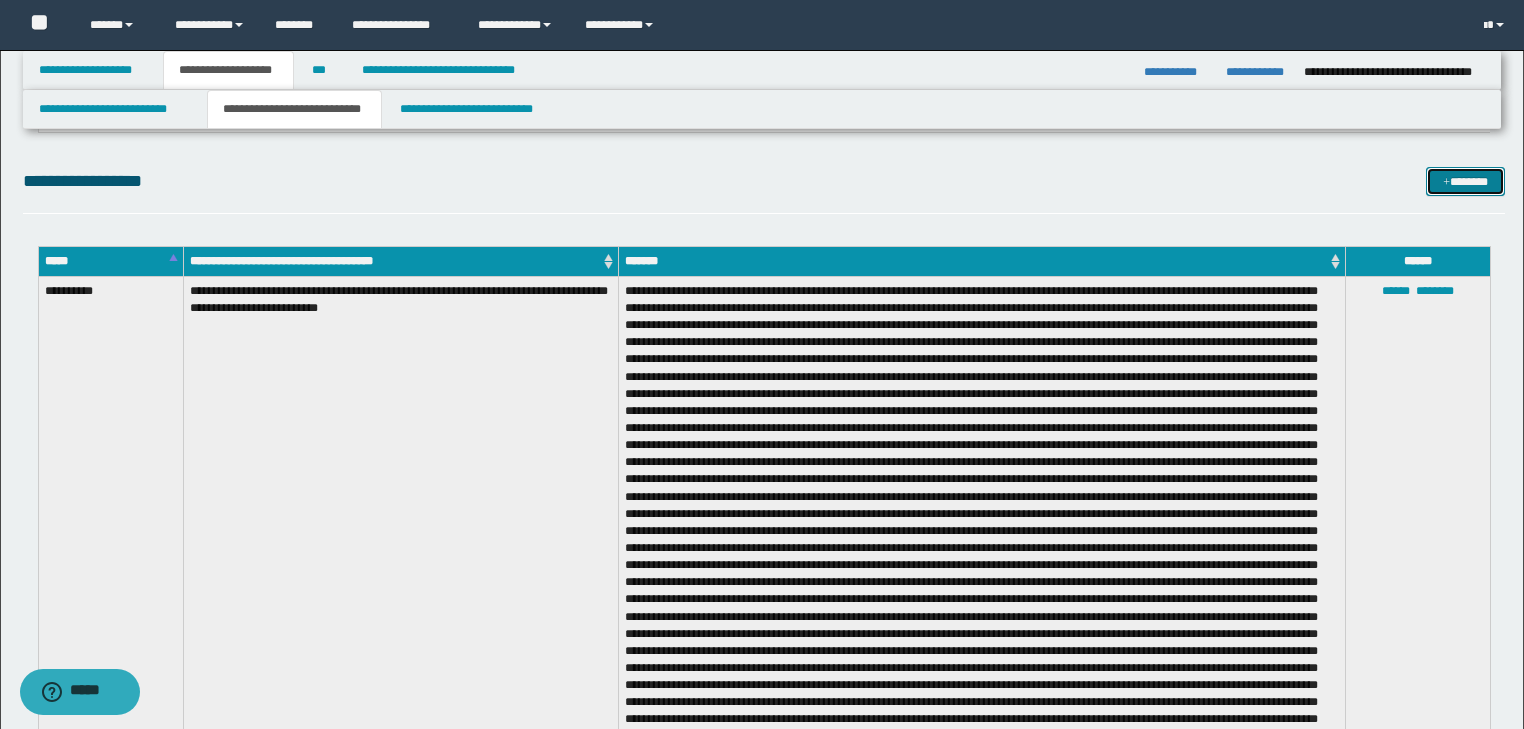 drag, startPoint x: 1466, startPoint y: 176, endPoint x: 1488, endPoint y: 192, distance: 27.202942 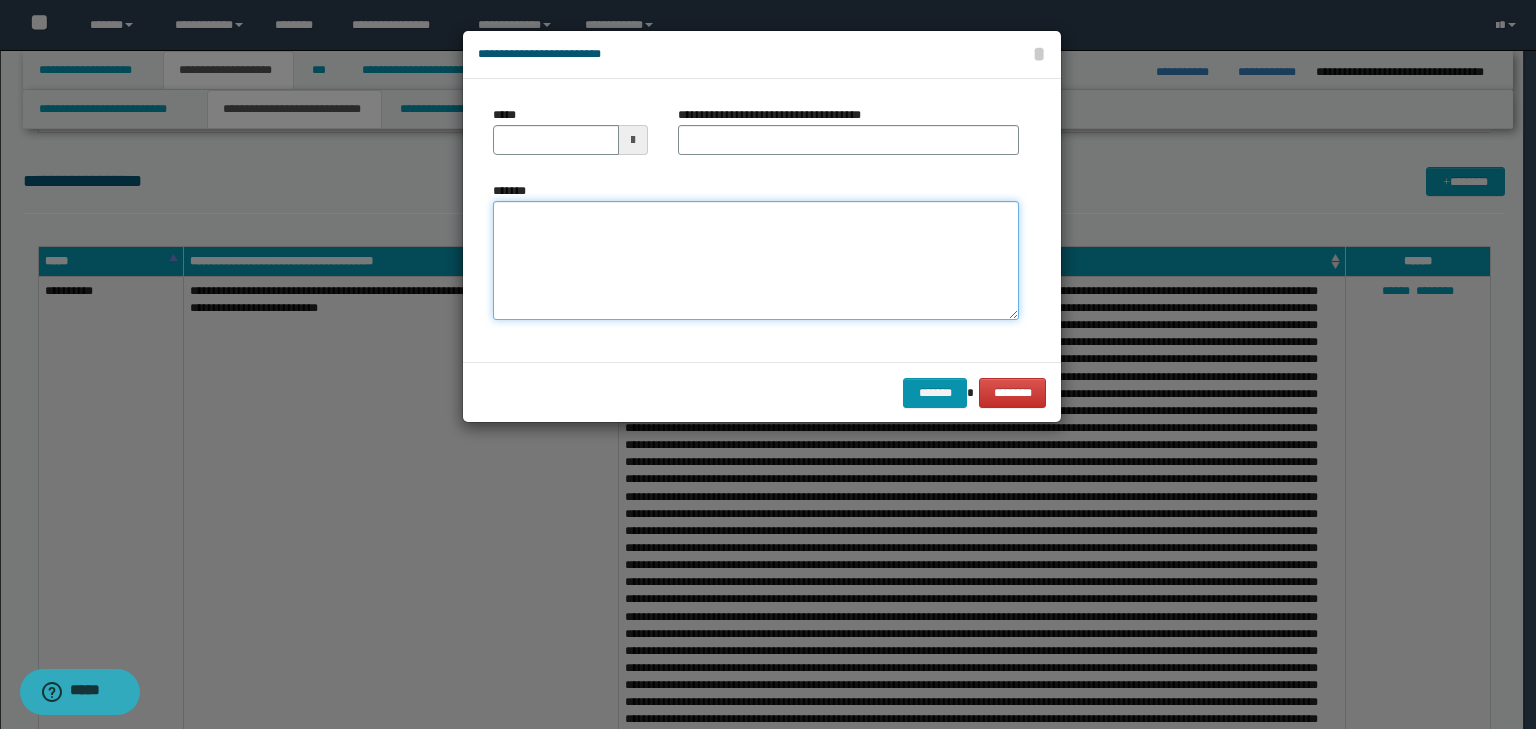 click on "*******" at bounding box center (756, 261) 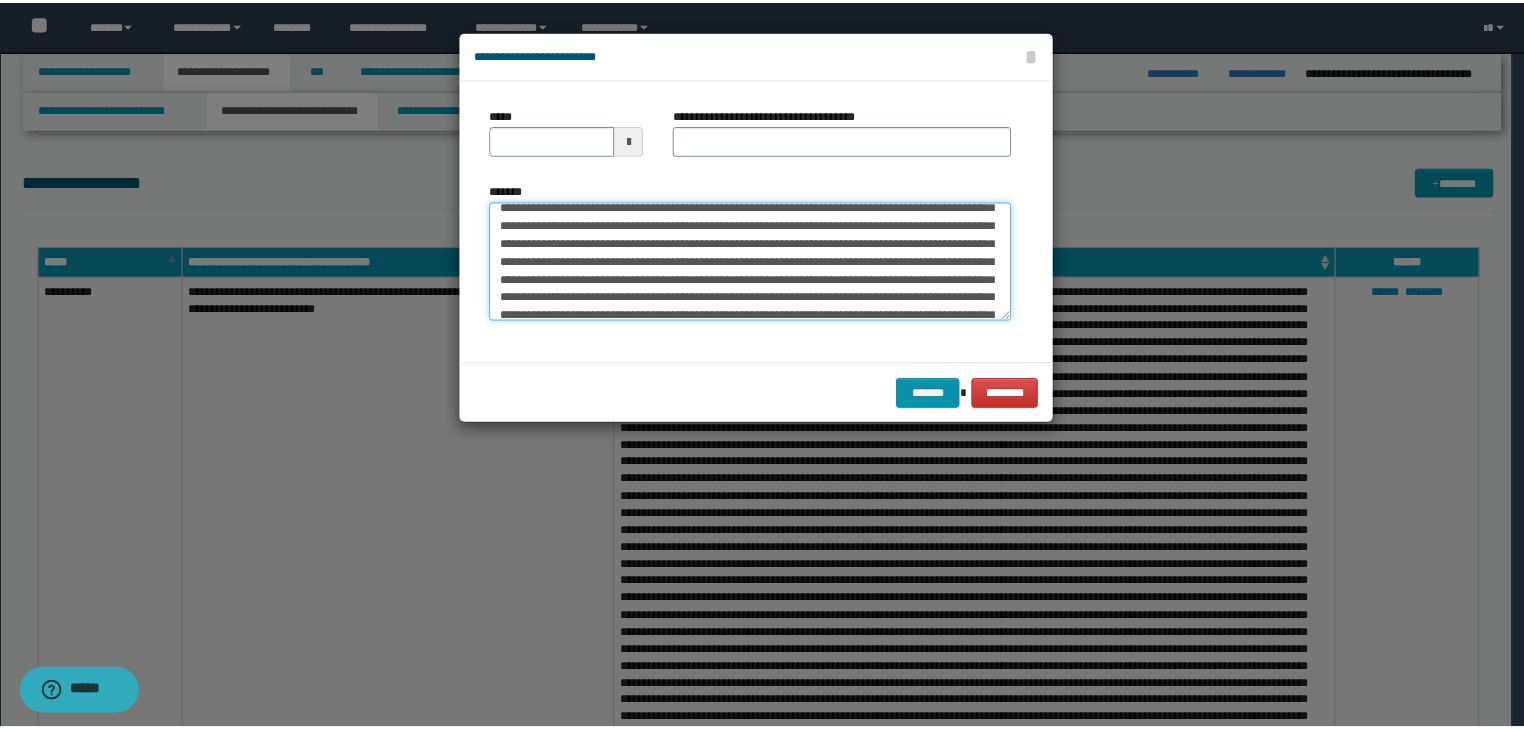 scroll, scrollTop: 0, scrollLeft: 0, axis: both 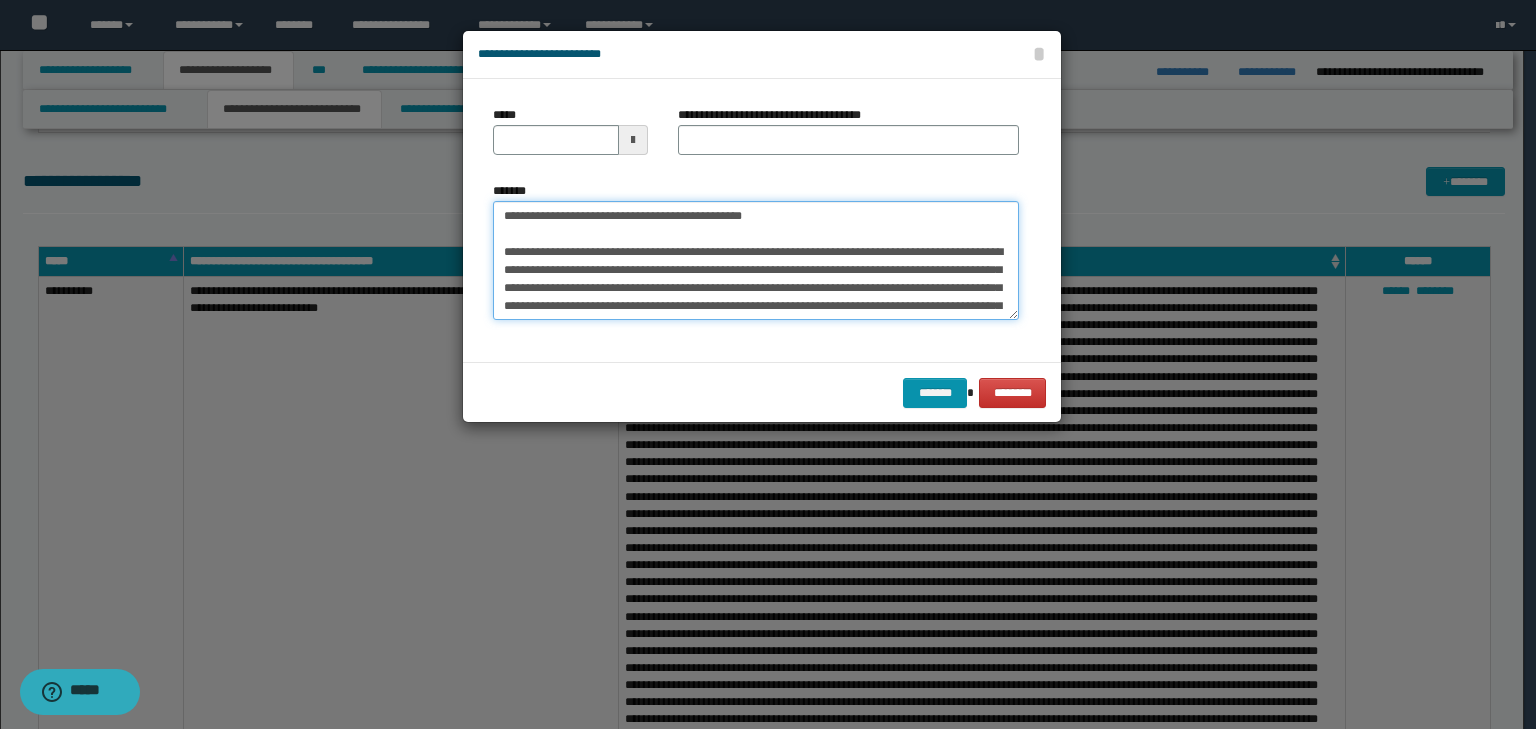 drag, startPoint x: 785, startPoint y: 213, endPoint x: 259, endPoint y: 221, distance: 526.06085 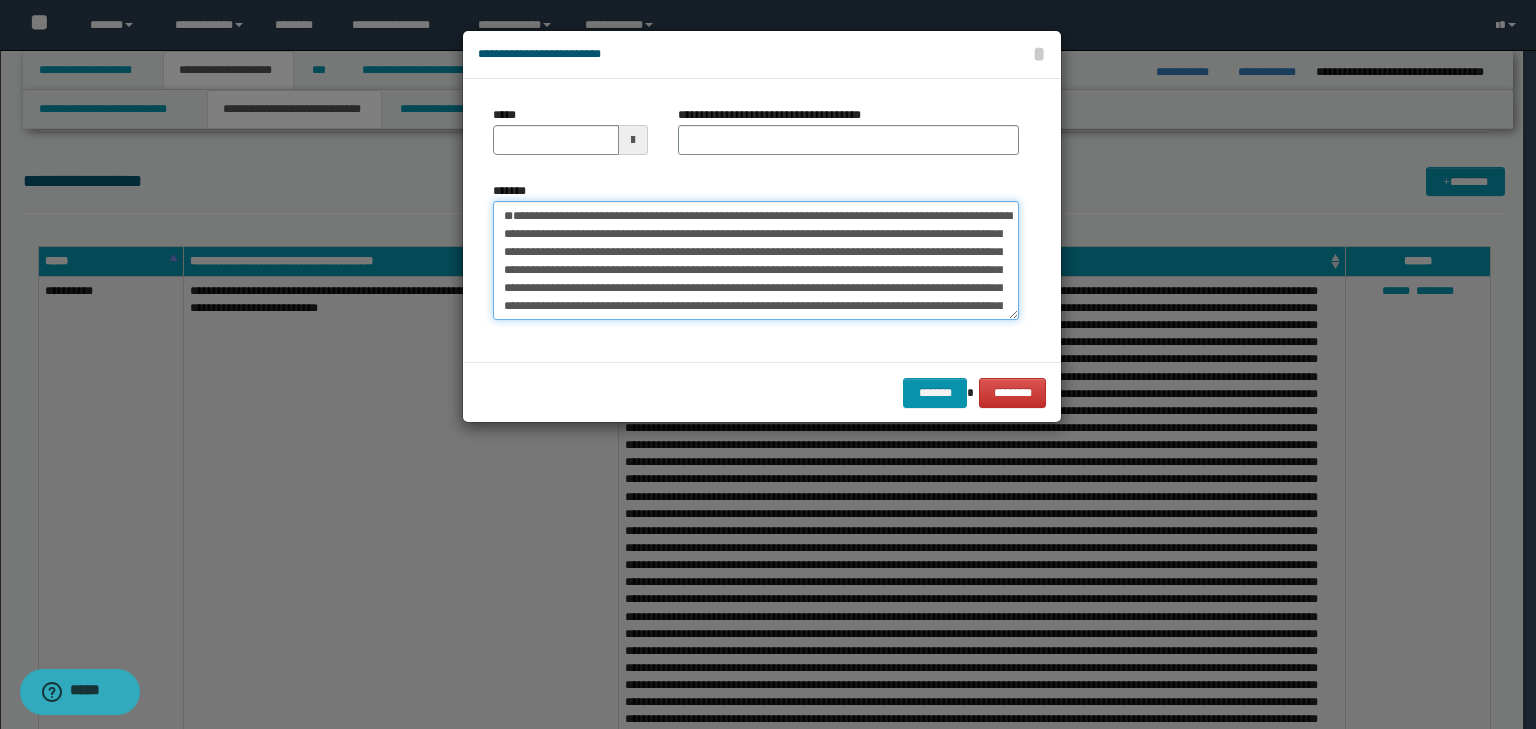 type 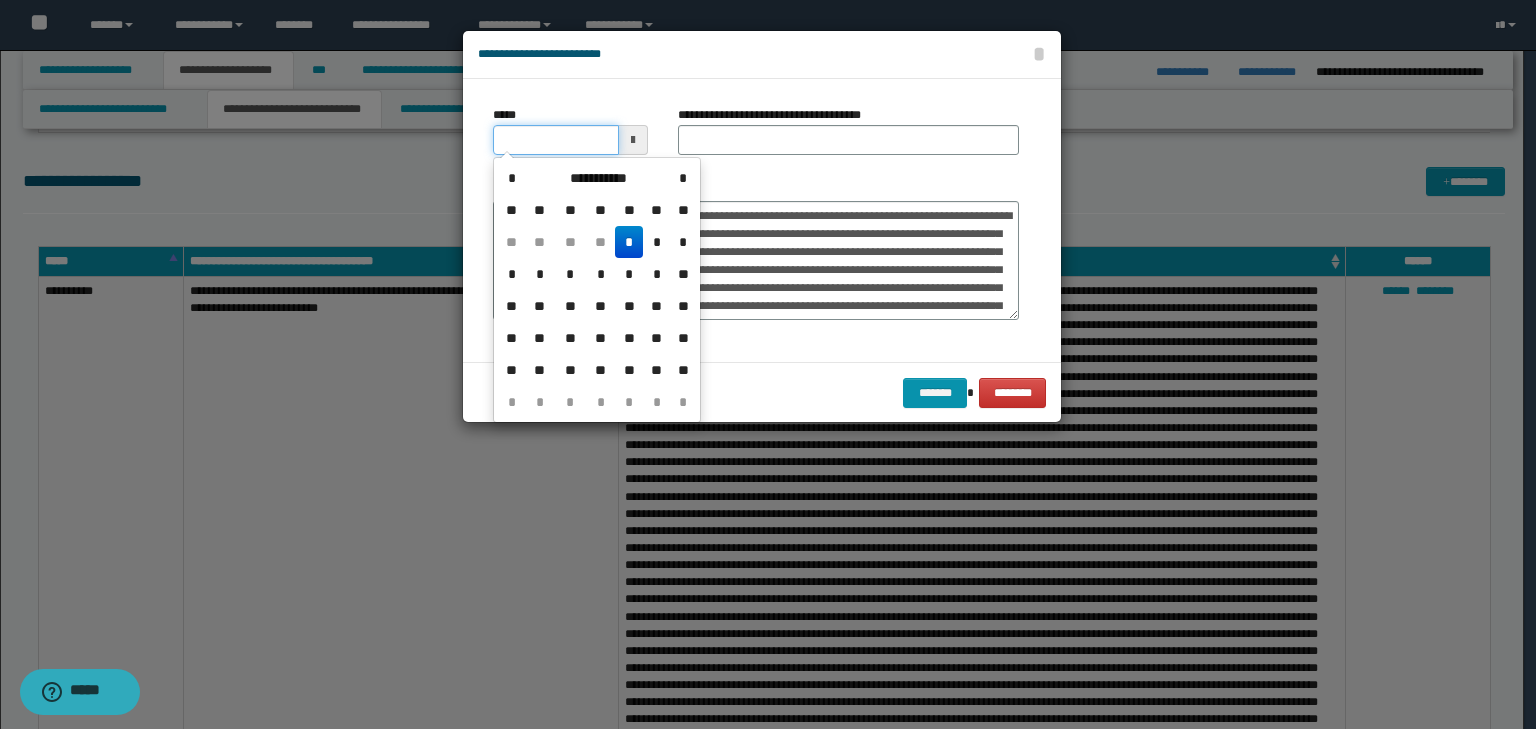 click on "*****" at bounding box center [556, 140] 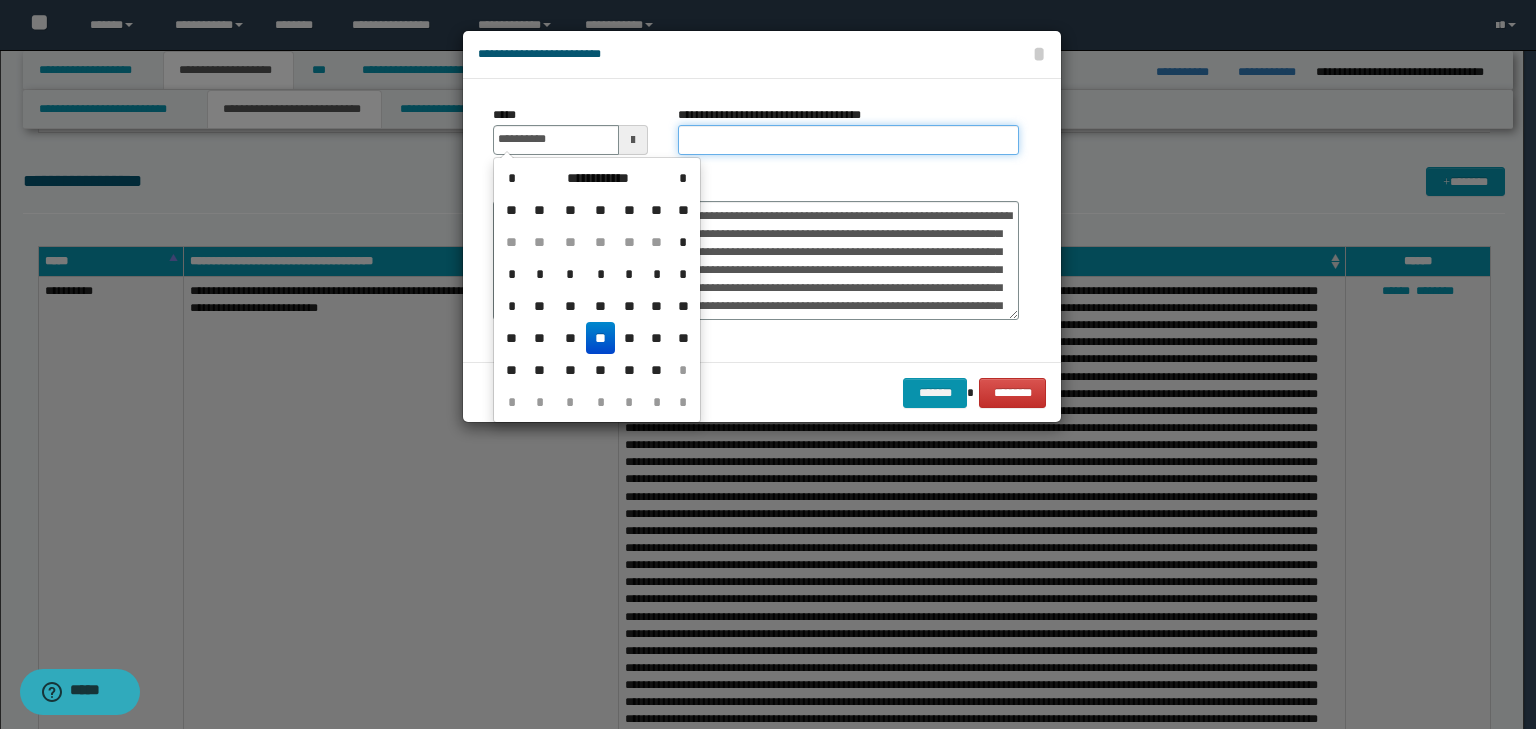 type on "**********" 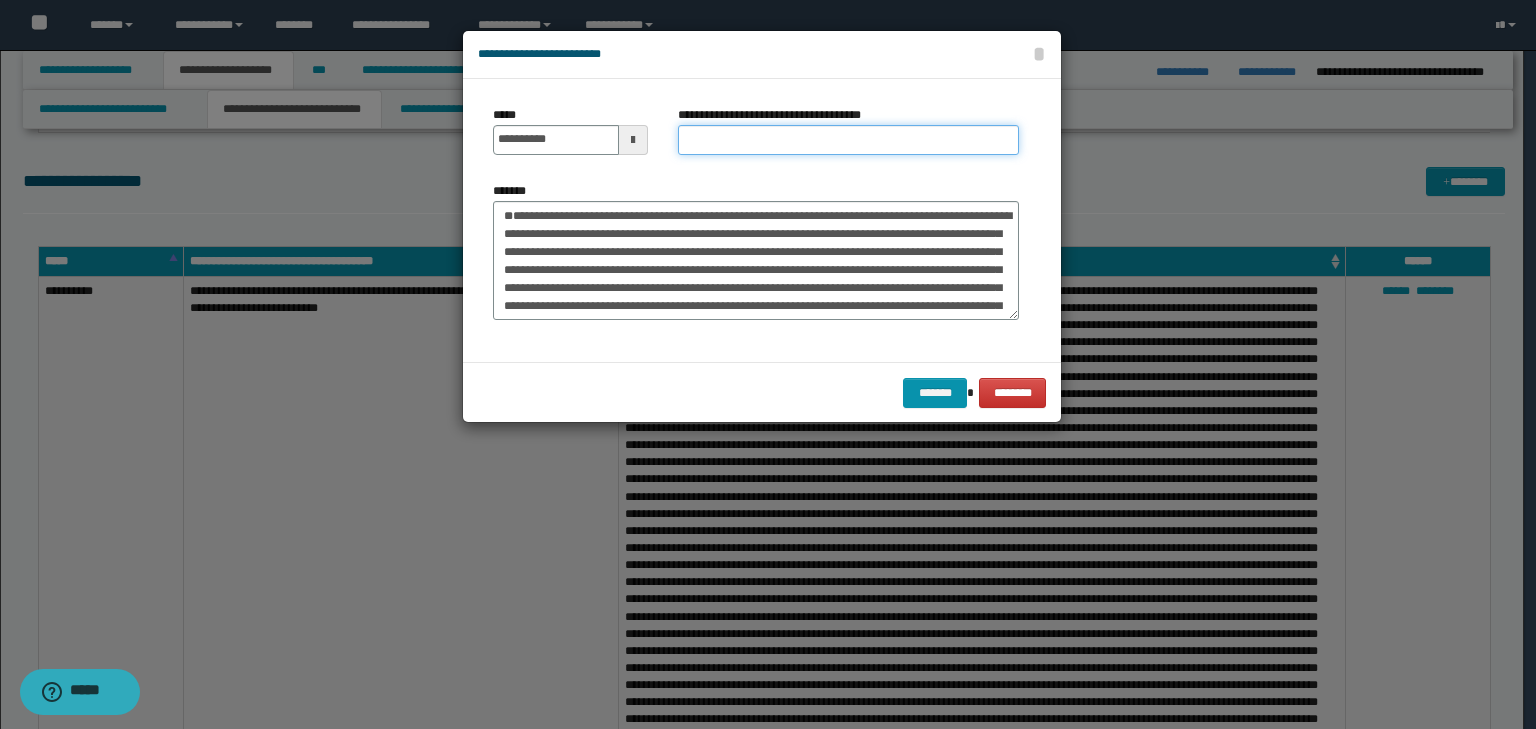 paste on "**********" 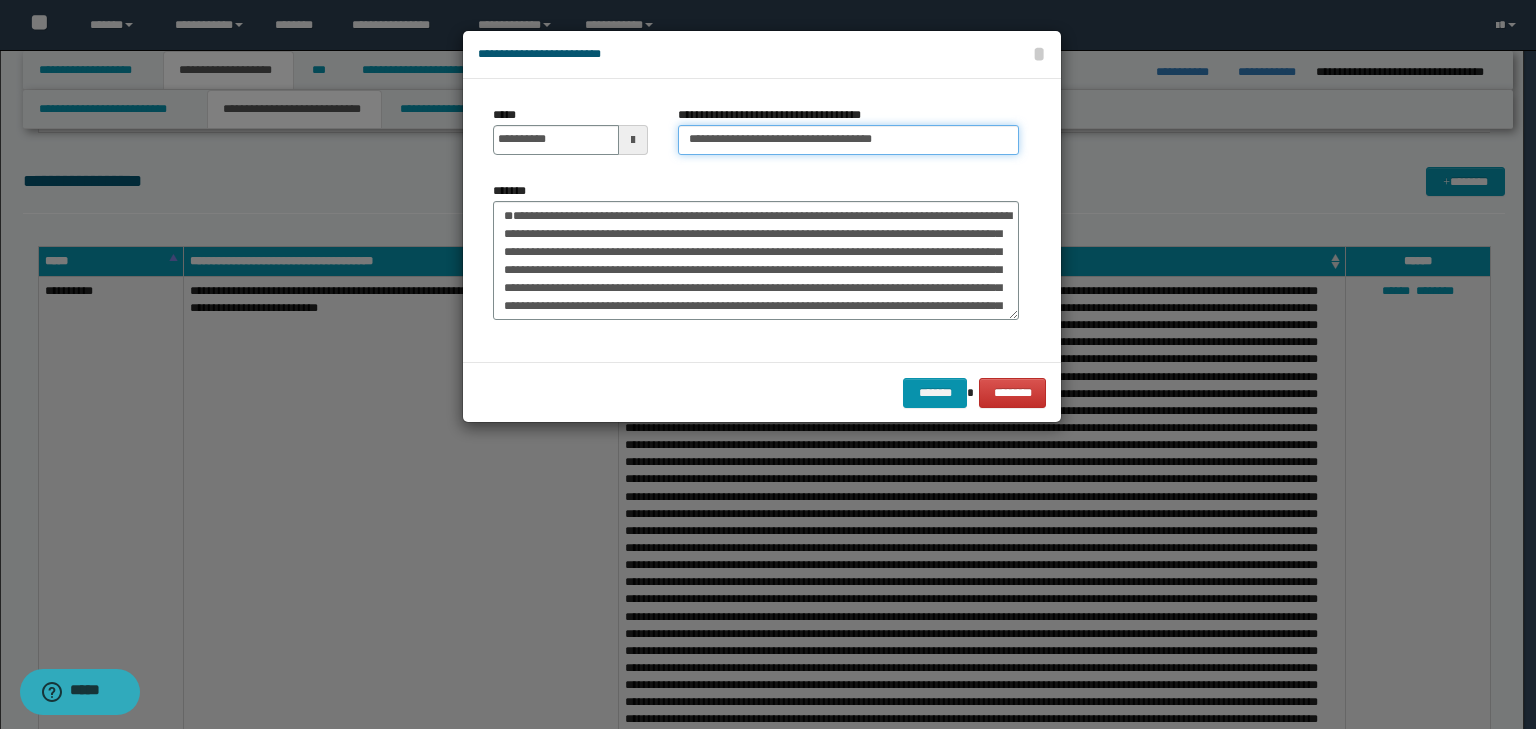 click on "*******" at bounding box center (935, 393) 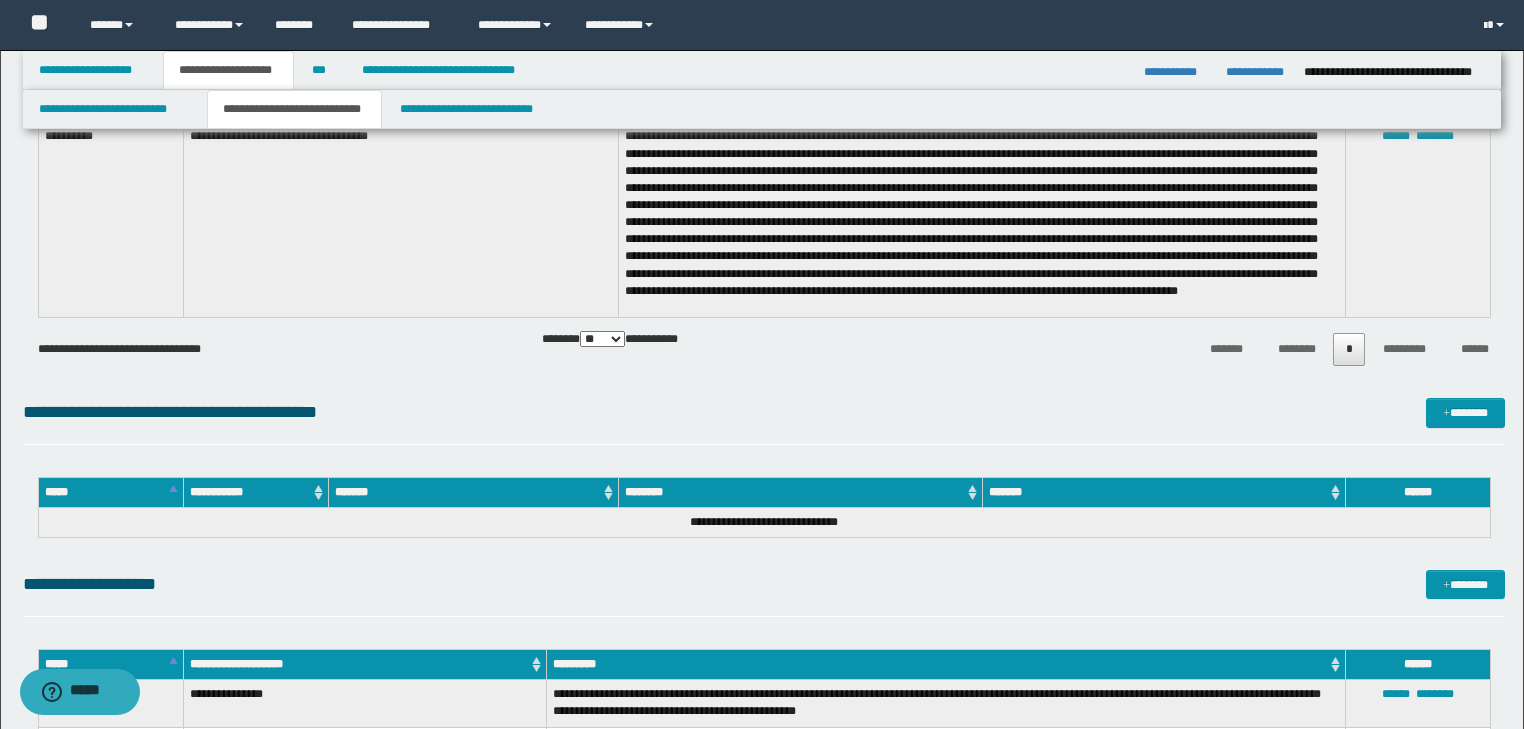 scroll, scrollTop: 6960, scrollLeft: 0, axis: vertical 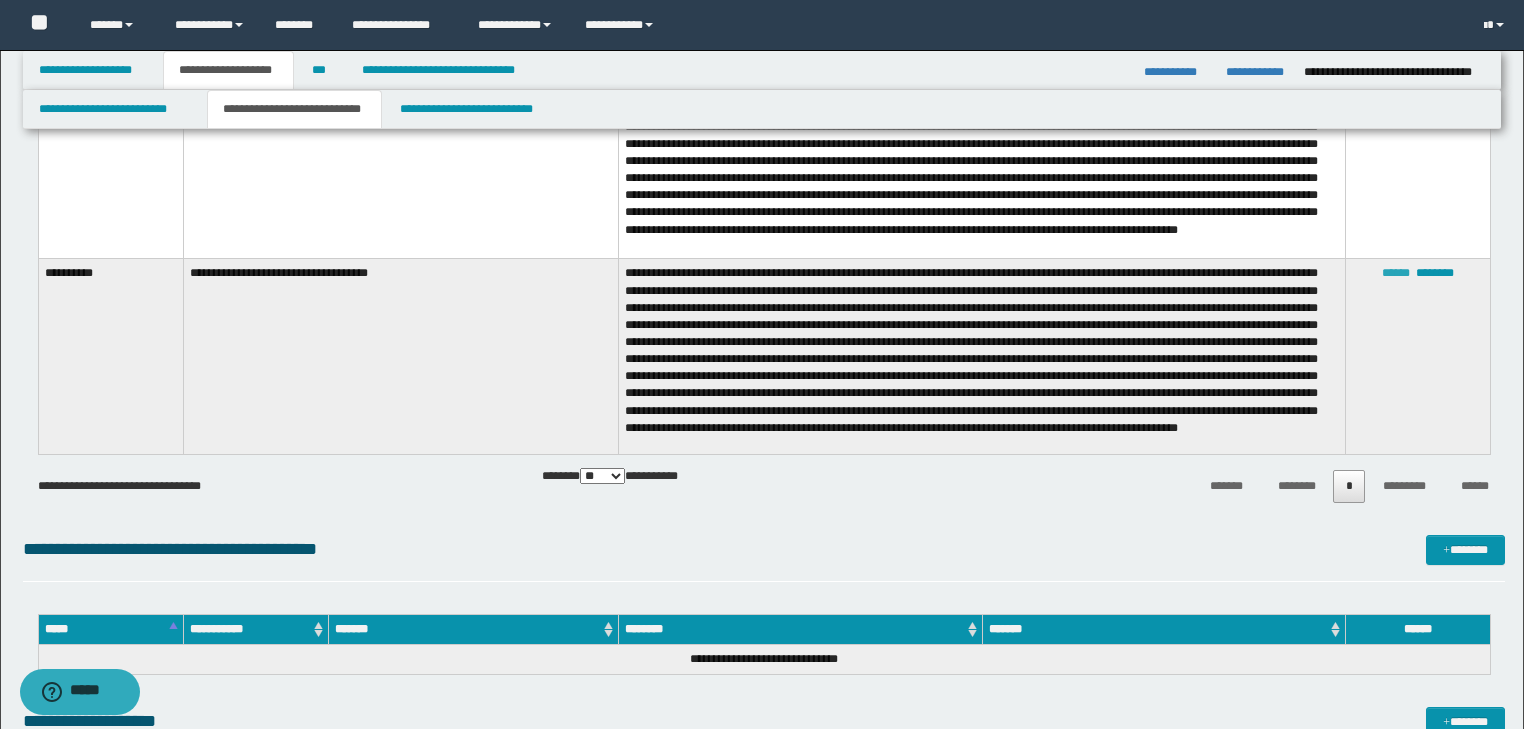 click on "******" at bounding box center [1396, 273] 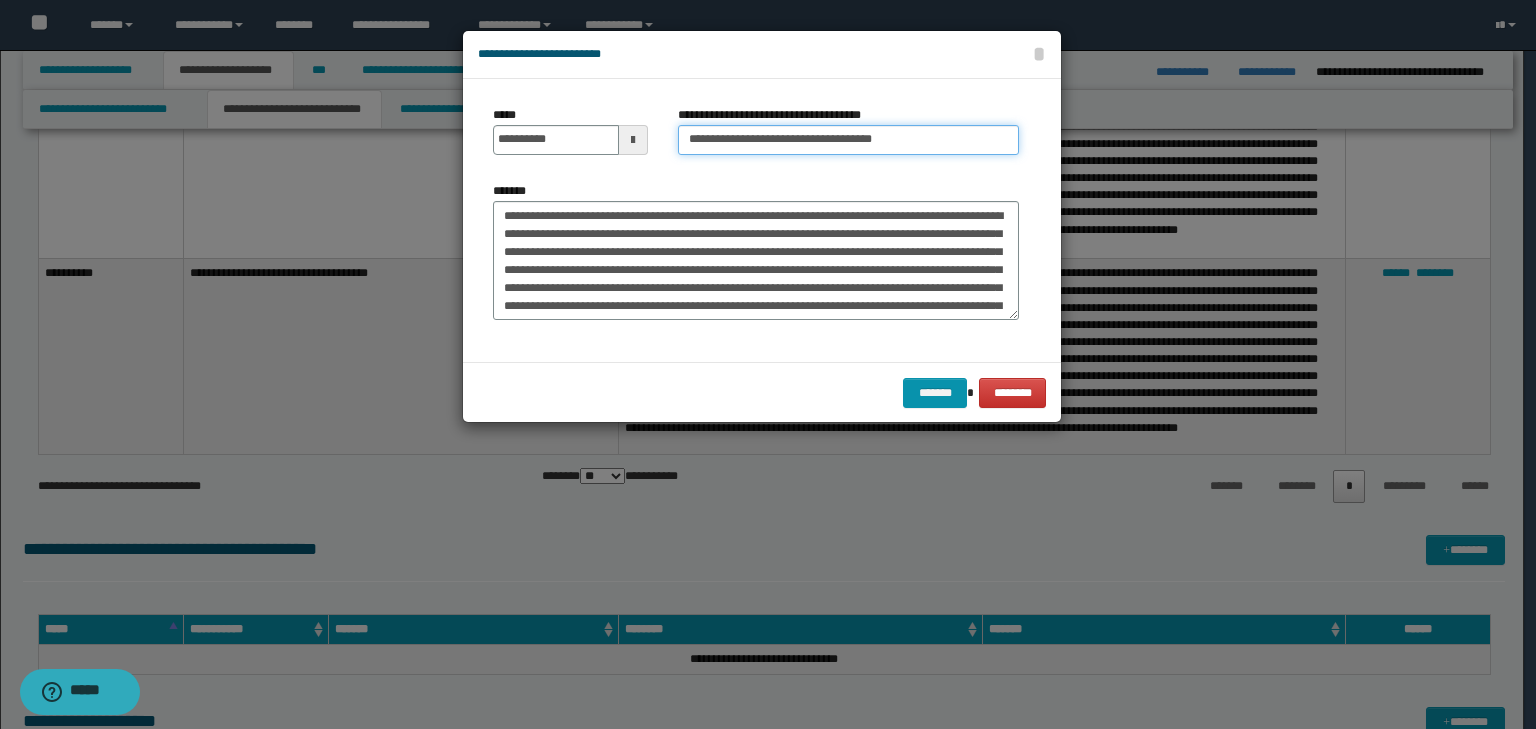 click on "**********" at bounding box center (848, 140) 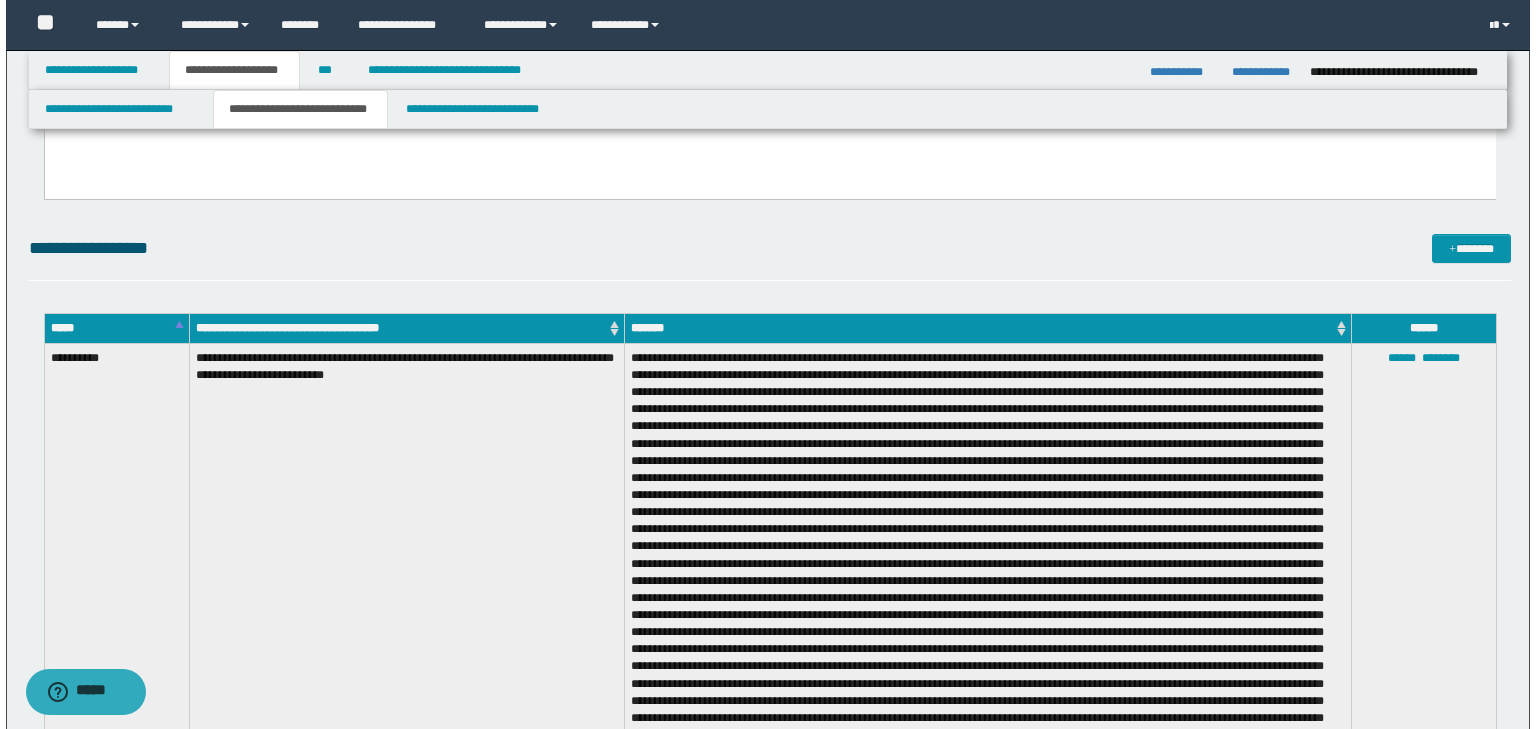 scroll, scrollTop: 2320, scrollLeft: 0, axis: vertical 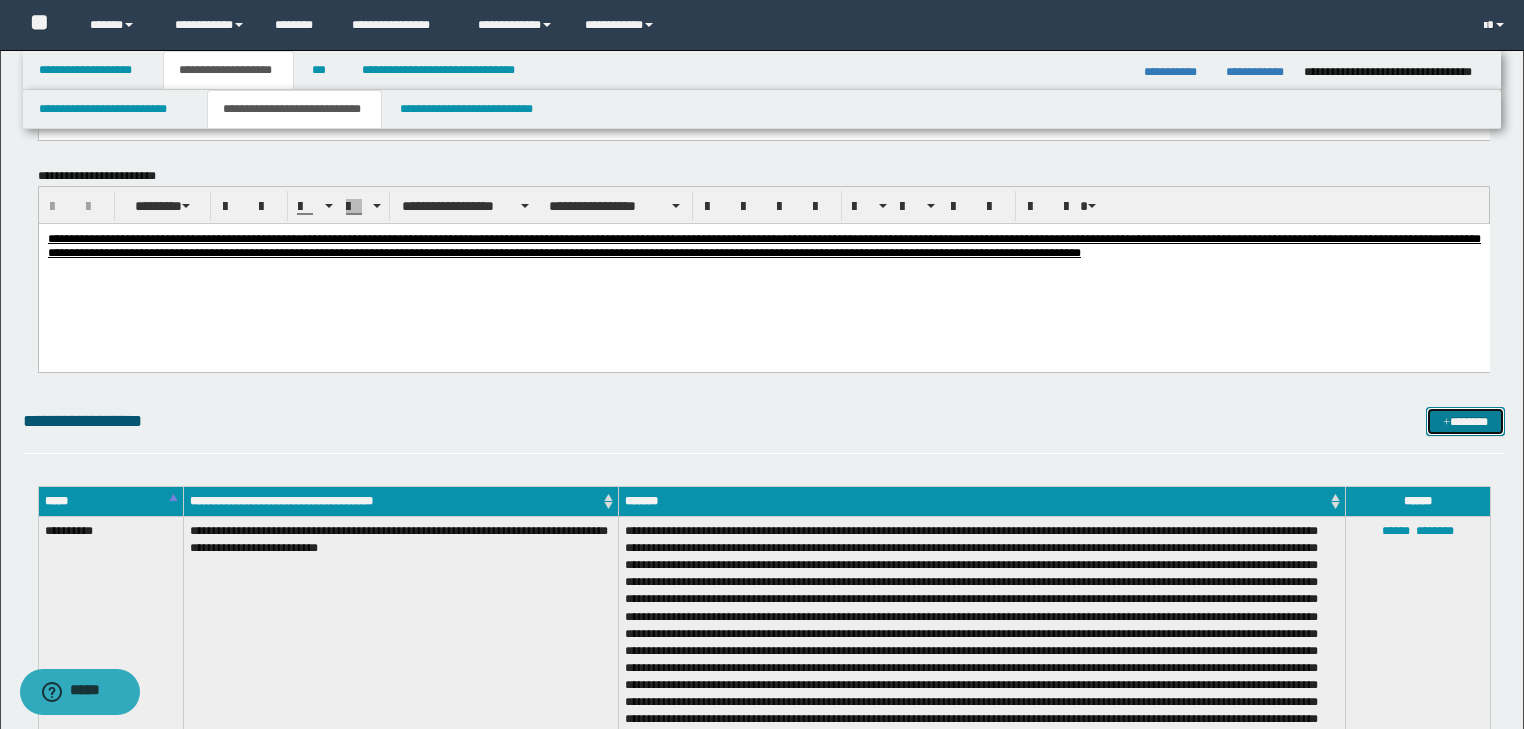 drag, startPoint x: 1479, startPoint y: 415, endPoint x: 1477, endPoint y: 402, distance: 13.152946 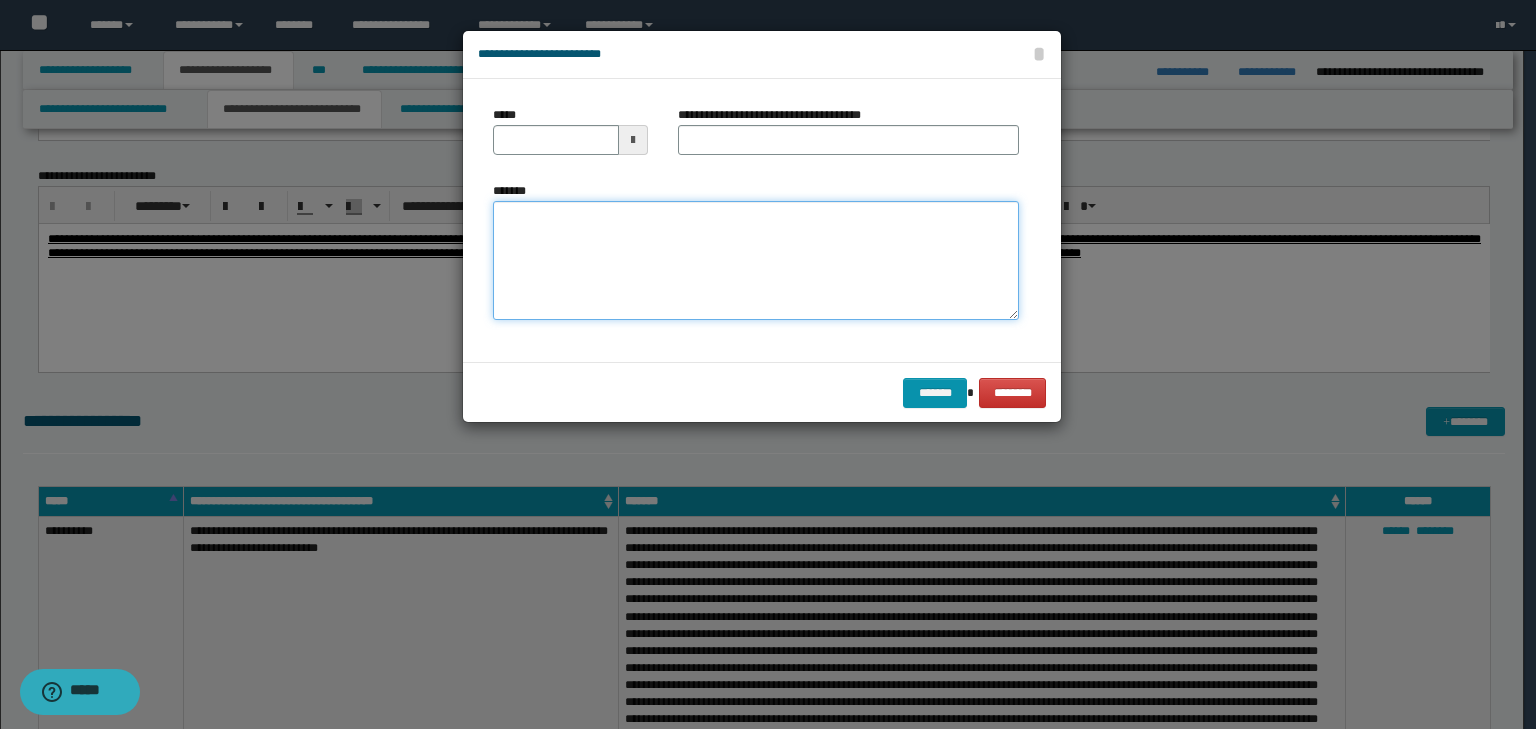 click on "*******" at bounding box center [756, 261] 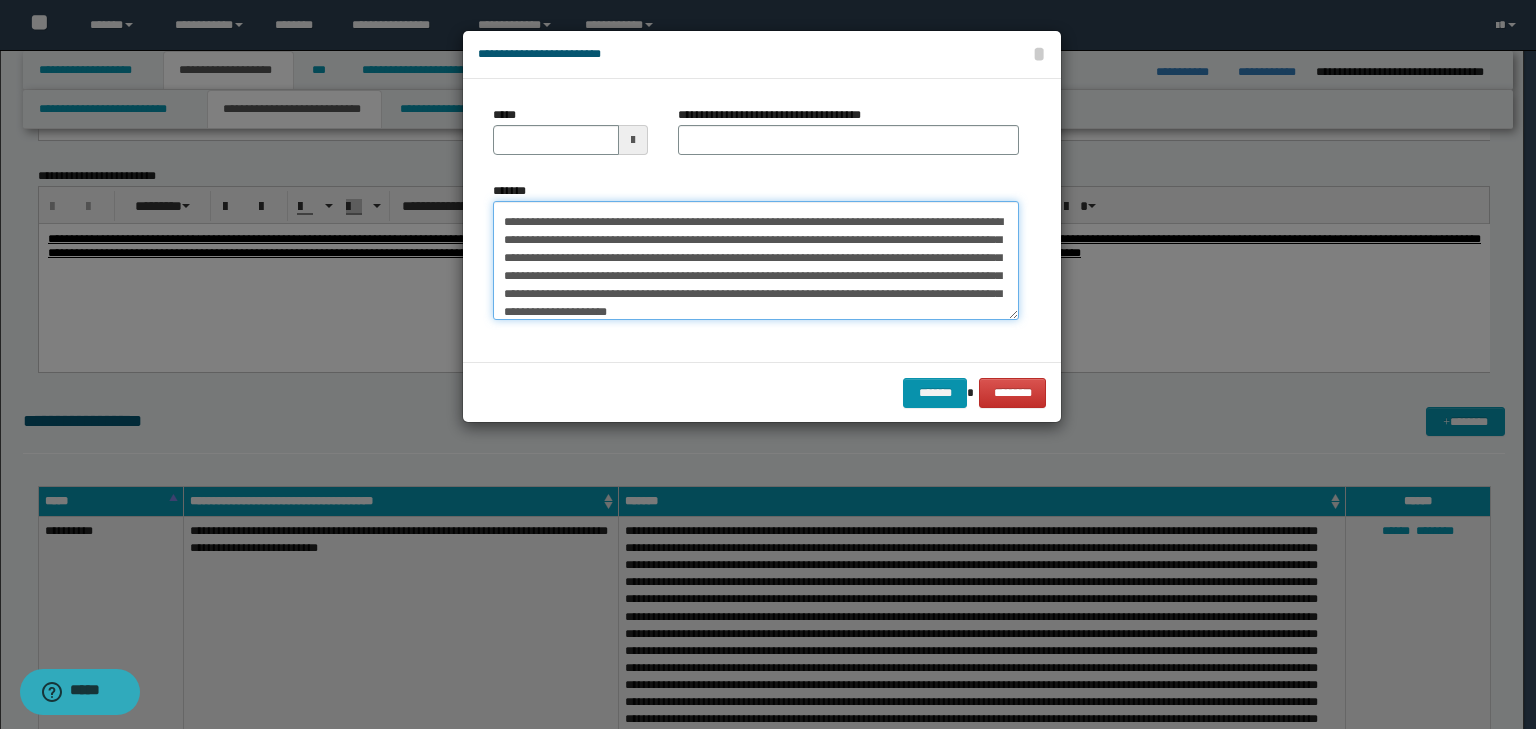 scroll, scrollTop: 0, scrollLeft: 0, axis: both 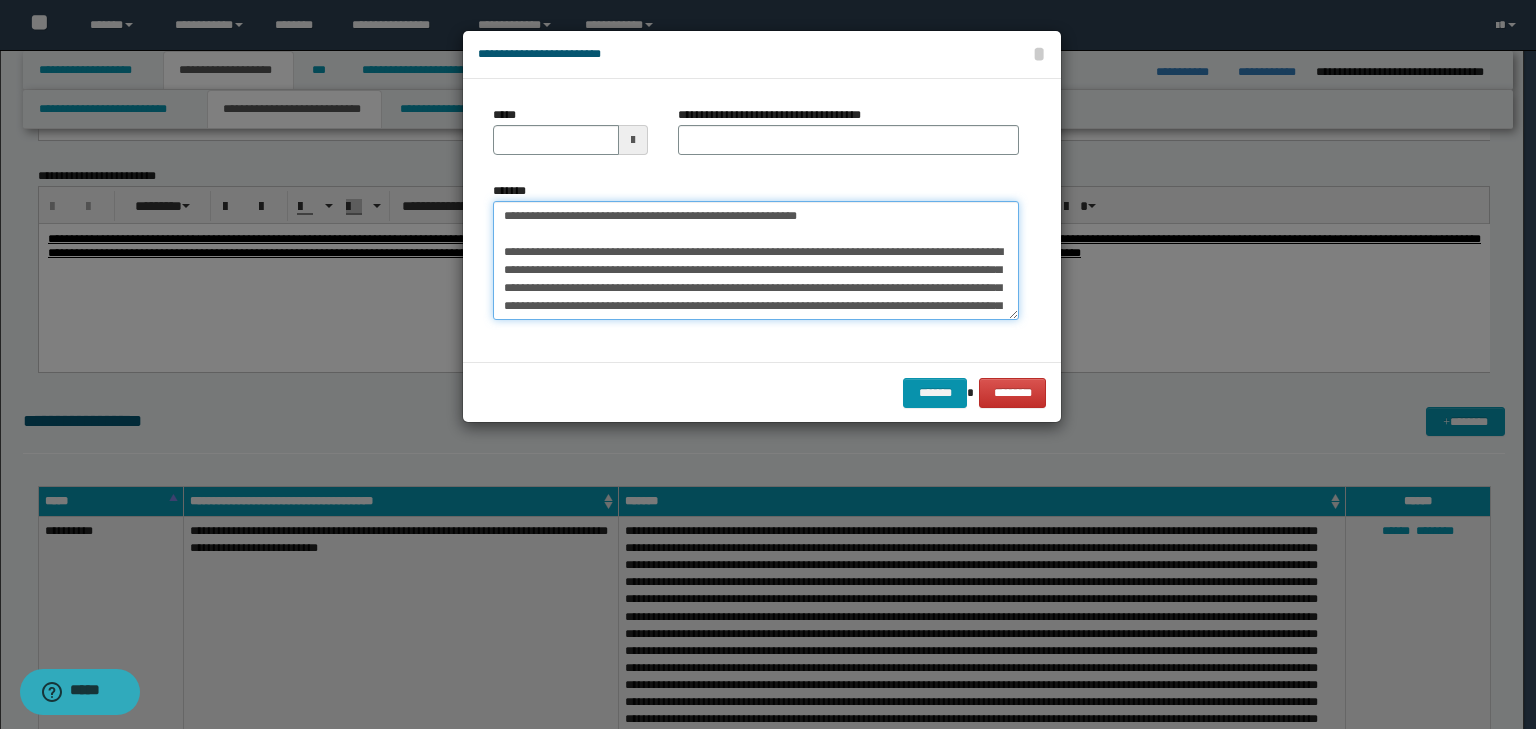 drag, startPoint x: 816, startPoint y: 211, endPoint x: 347, endPoint y: 239, distance: 469.83508 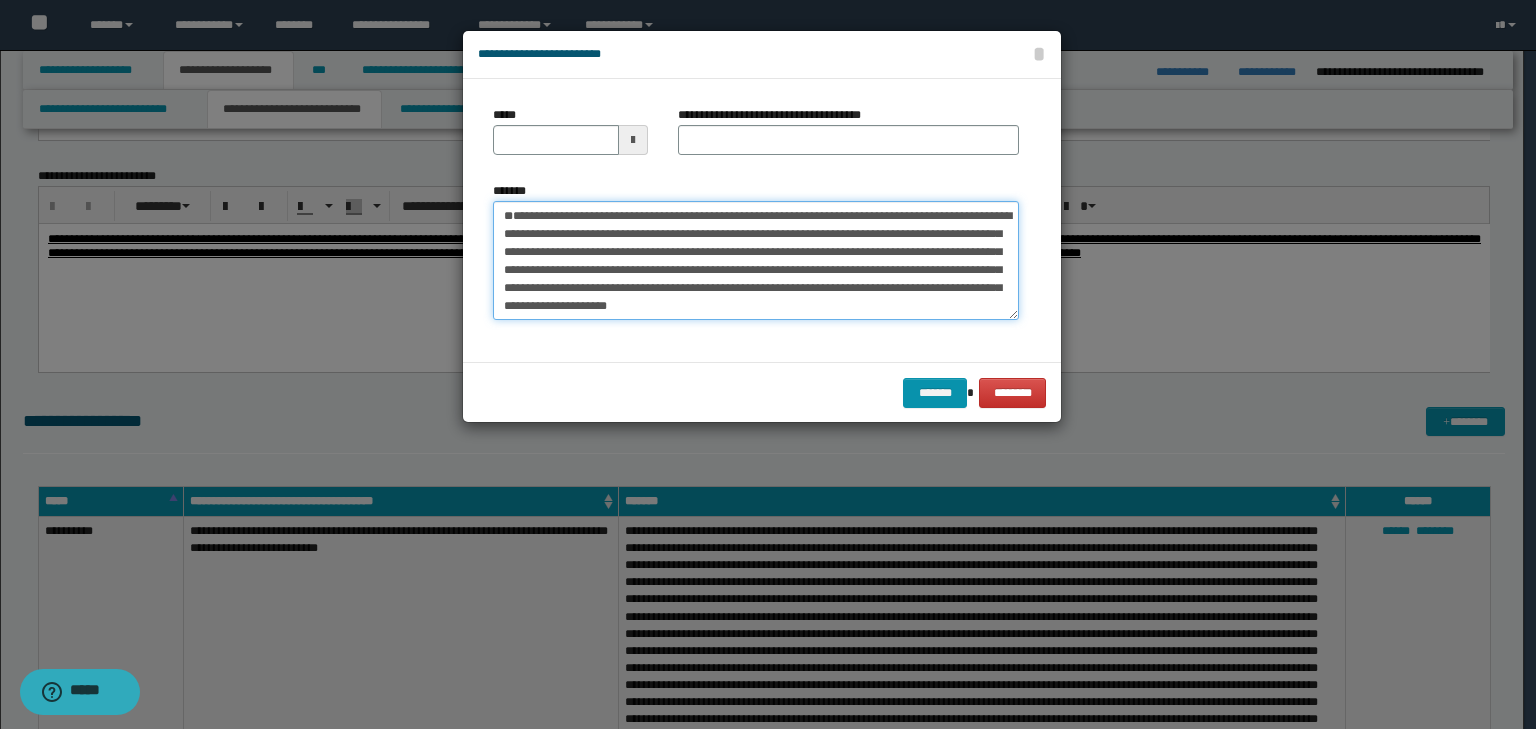 type 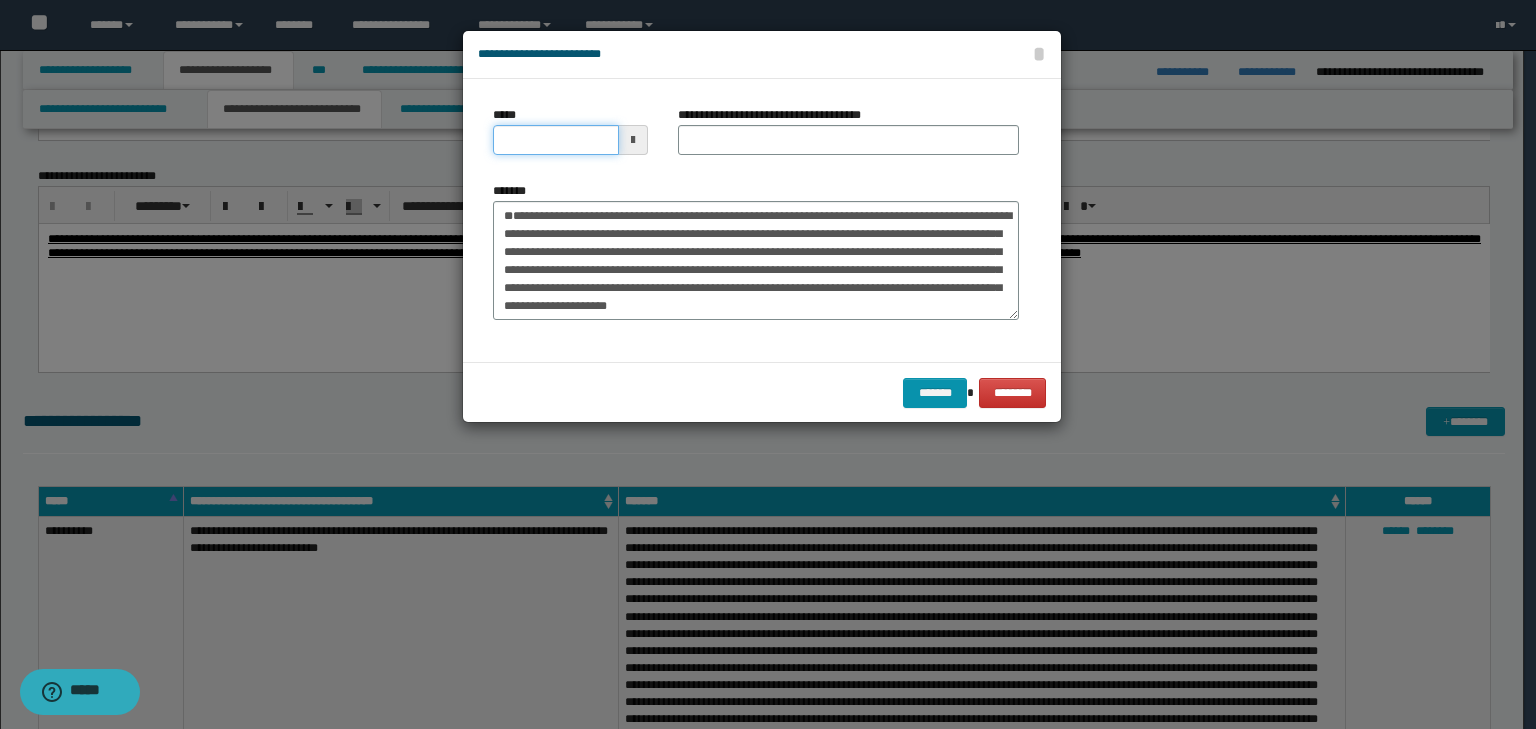click on "*****" at bounding box center (556, 140) 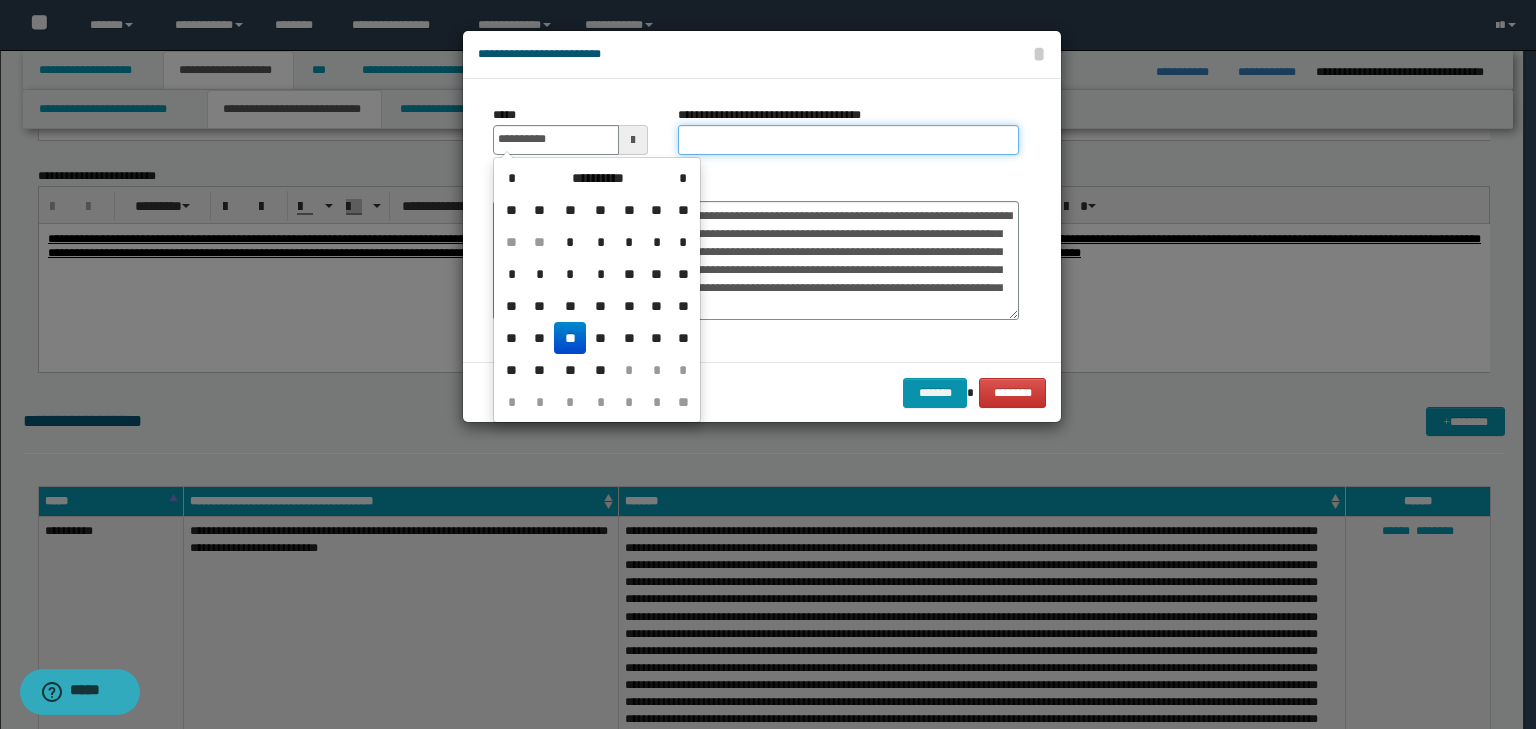 type on "**********" 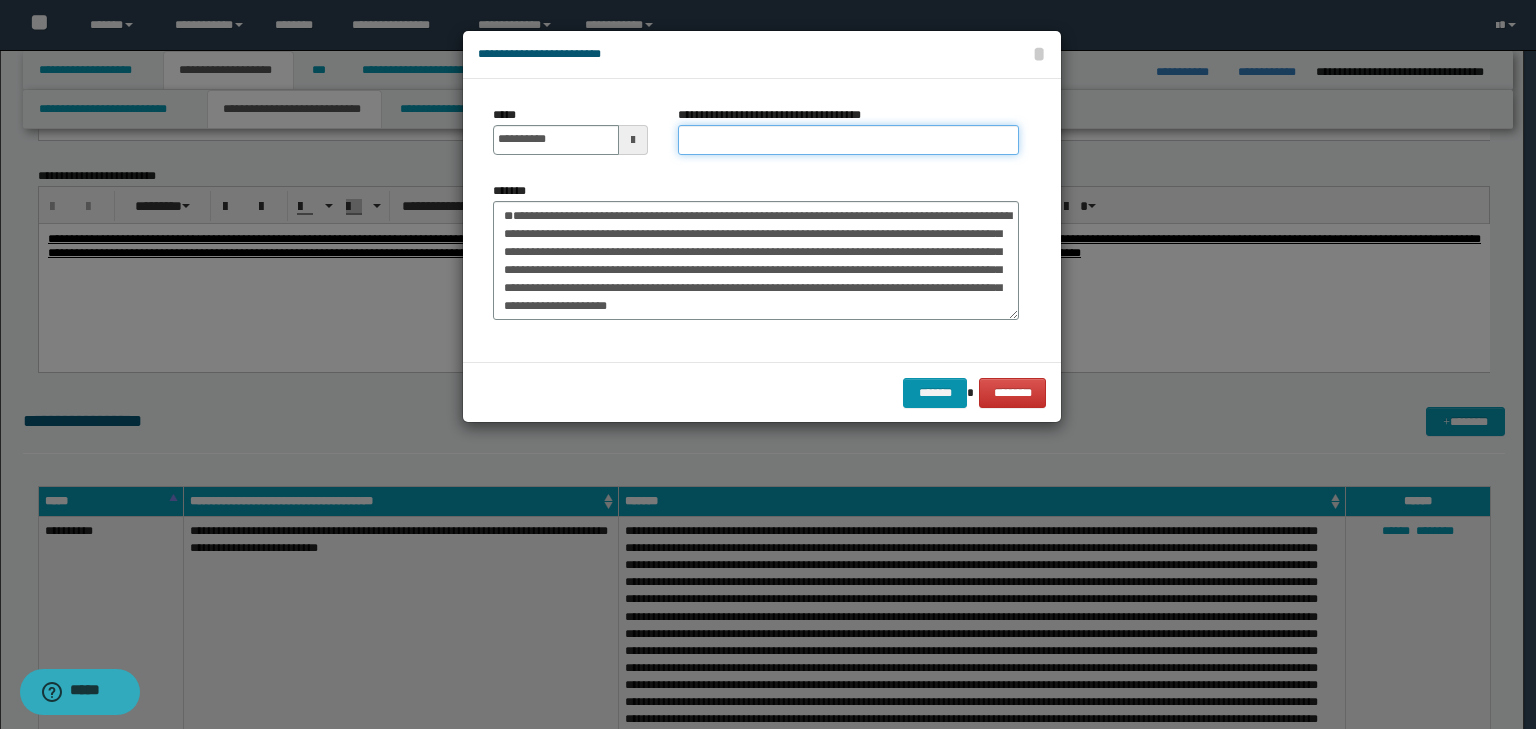 paste on "**********" 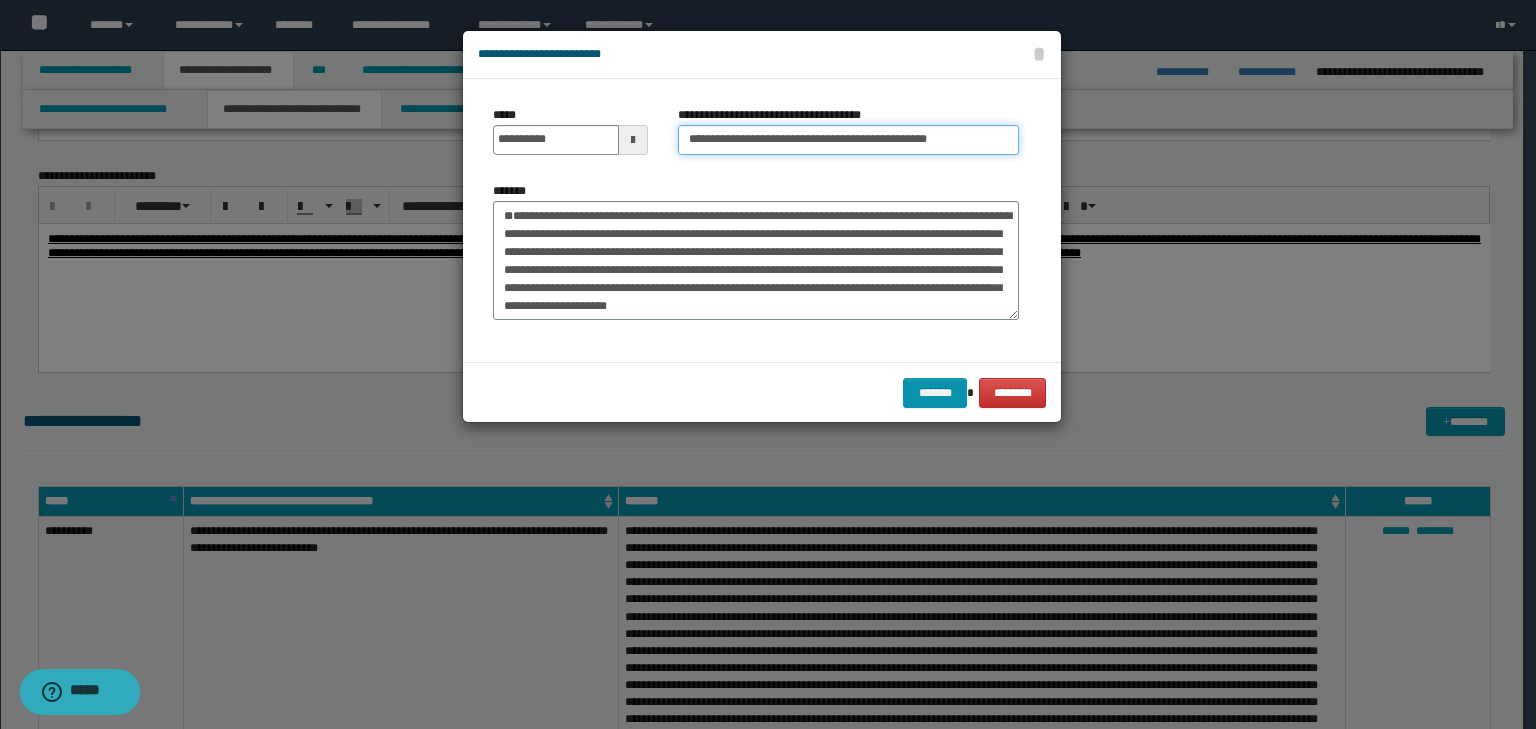 type on "**********" 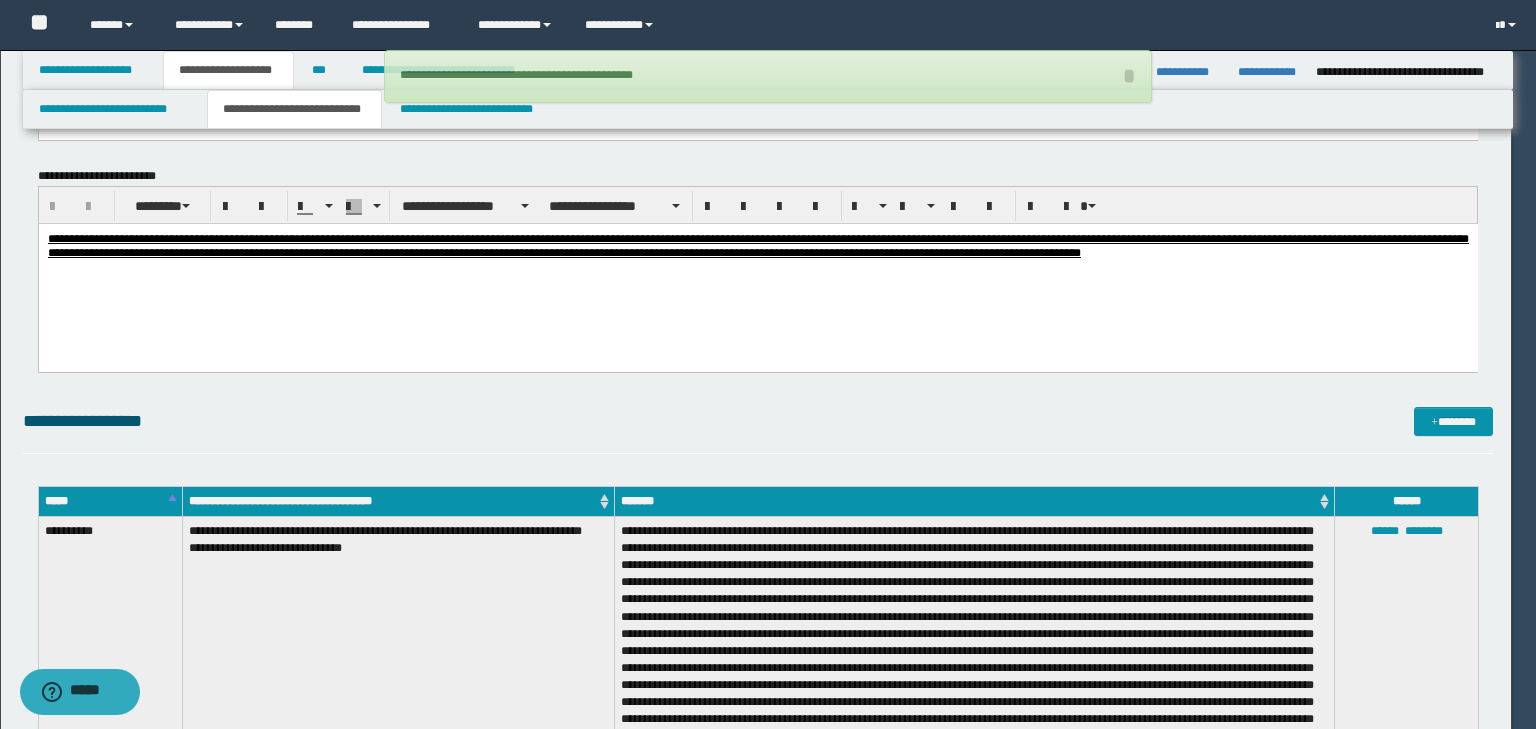 type 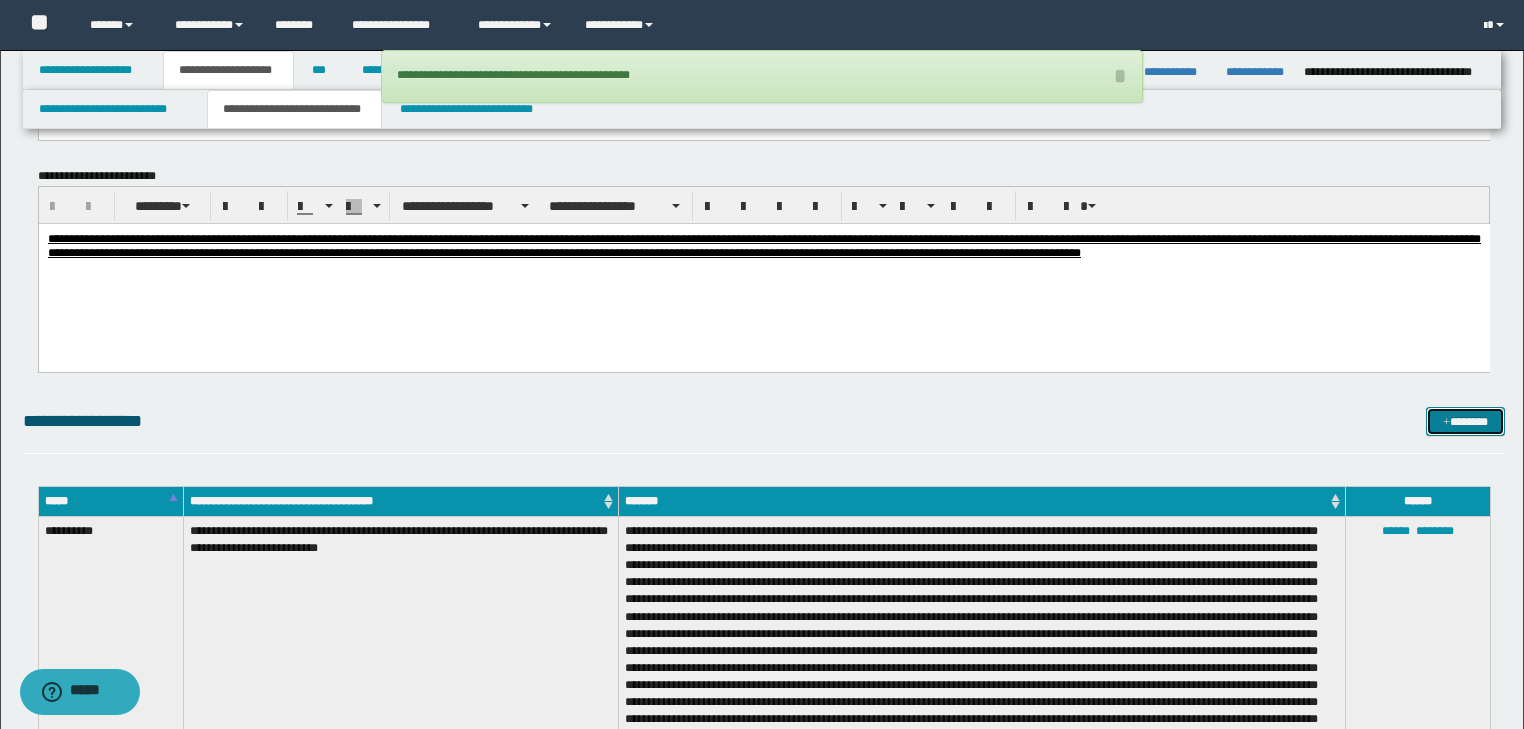 drag, startPoint x: 1446, startPoint y: 423, endPoint x: 1246, endPoint y: 385, distance: 203.57799 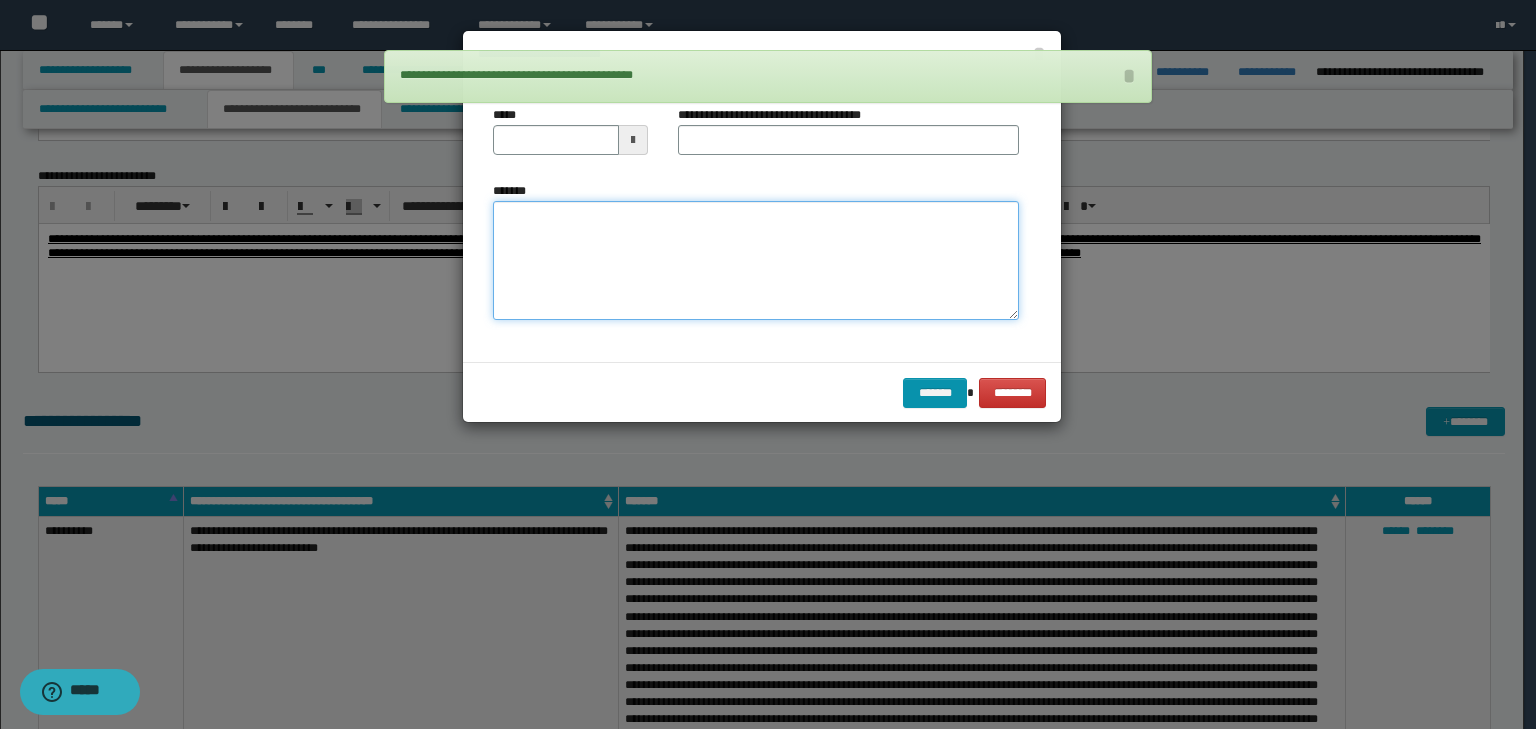 drag, startPoint x: 721, startPoint y: 240, endPoint x: 717, endPoint y: 258, distance: 18.439089 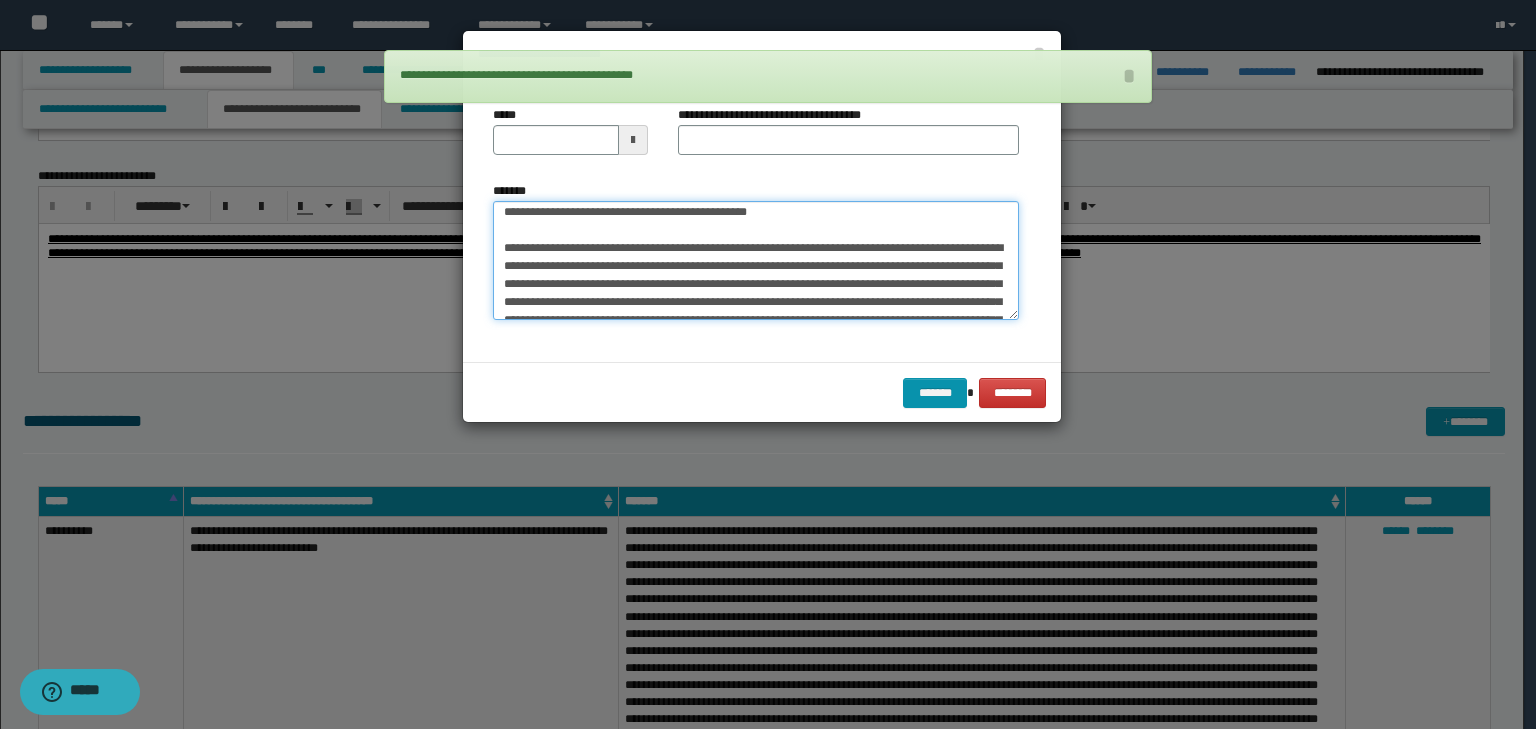 scroll, scrollTop: 0, scrollLeft: 0, axis: both 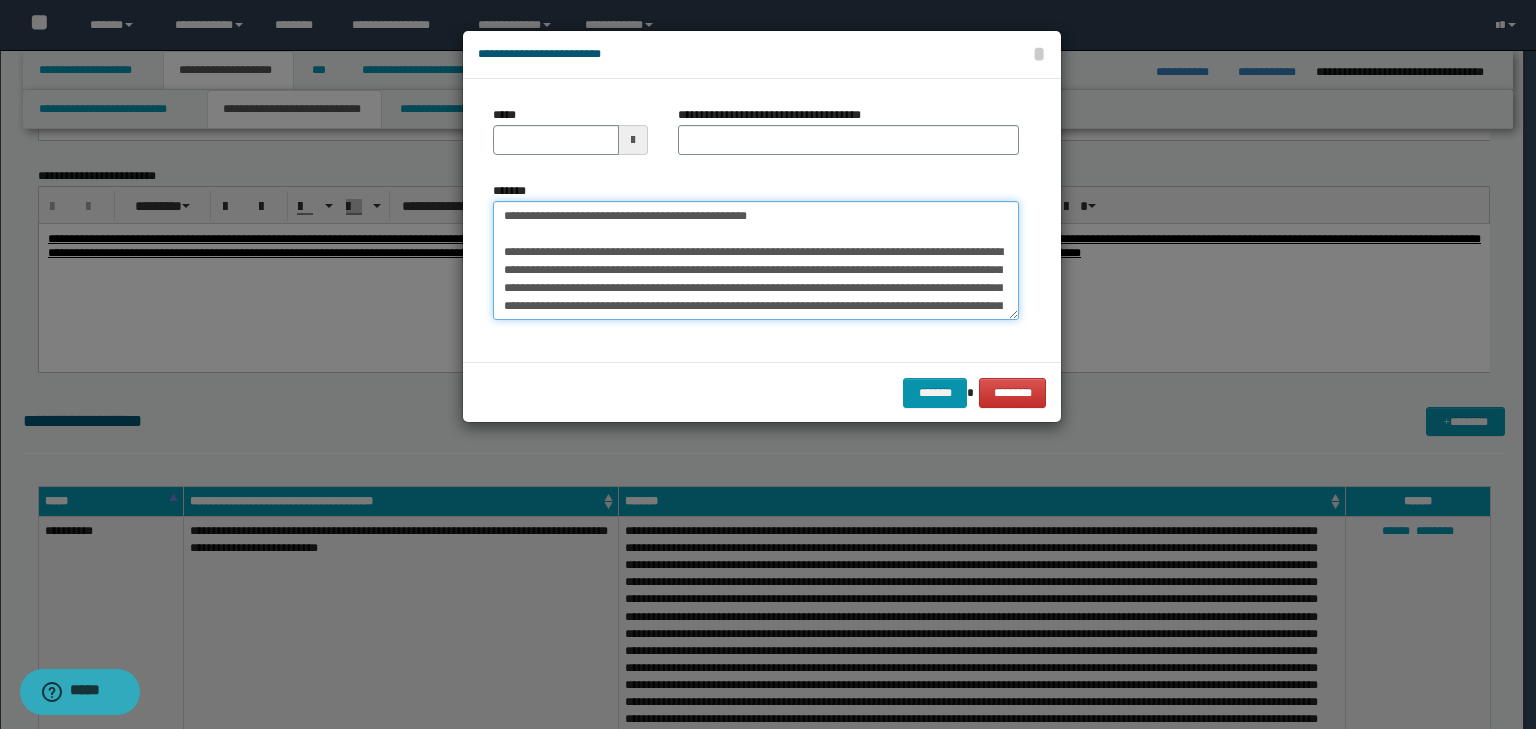 drag, startPoint x: 792, startPoint y: 238, endPoint x: 536, endPoint y: 212, distance: 257.31693 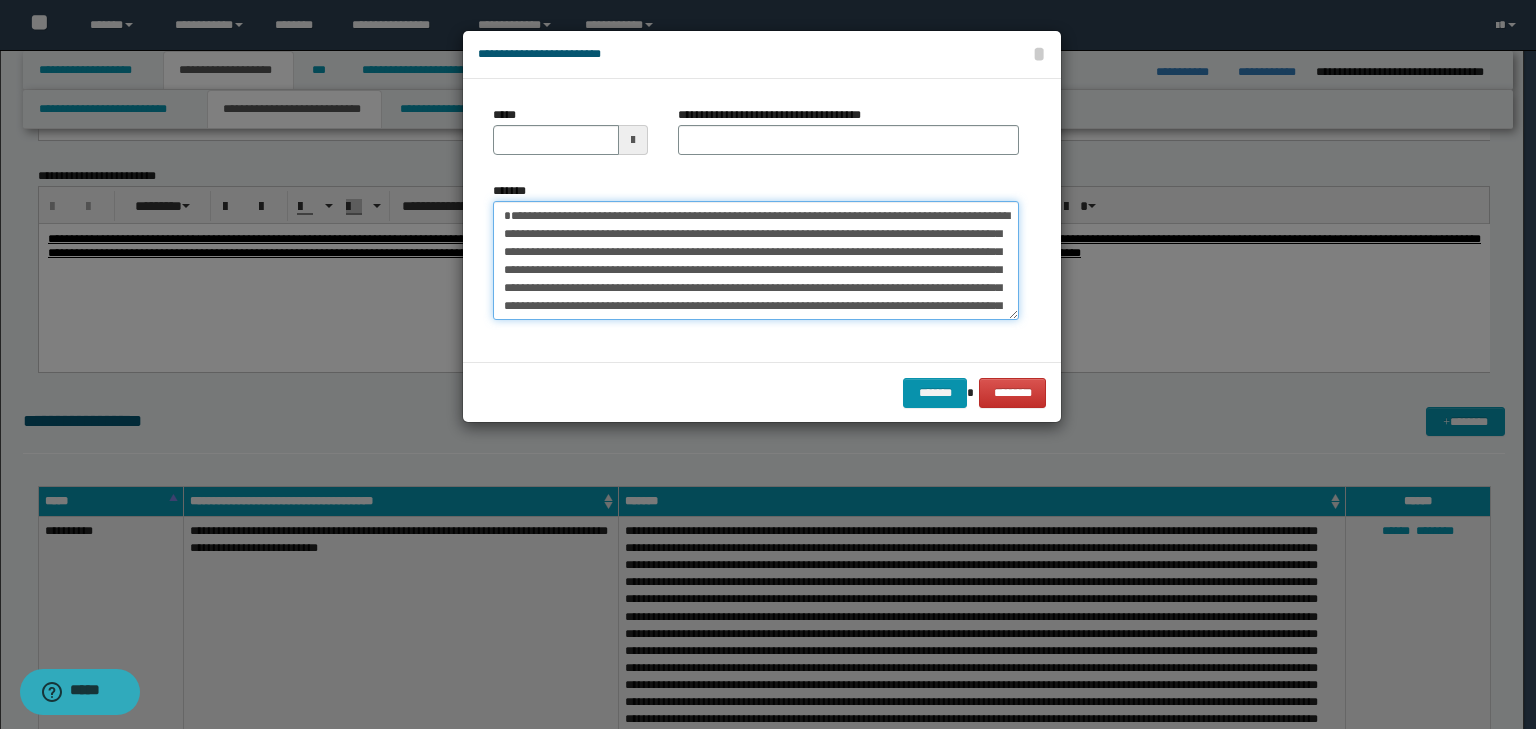 type 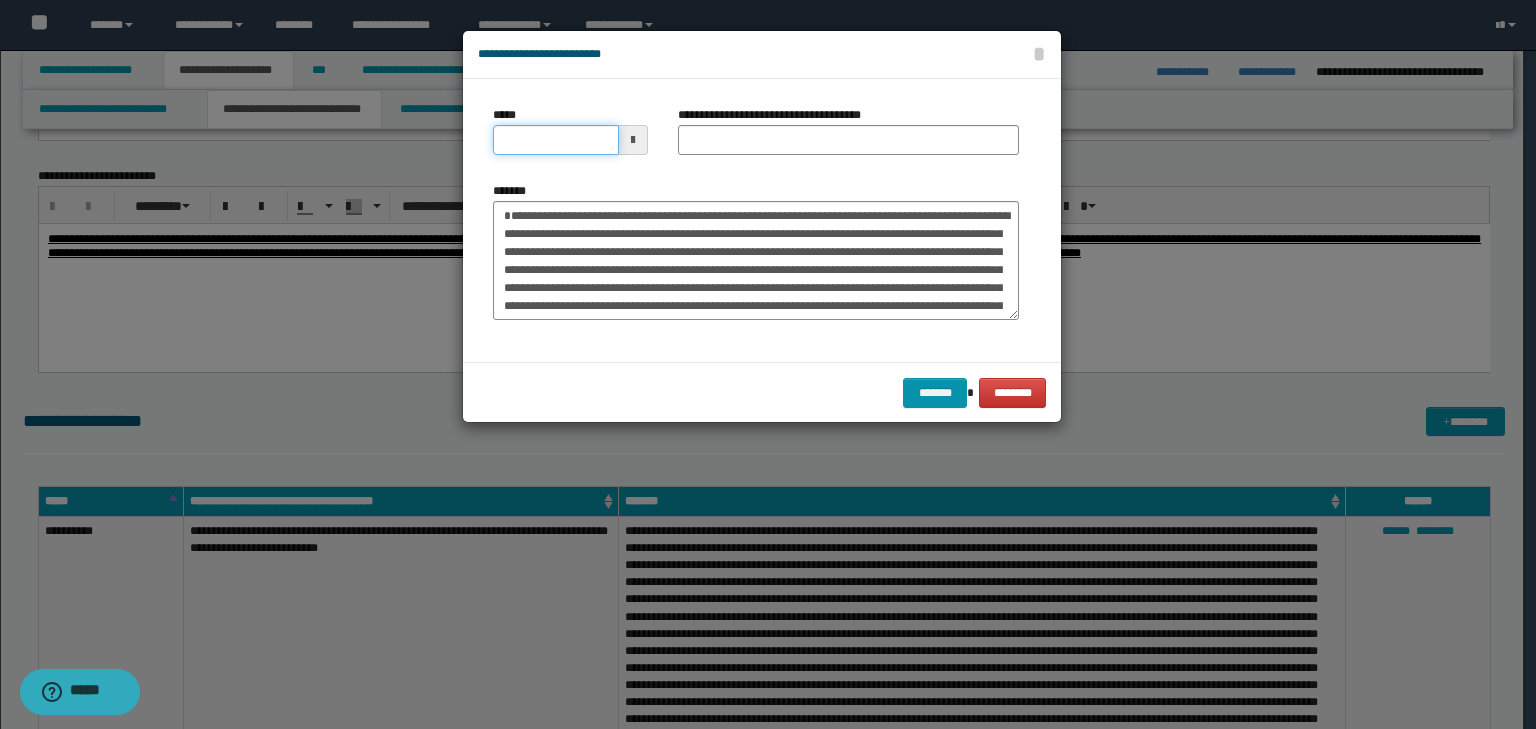 click on "*****" at bounding box center (556, 140) 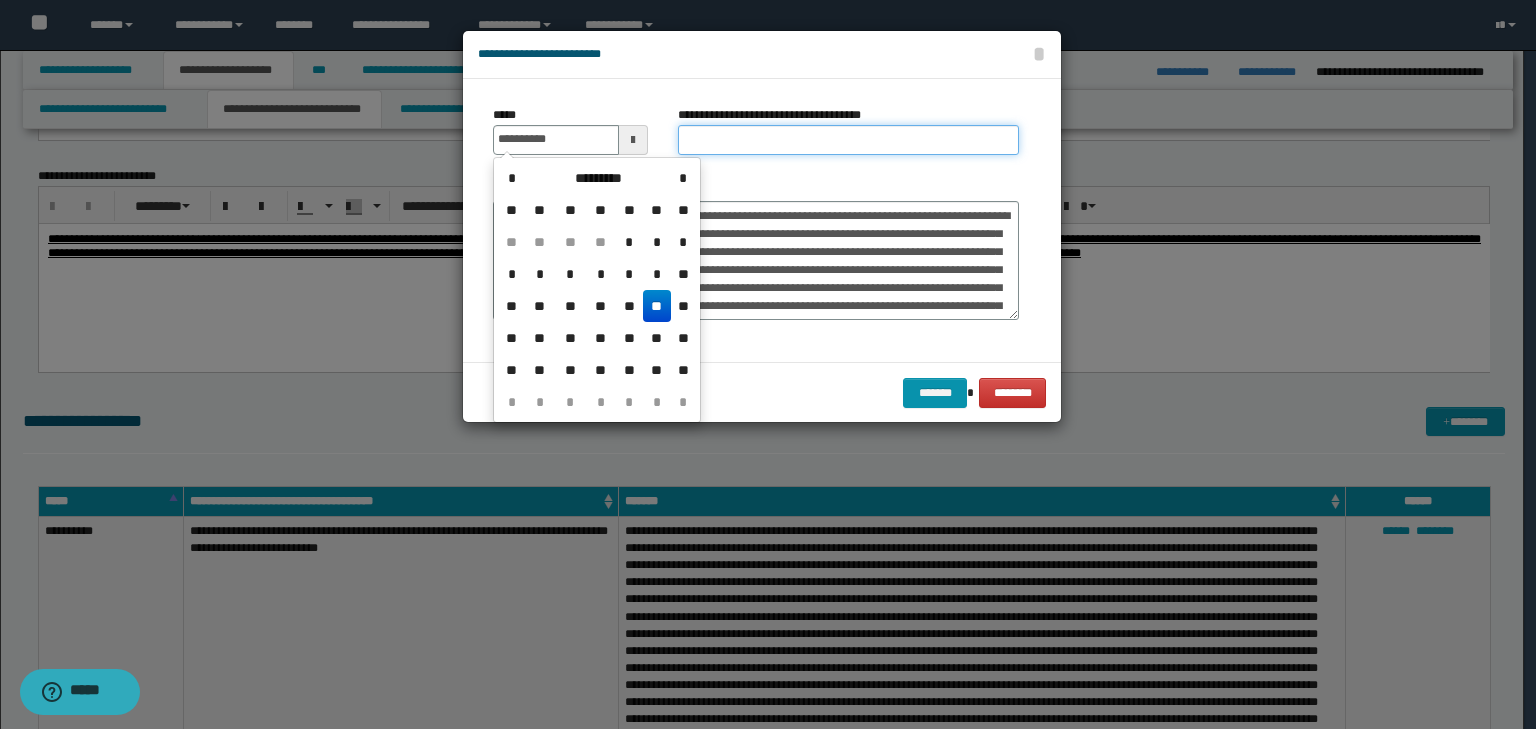 type on "**********" 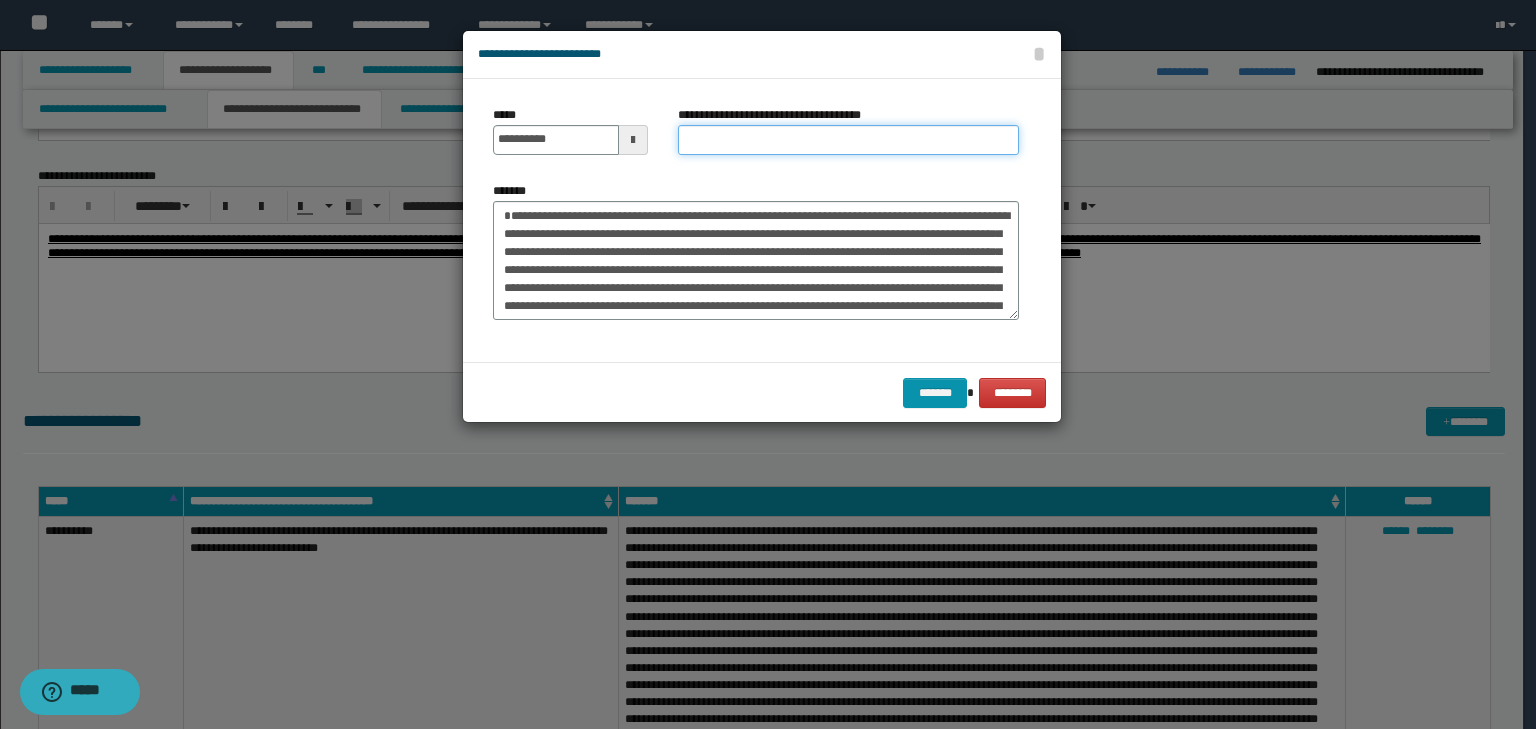 paste on "**********" 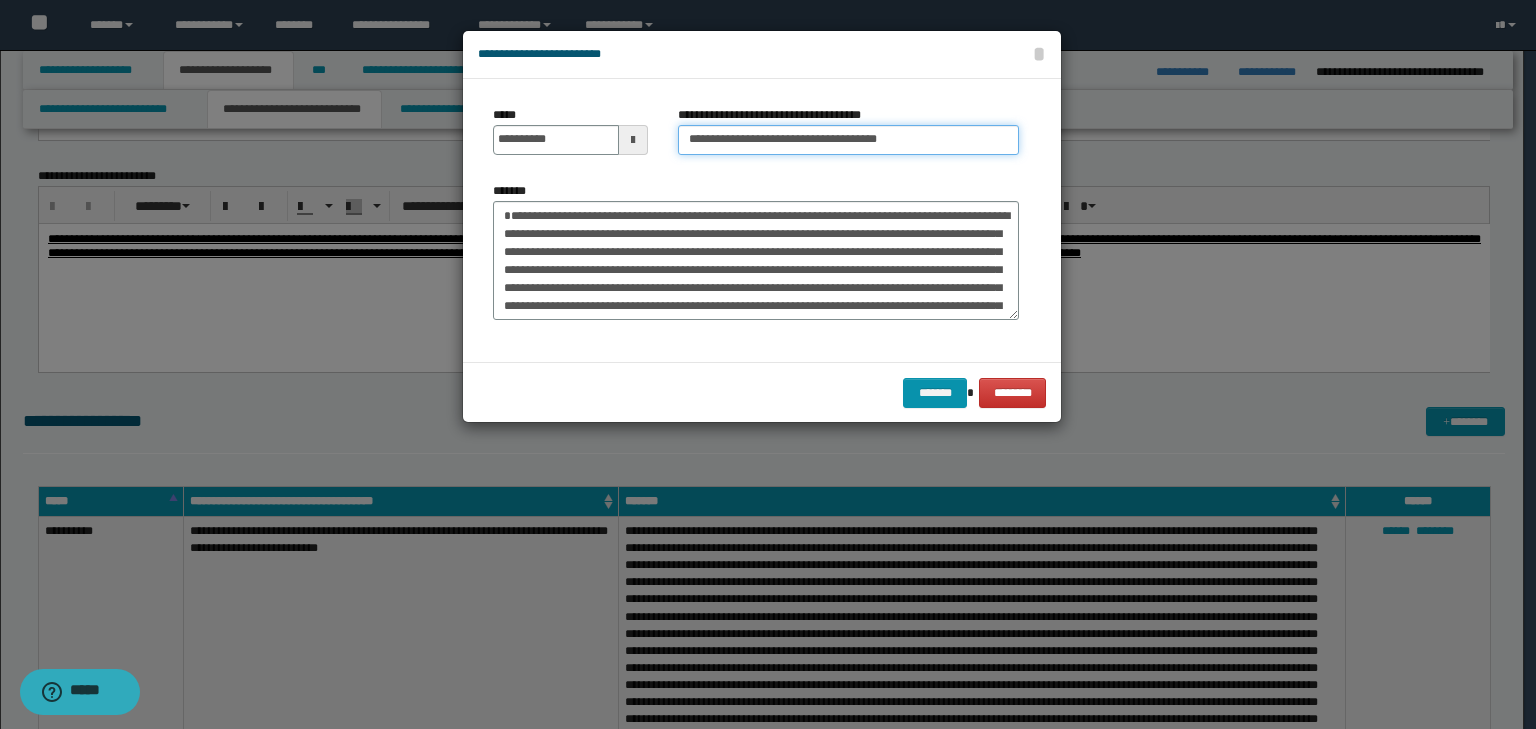 type on "**********" 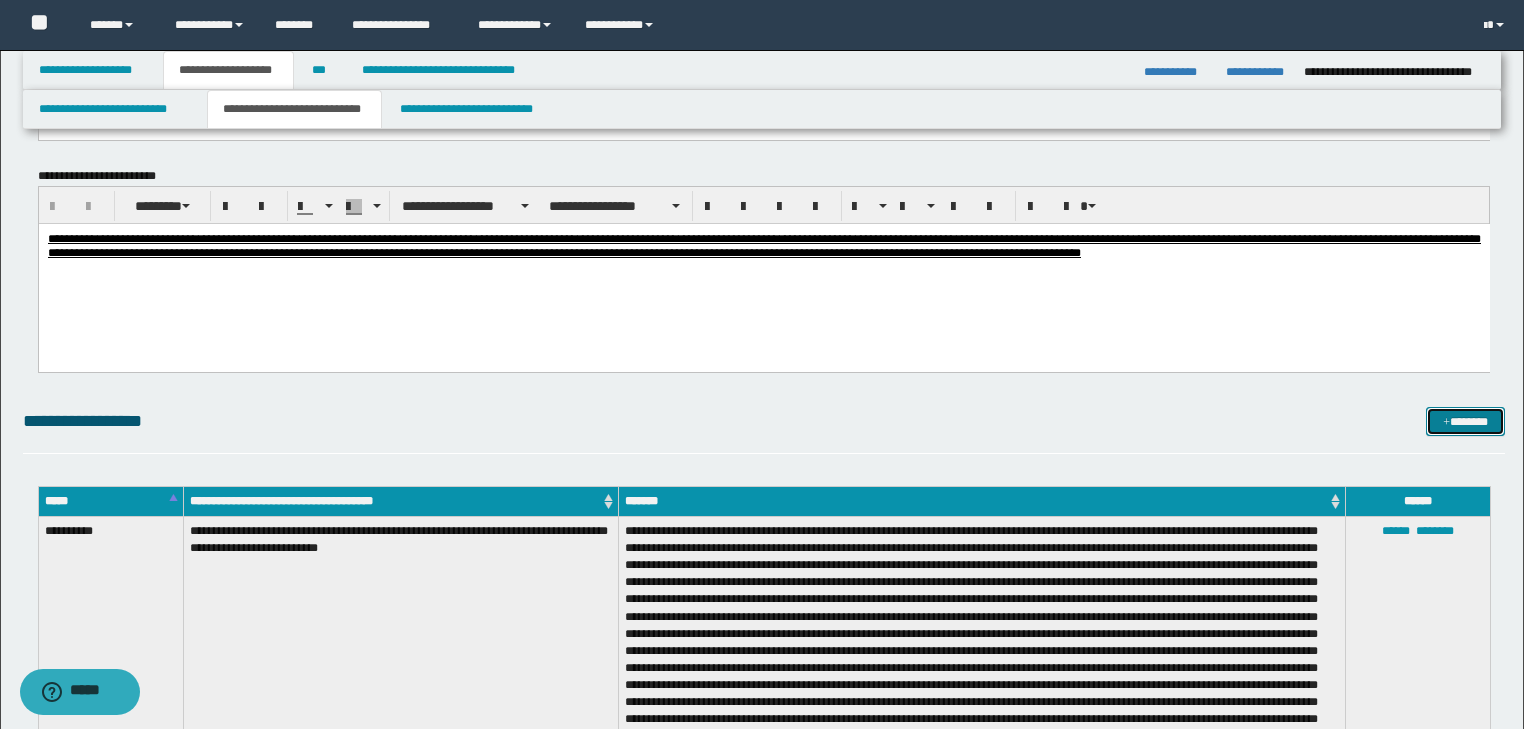 click on "*******" at bounding box center (1465, 422) 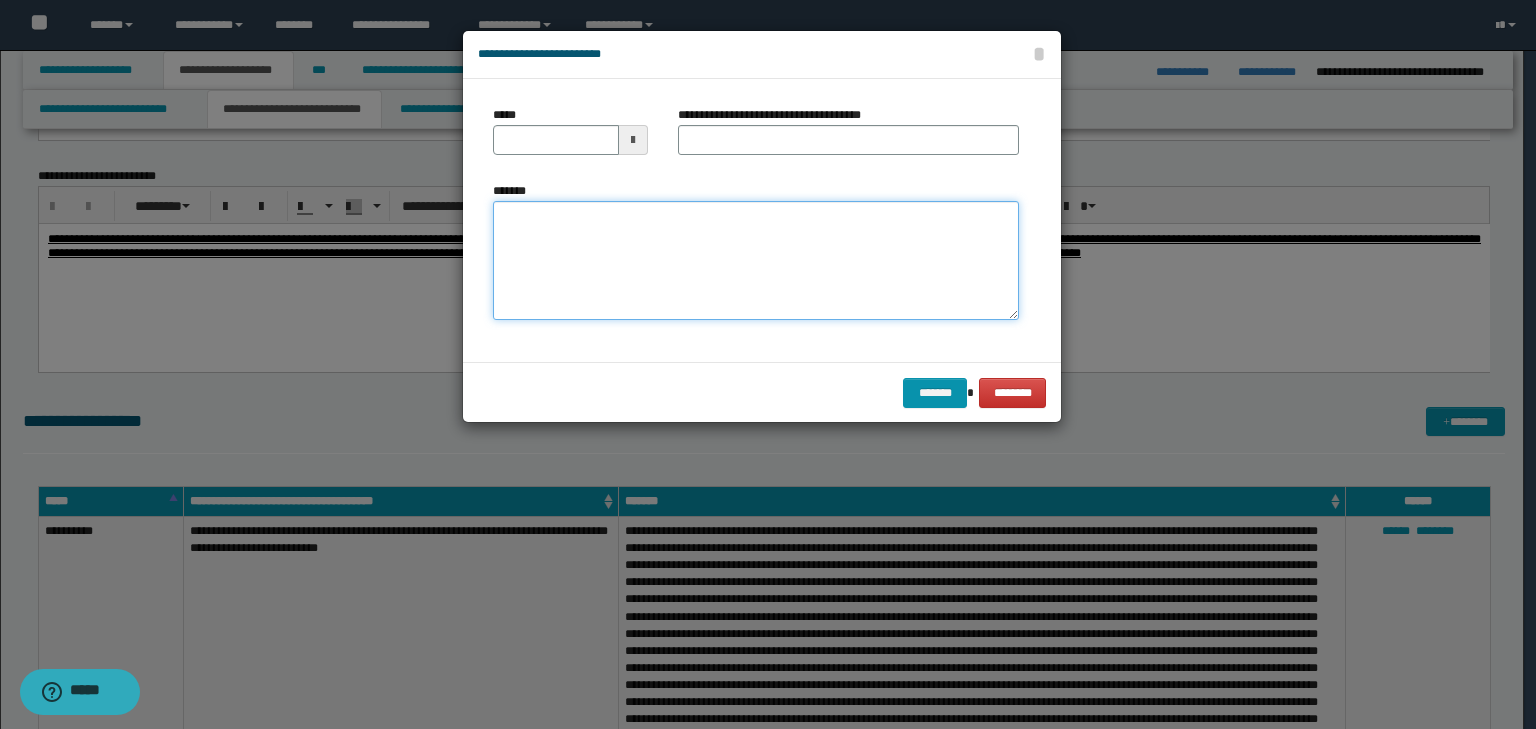 click on "*******" at bounding box center [756, 261] 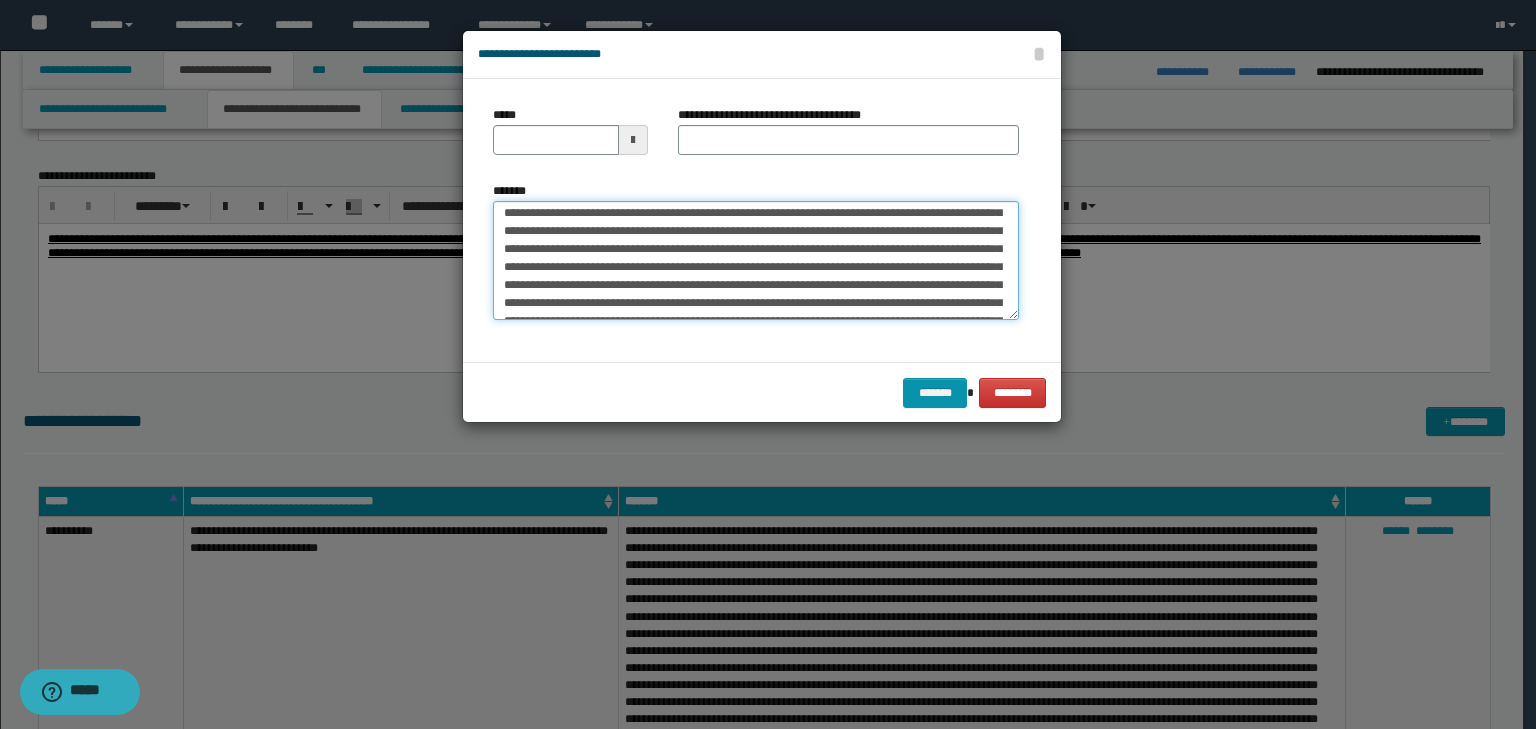 scroll, scrollTop: 0, scrollLeft: 0, axis: both 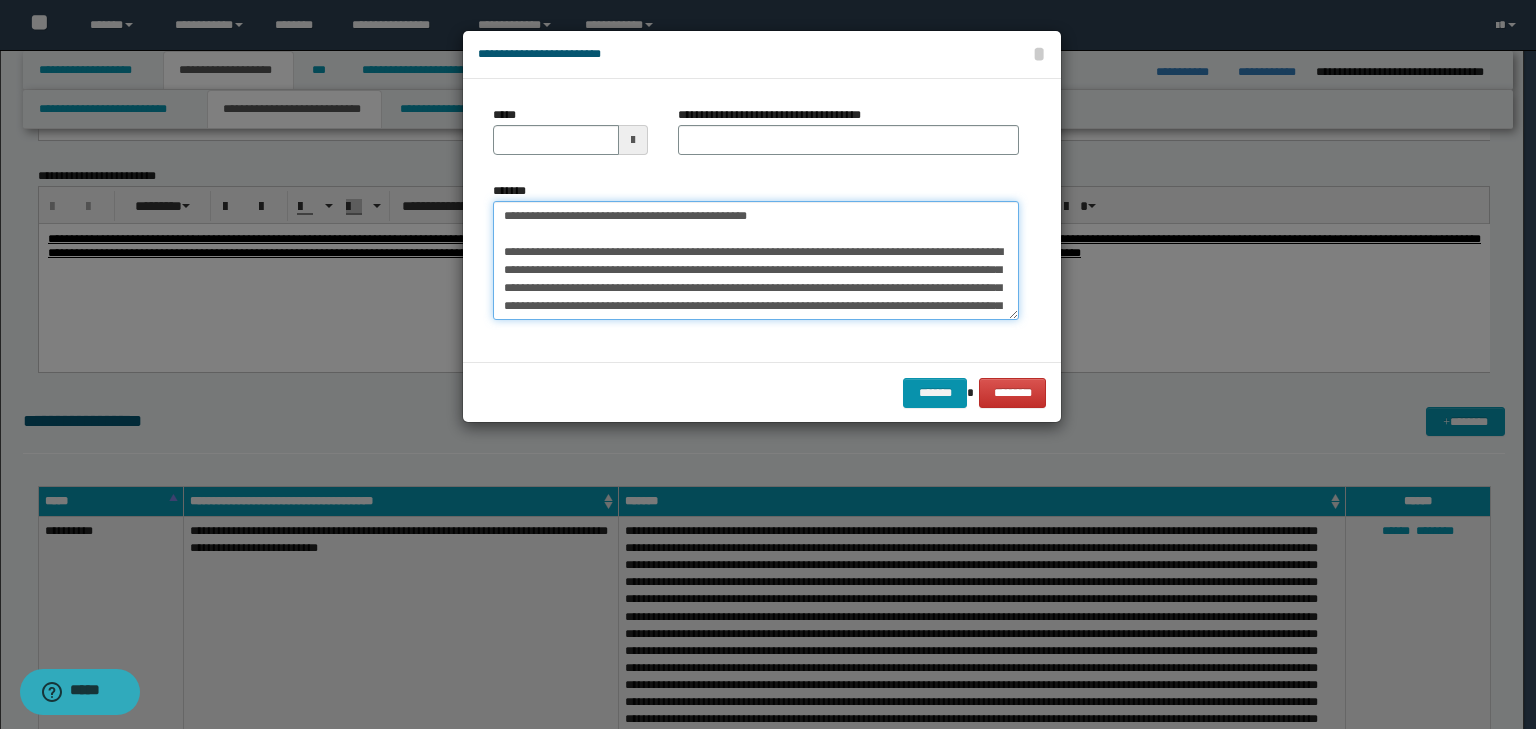 drag, startPoint x: 817, startPoint y: 231, endPoint x: 173, endPoint y: 228, distance: 644.00696 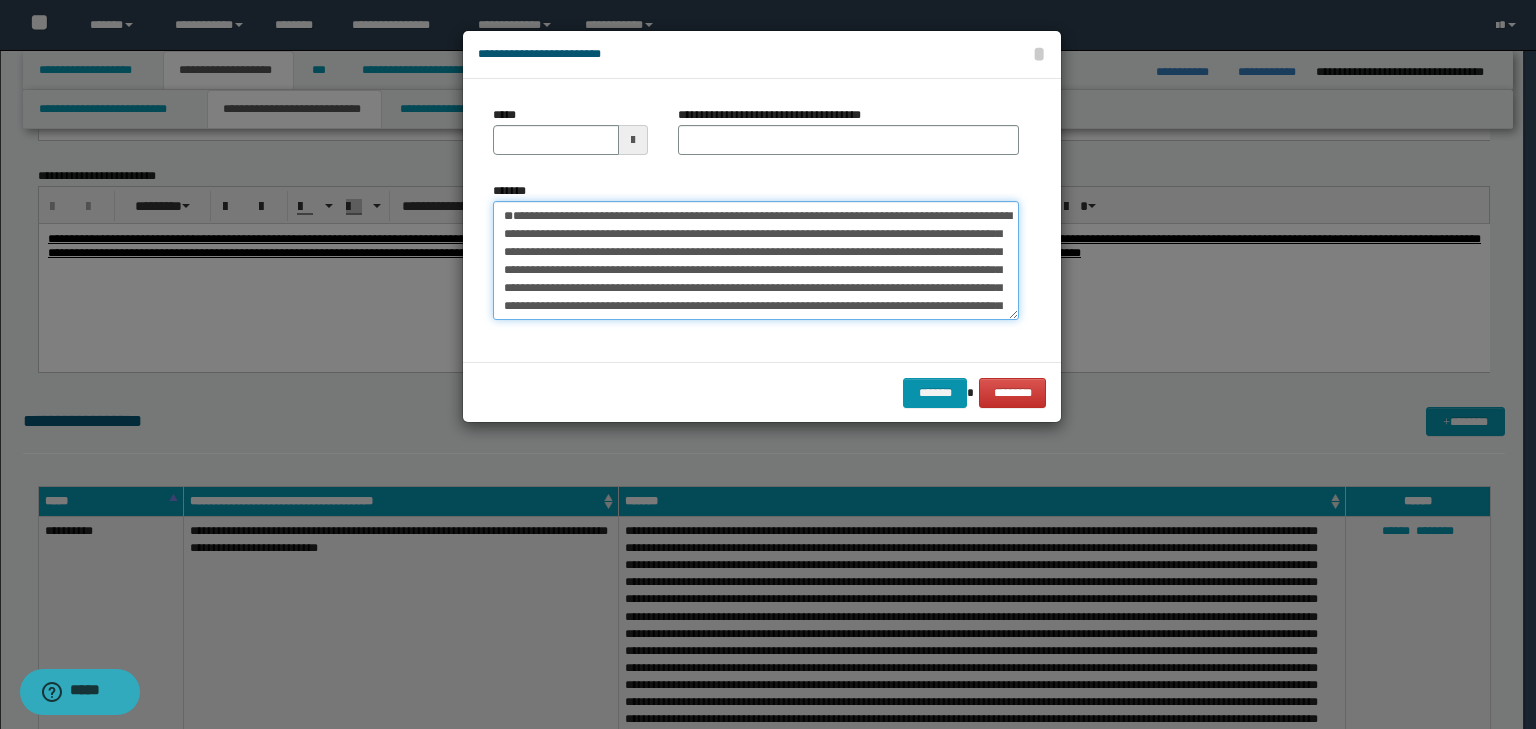 type 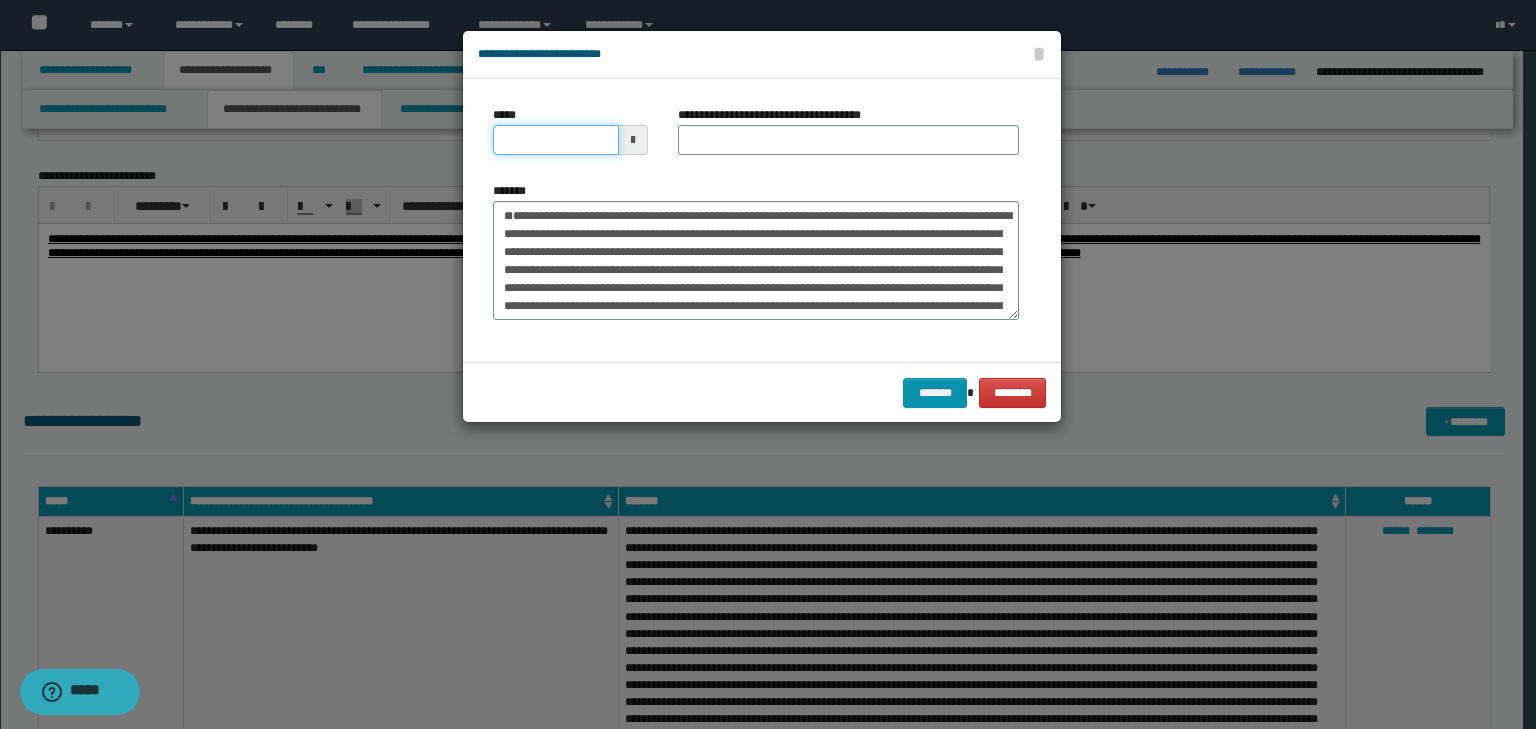 click on "*****" at bounding box center [556, 140] 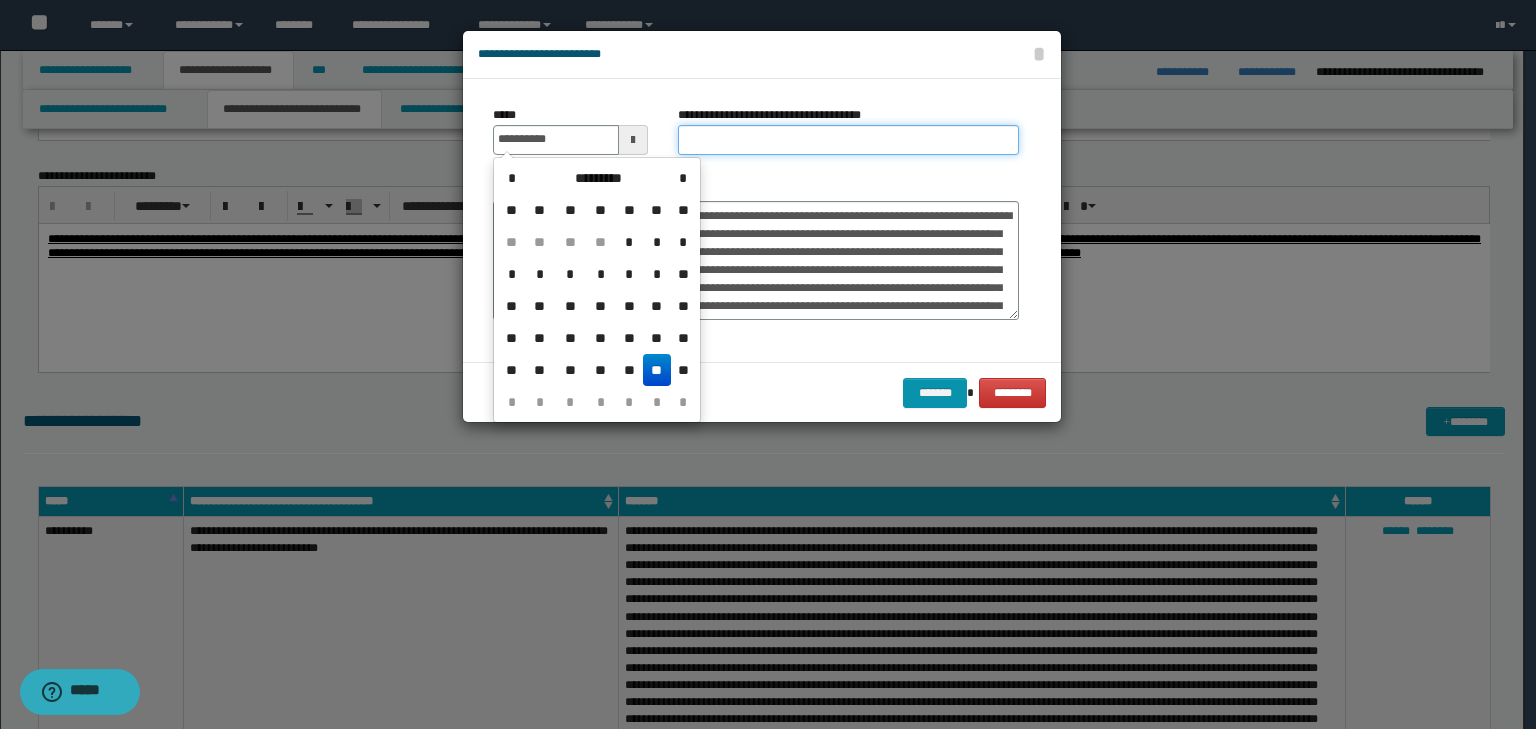 type on "**********" 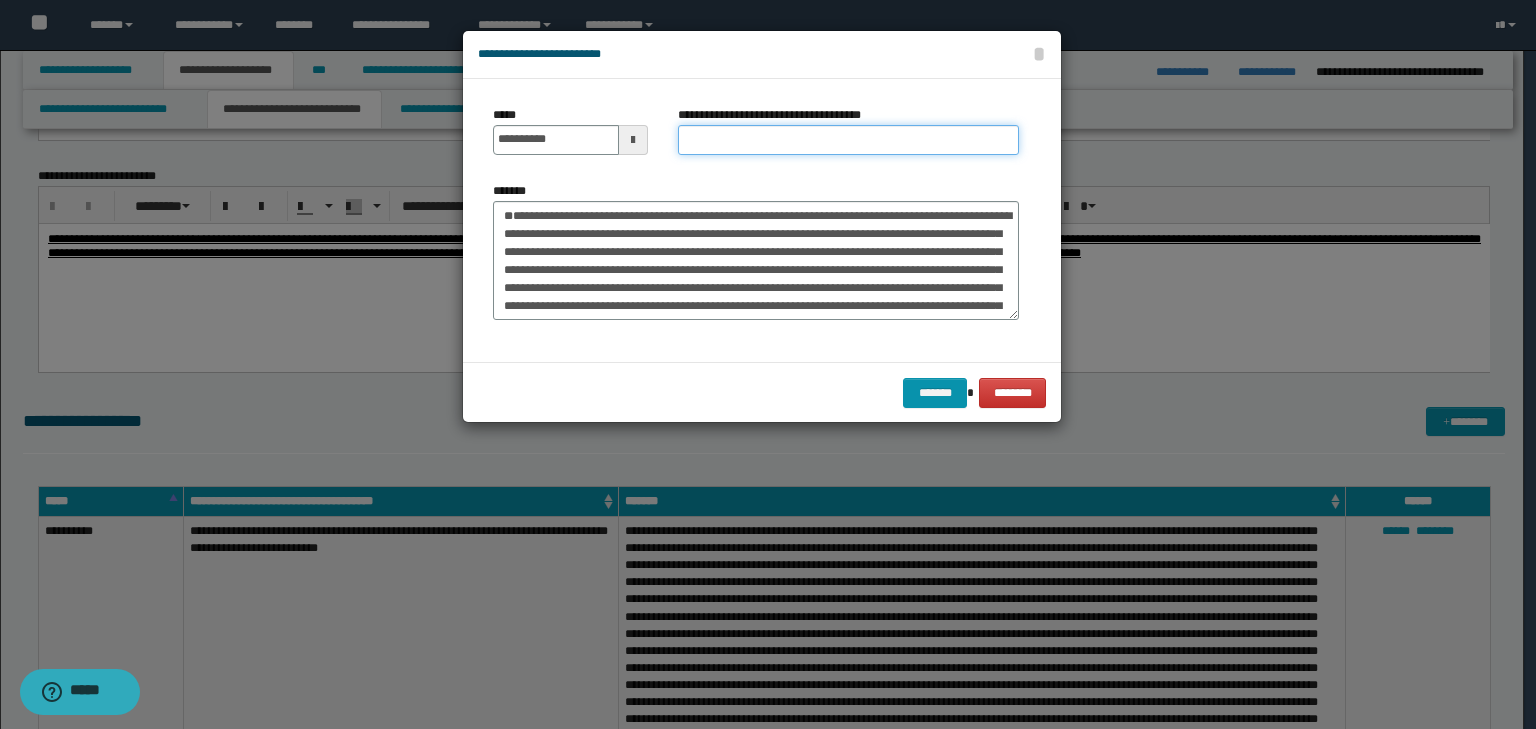 paste on "**********" 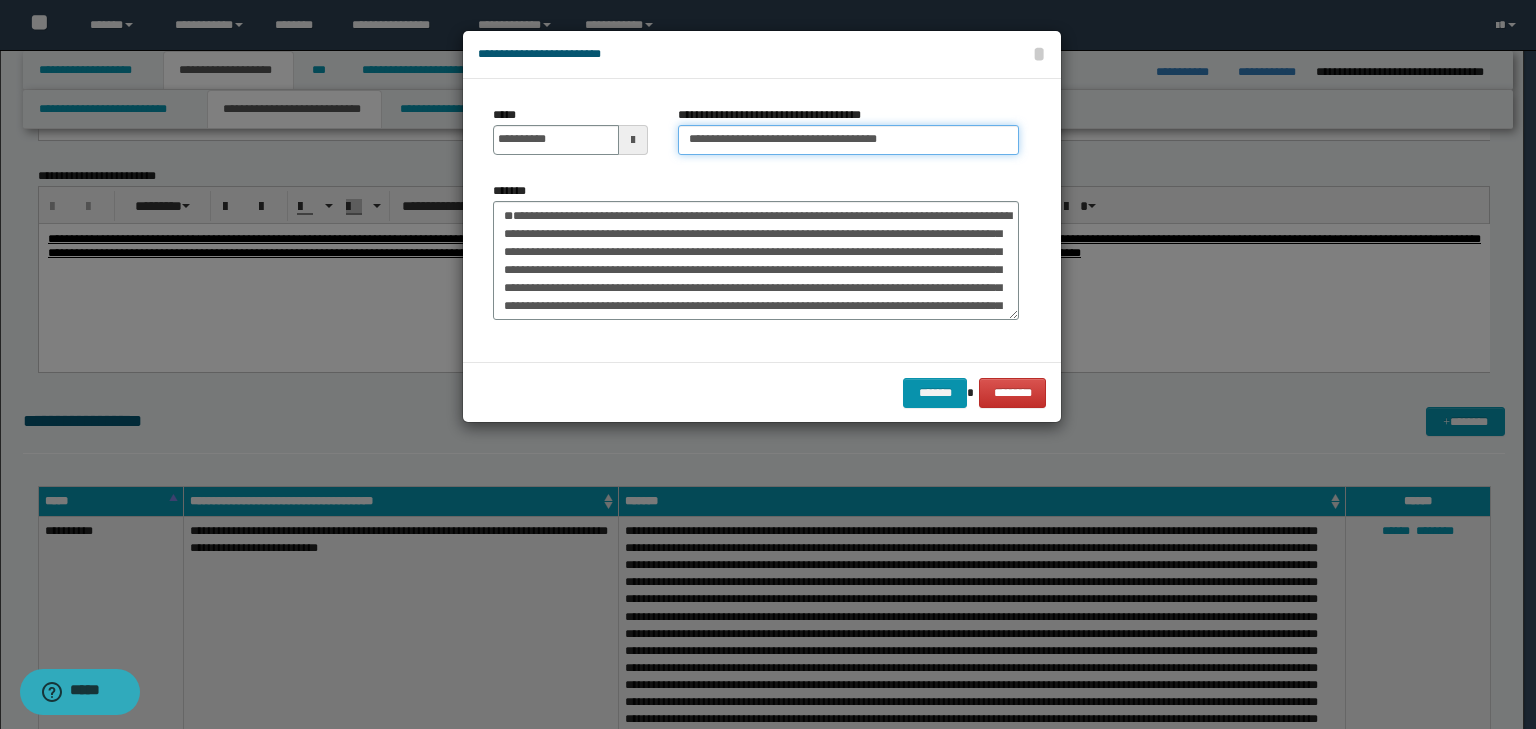 type on "**********" 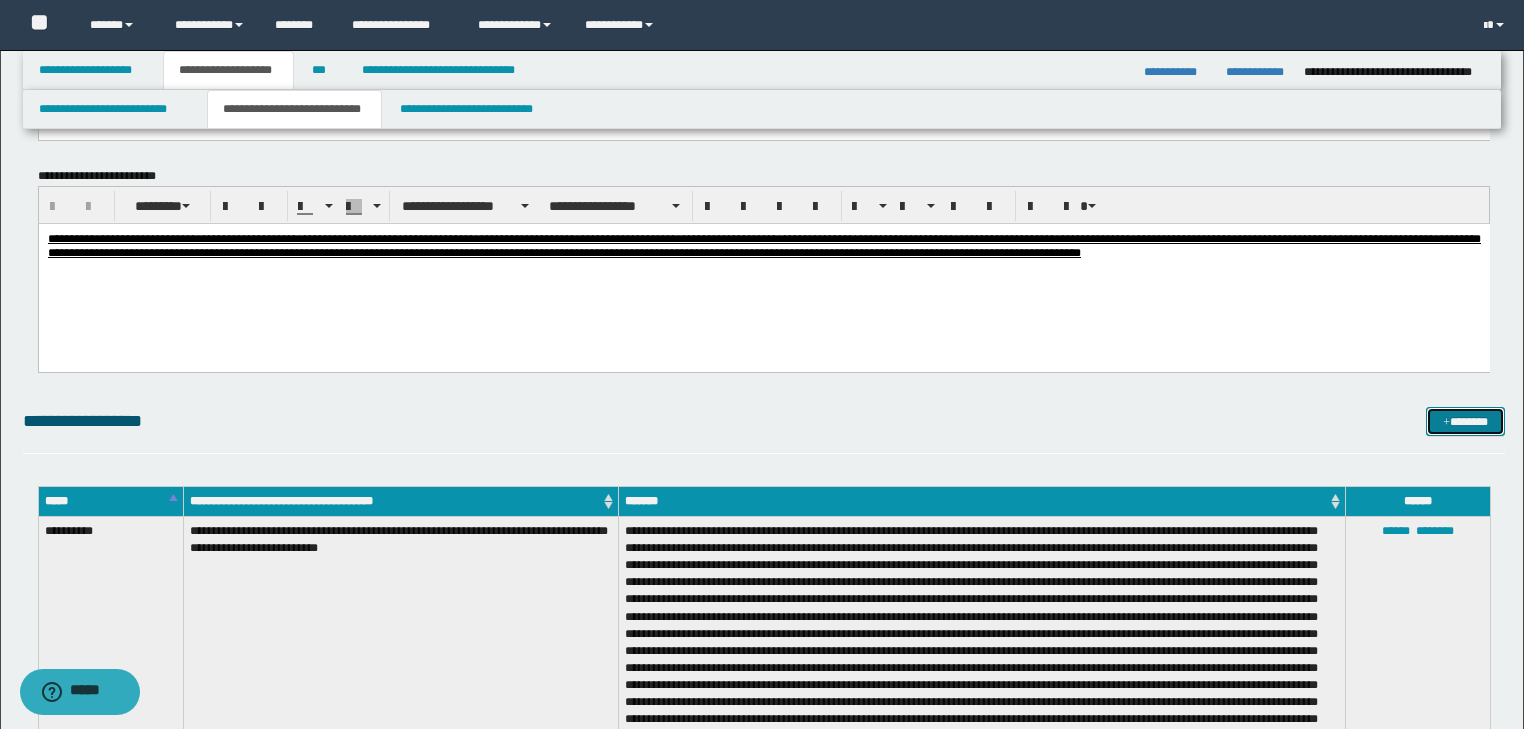 click on "*******" at bounding box center (1465, 422) 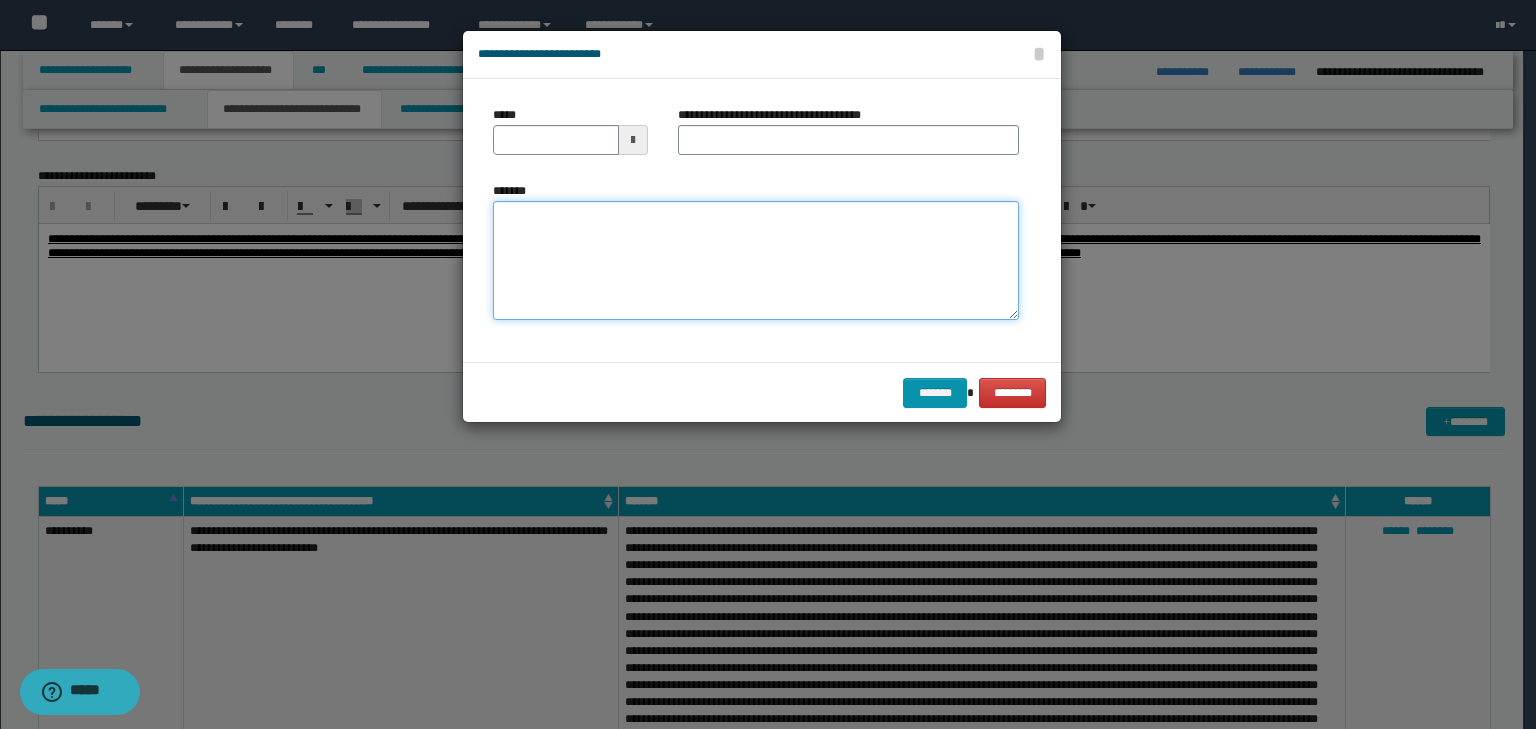 click on "*******" at bounding box center [756, 261] 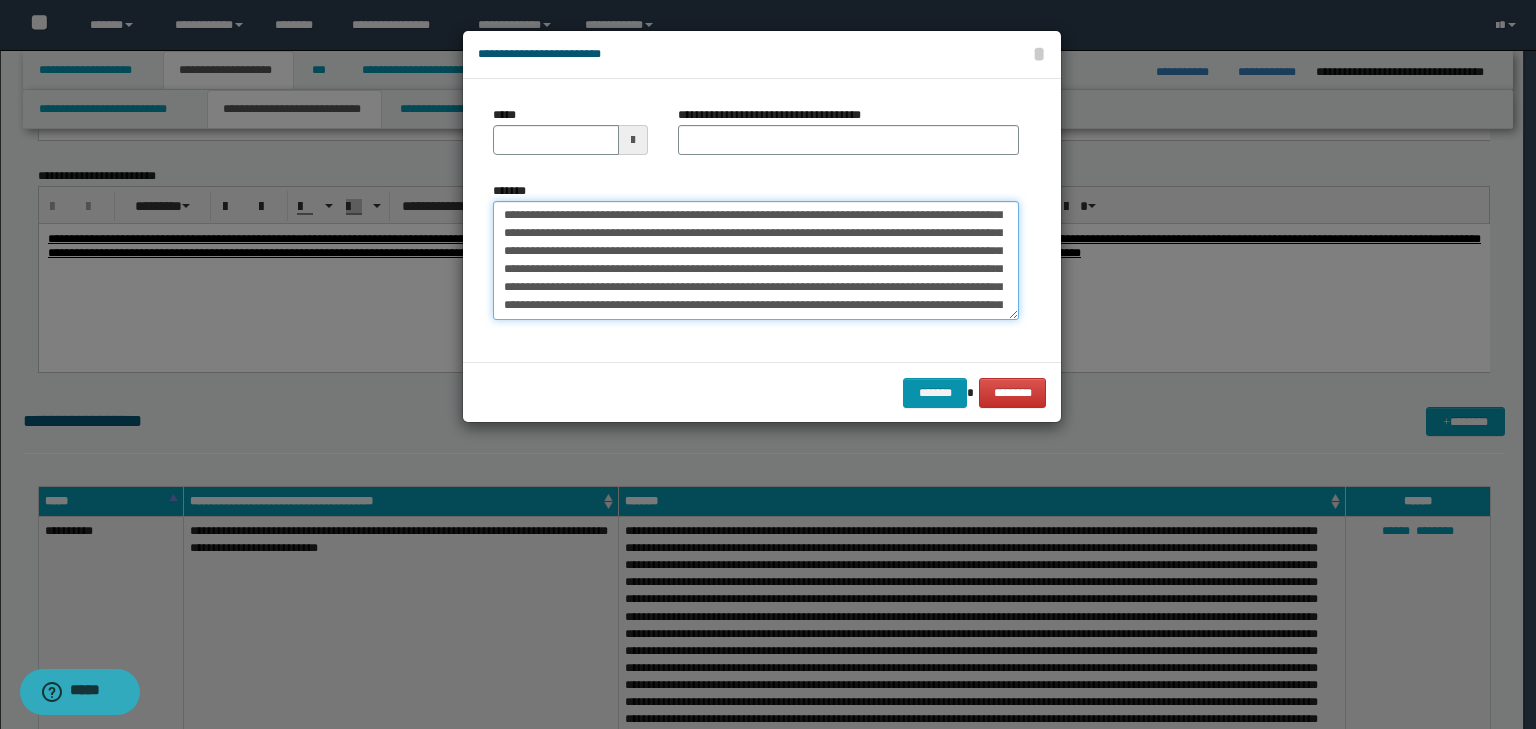 scroll, scrollTop: 0, scrollLeft: 0, axis: both 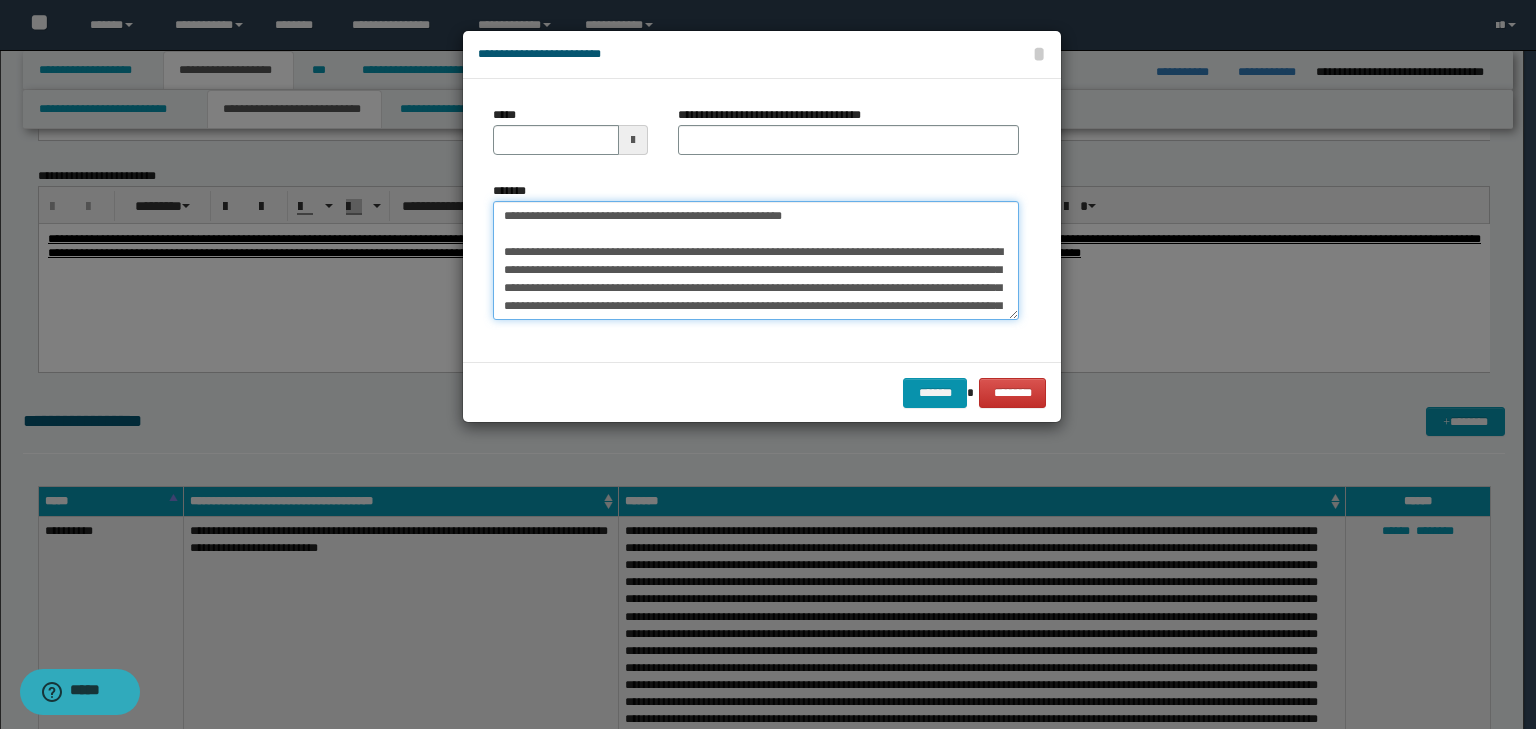 drag, startPoint x: 864, startPoint y: 216, endPoint x: 264, endPoint y: 231, distance: 600.1875 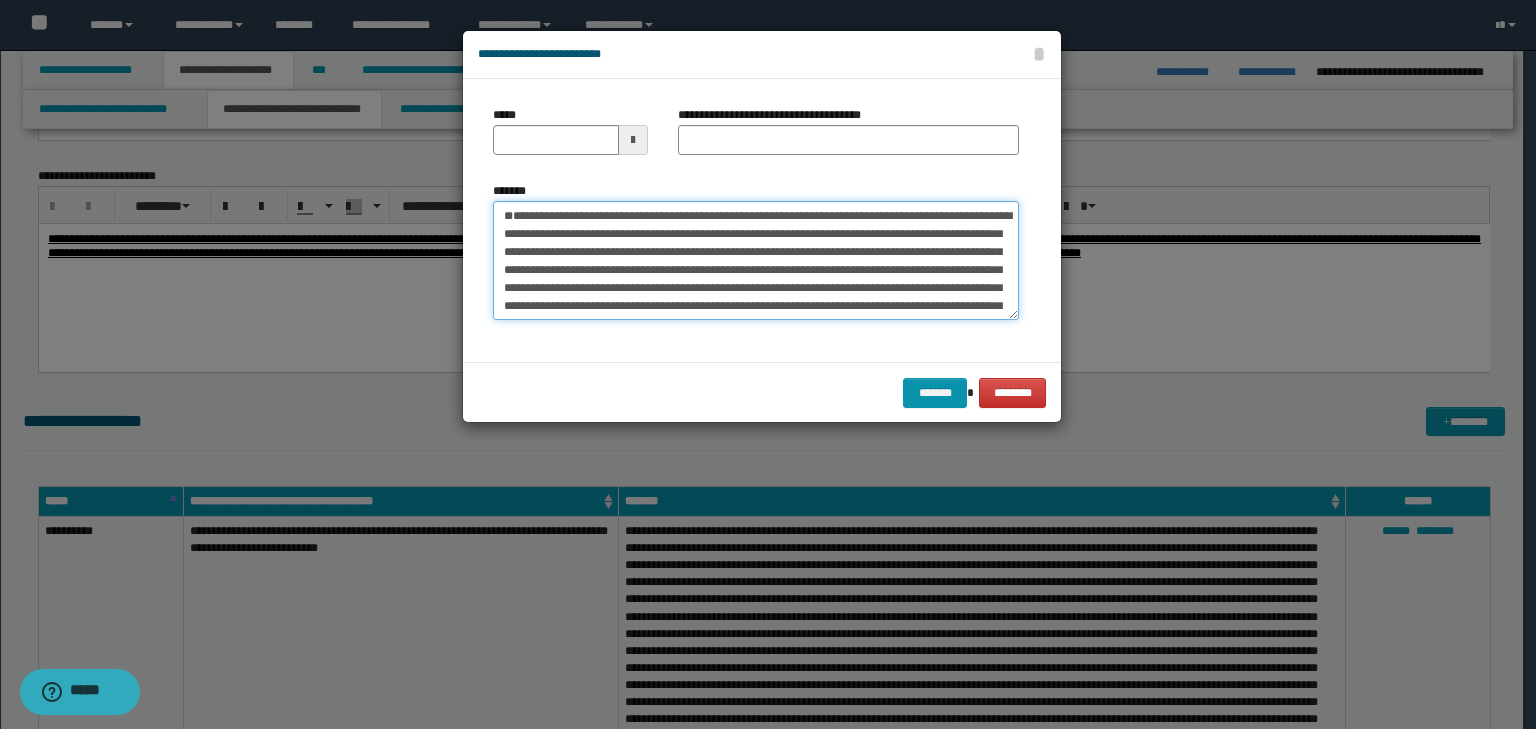 type 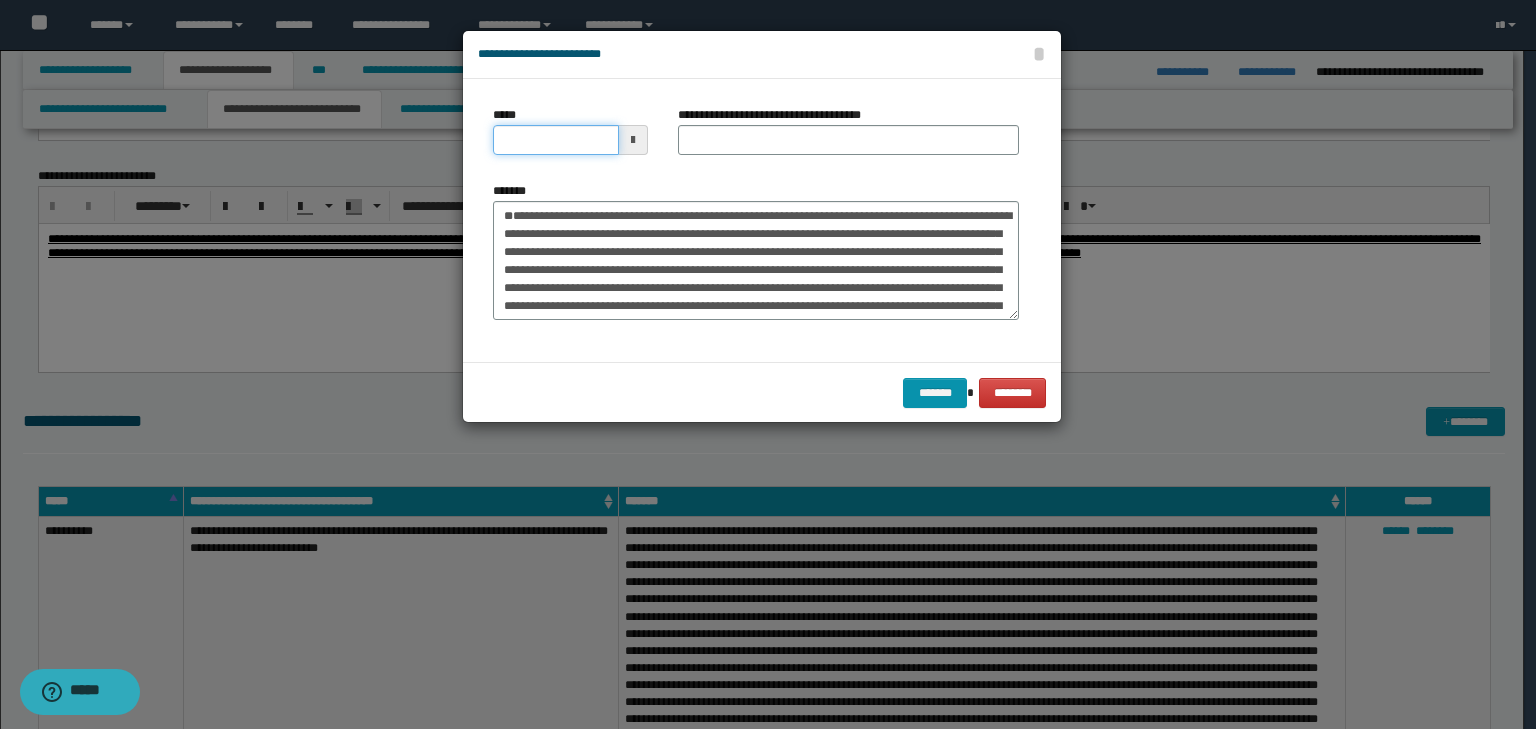 click on "*****" at bounding box center [556, 140] 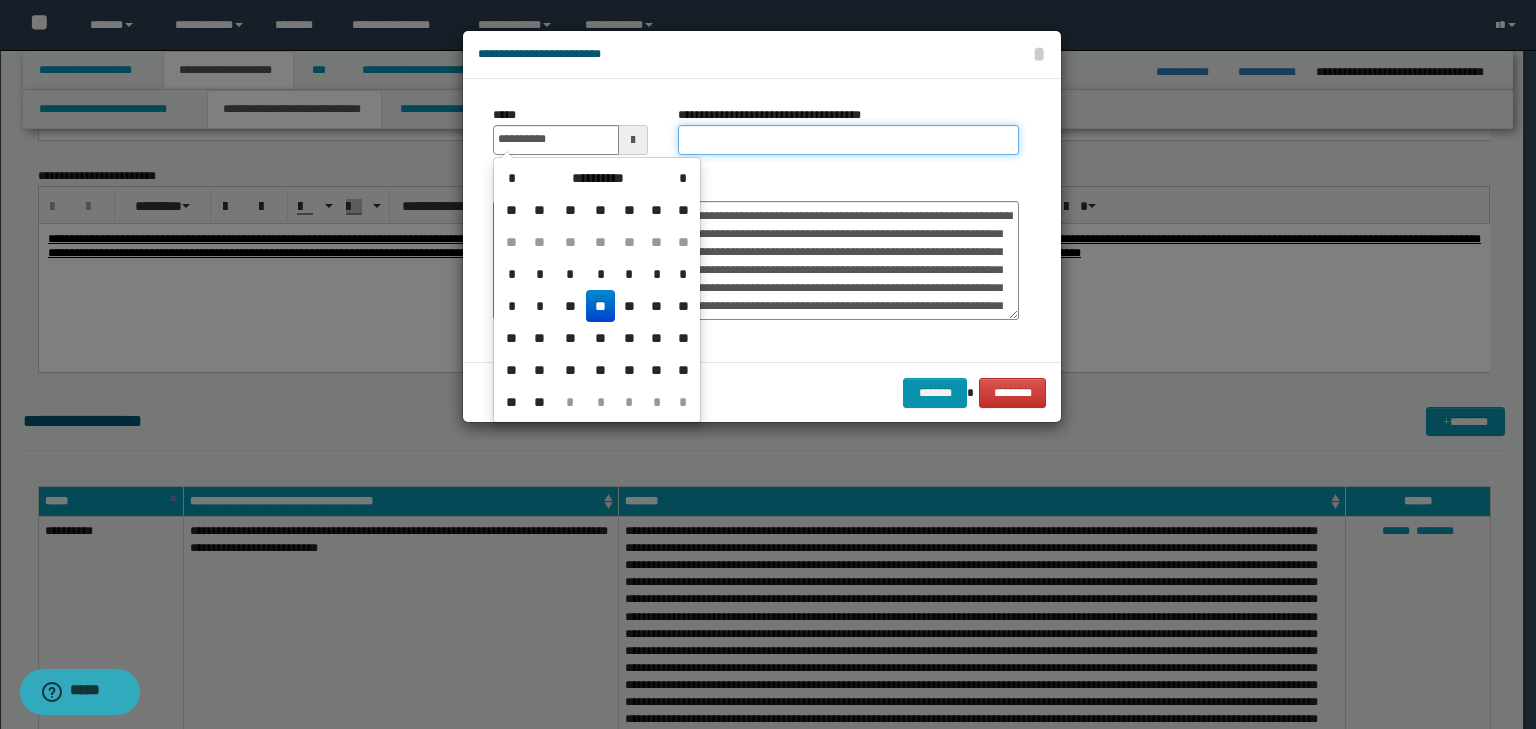 type on "**********" 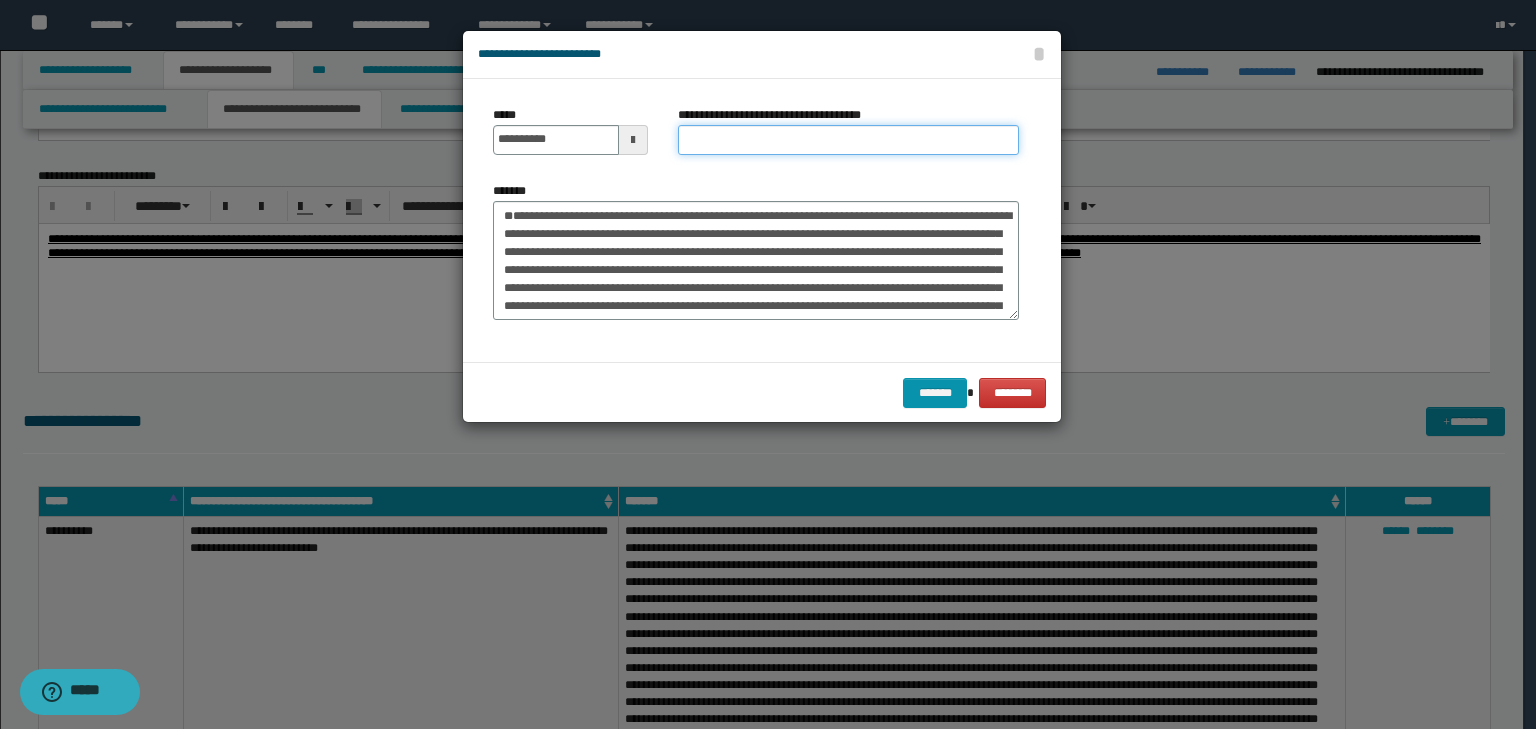 paste on "**********" 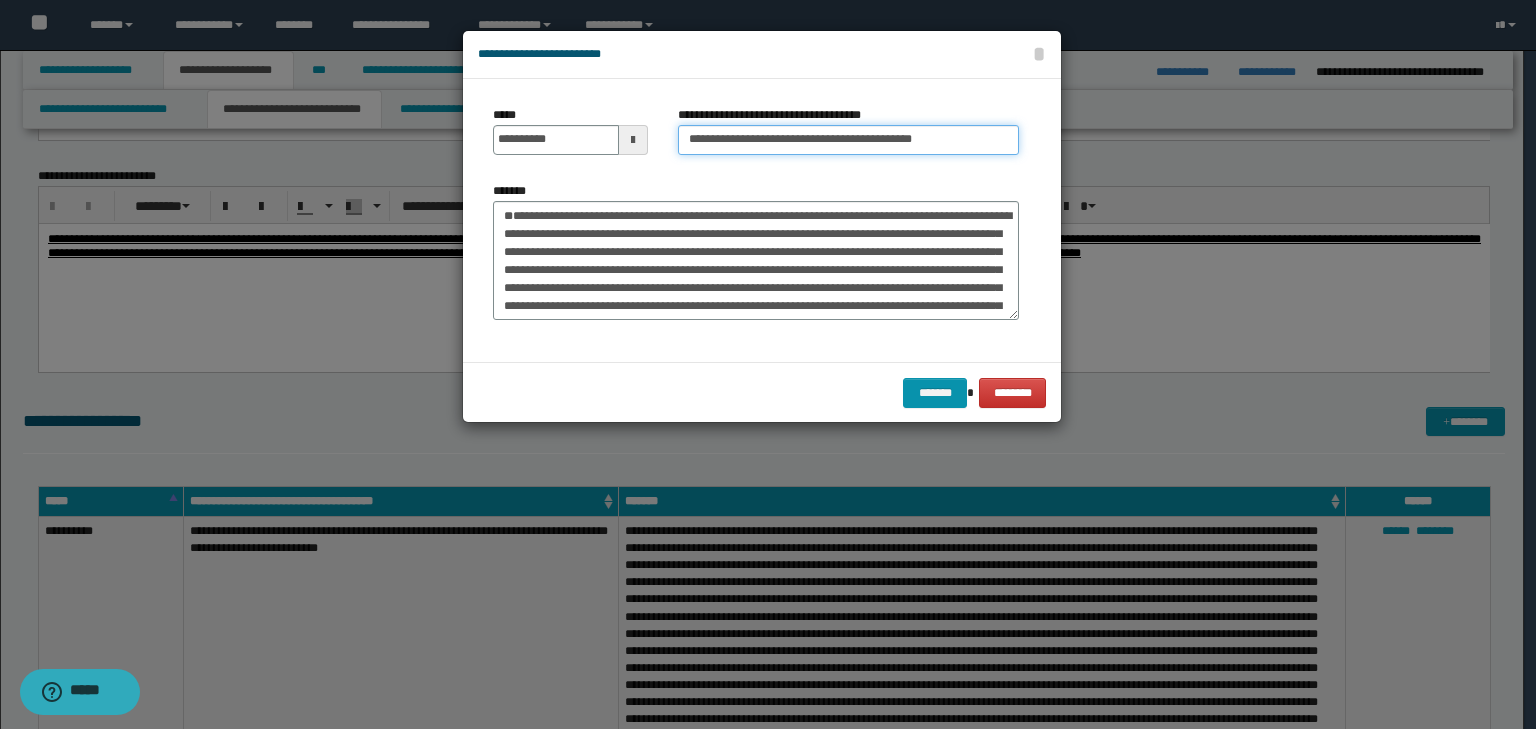 type on "**********" 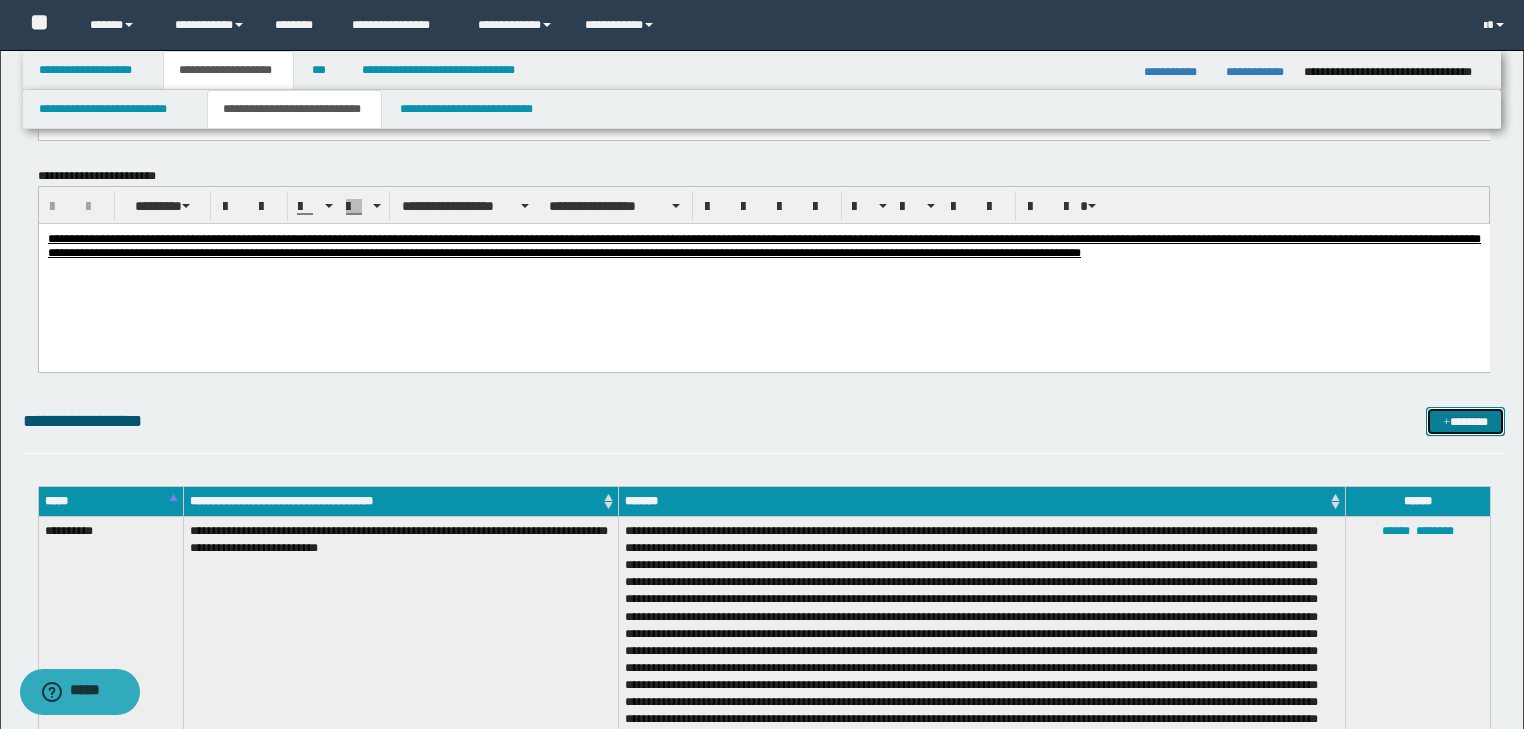 drag, startPoint x: 1459, startPoint y: 431, endPoint x: 1474, endPoint y: 439, distance: 17 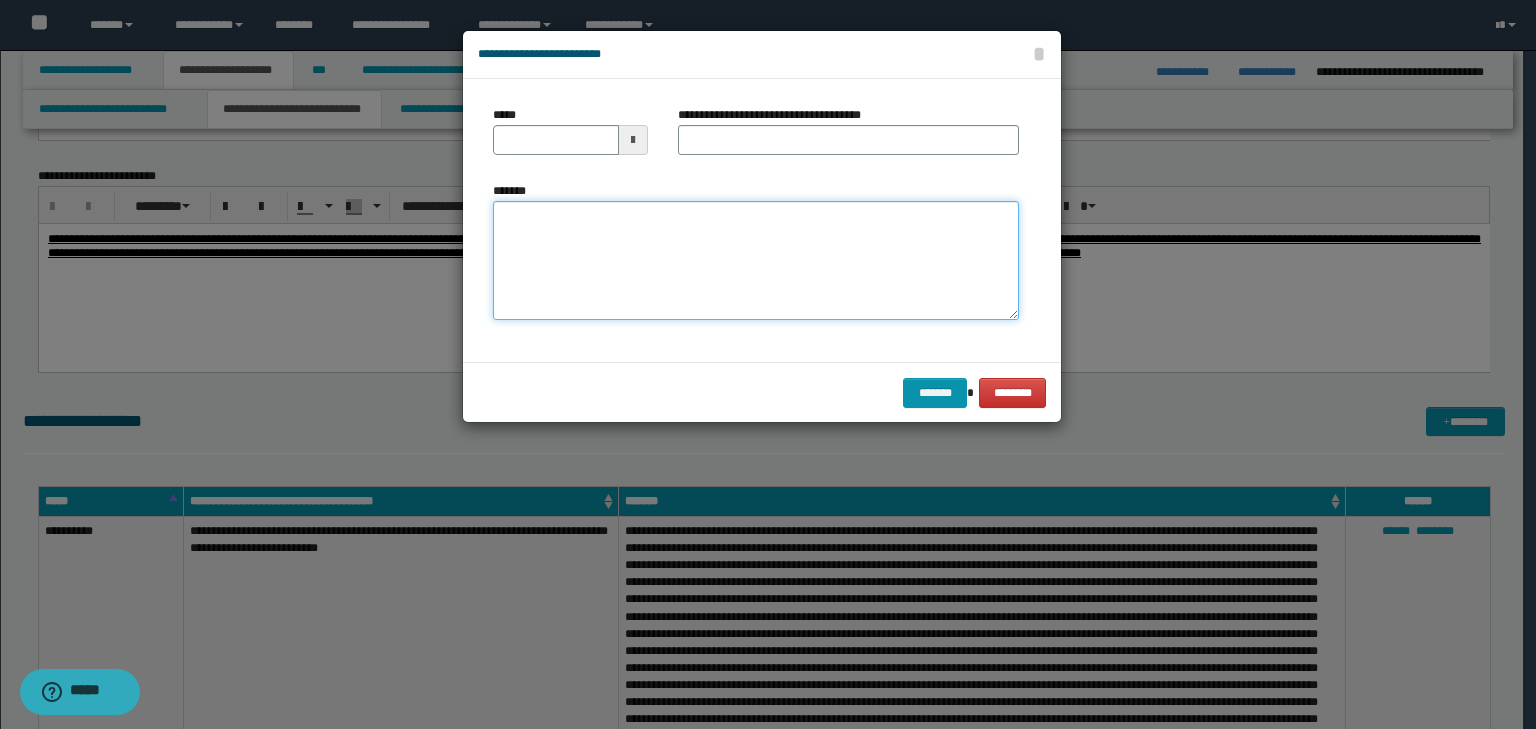 click on "*******" at bounding box center [756, 261] 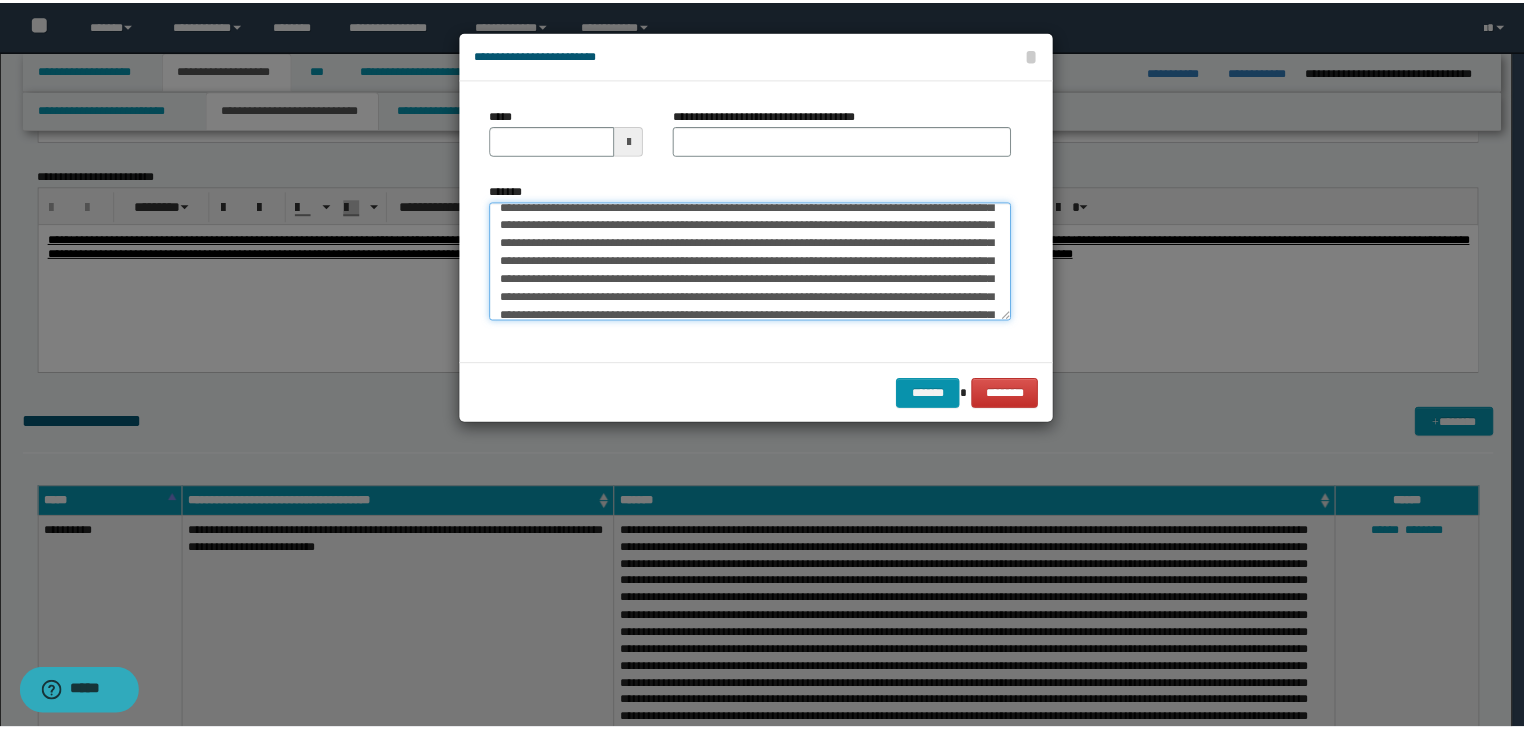 scroll, scrollTop: 0, scrollLeft: 0, axis: both 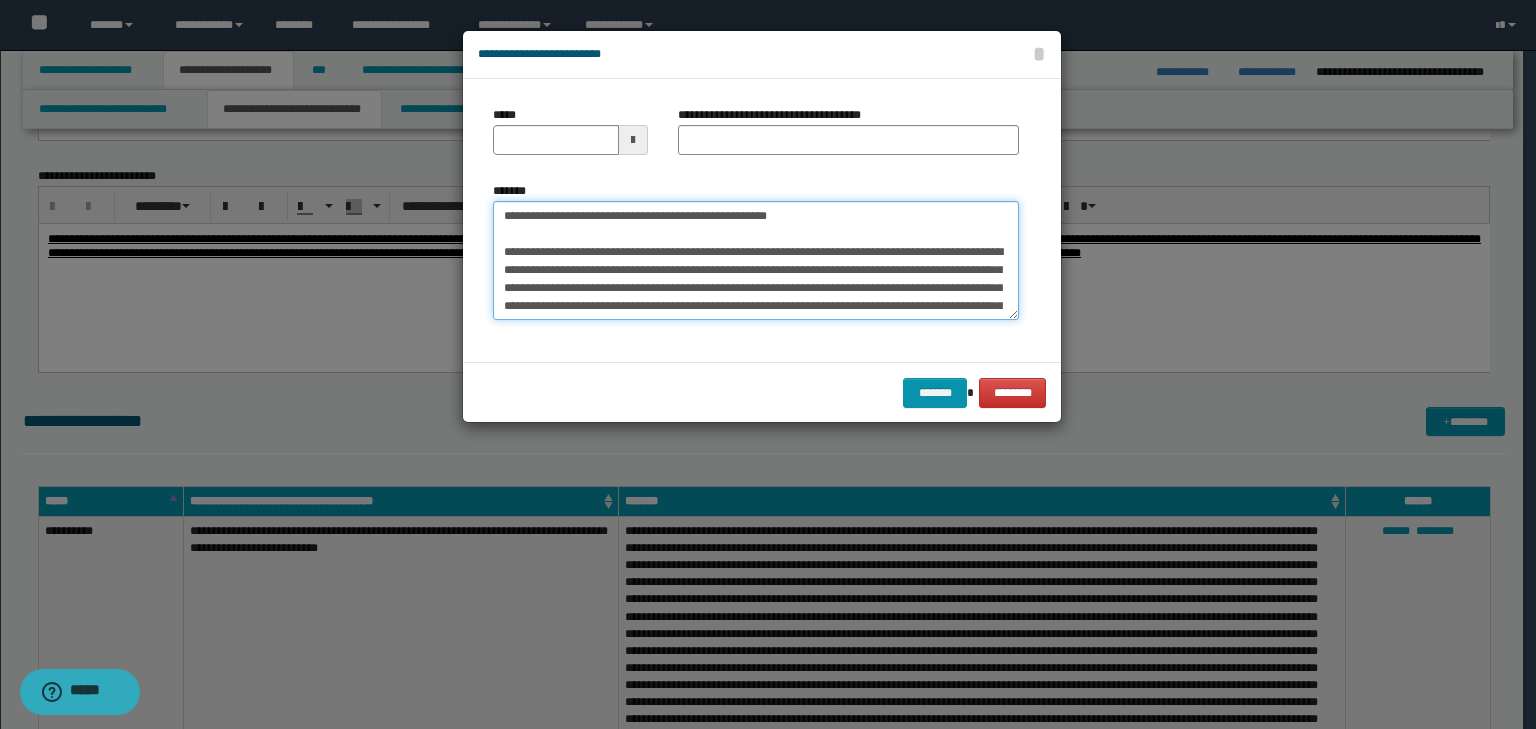 drag, startPoint x: 868, startPoint y: 212, endPoint x: 382, endPoint y: 240, distance: 486.8059 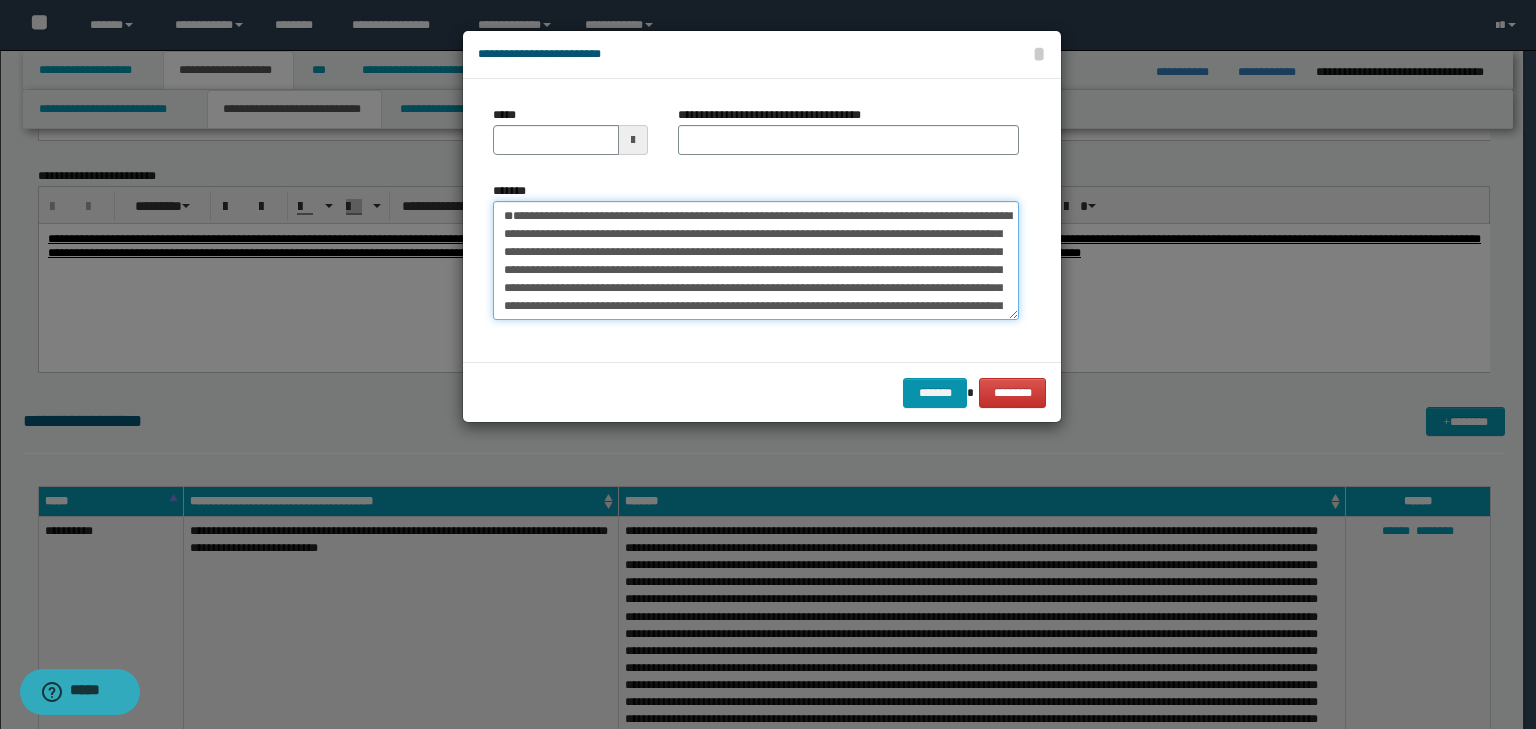 type 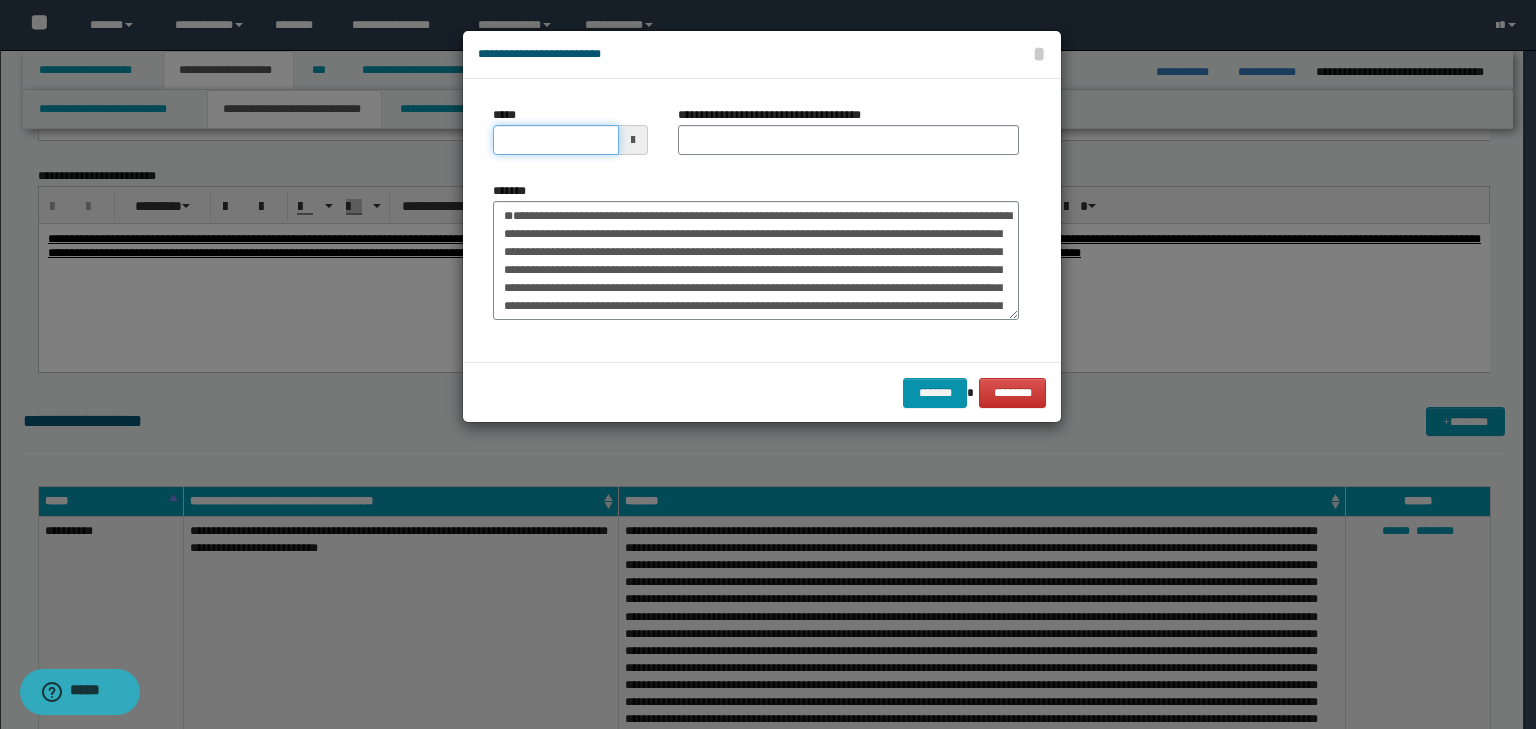 click on "*****" at bounding box center [556, 140] 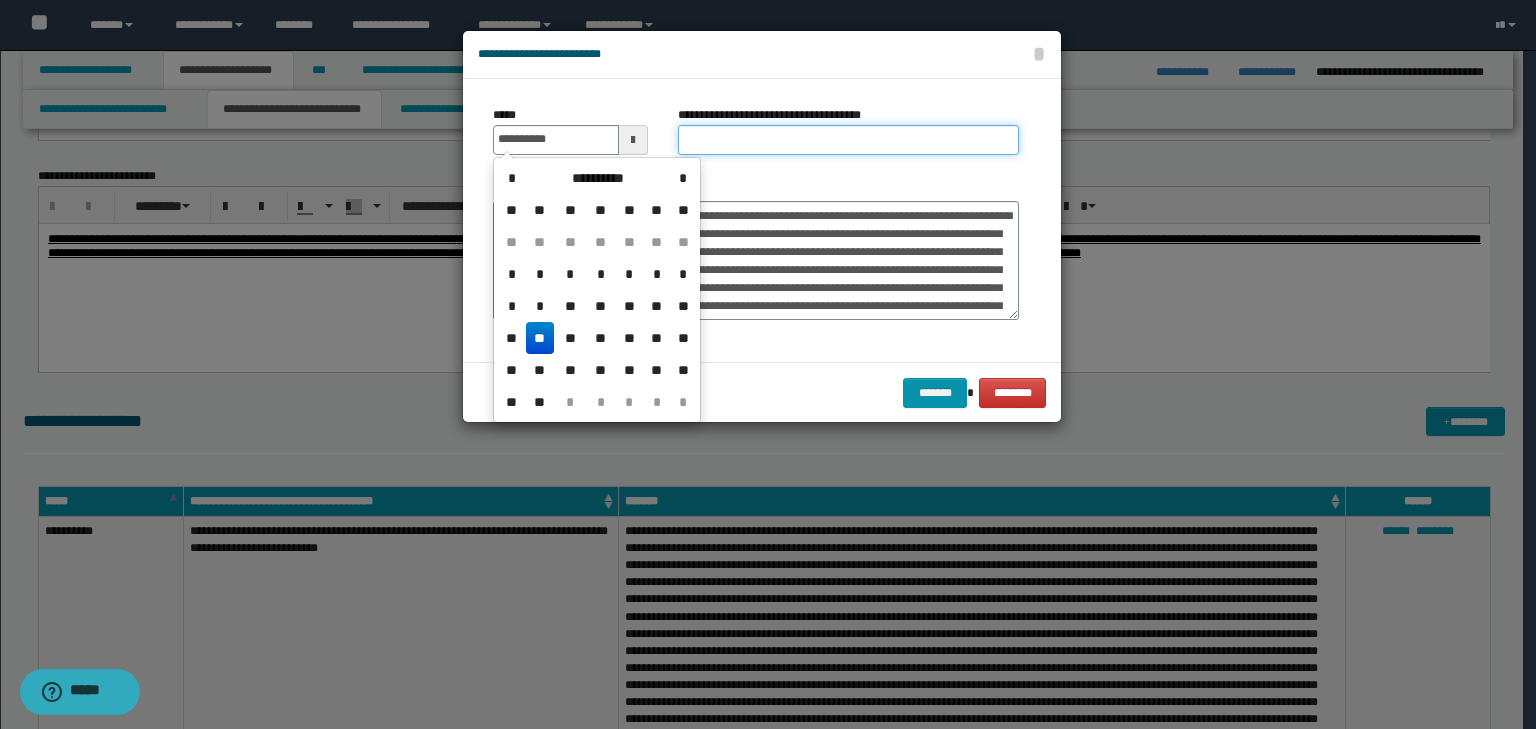 type on "**********" 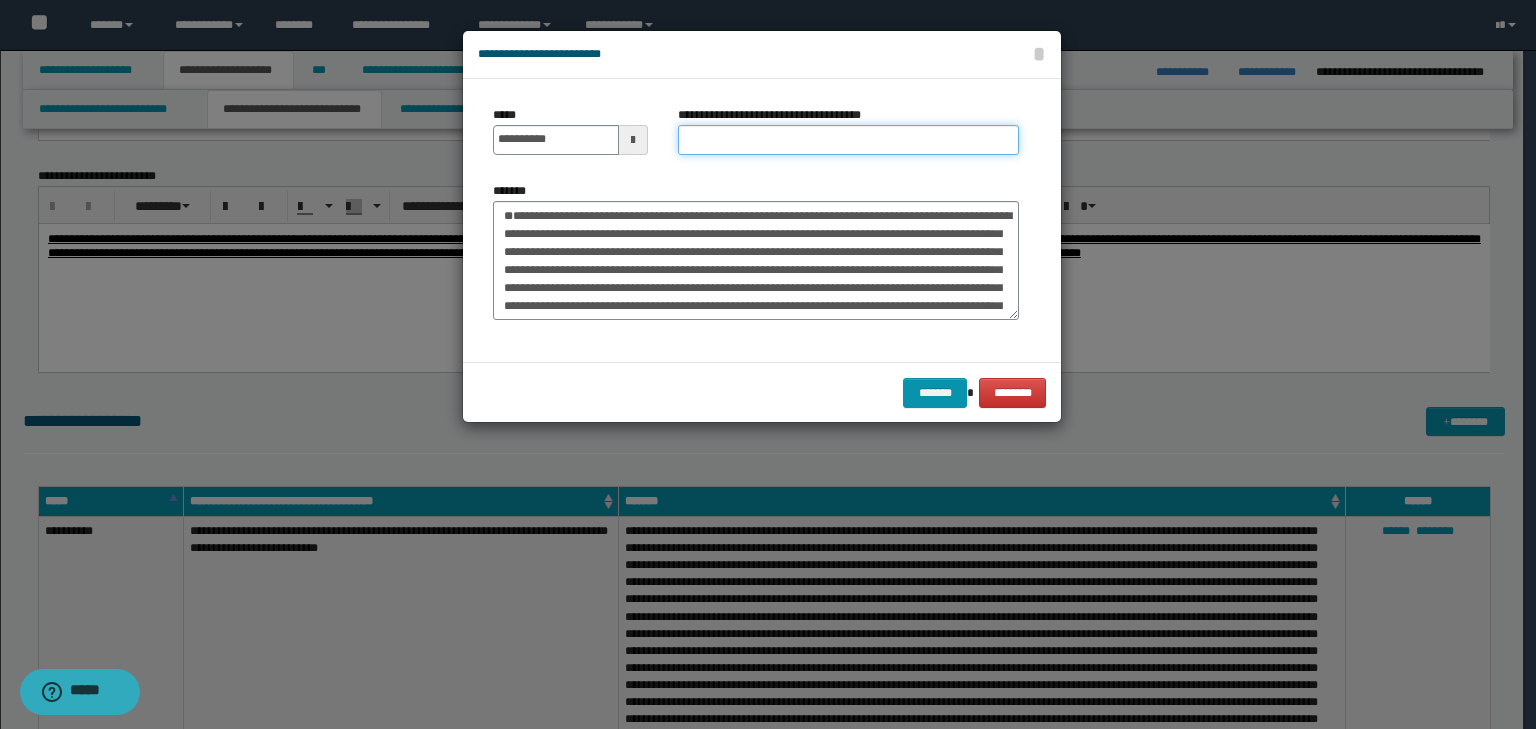 paste on "**********" 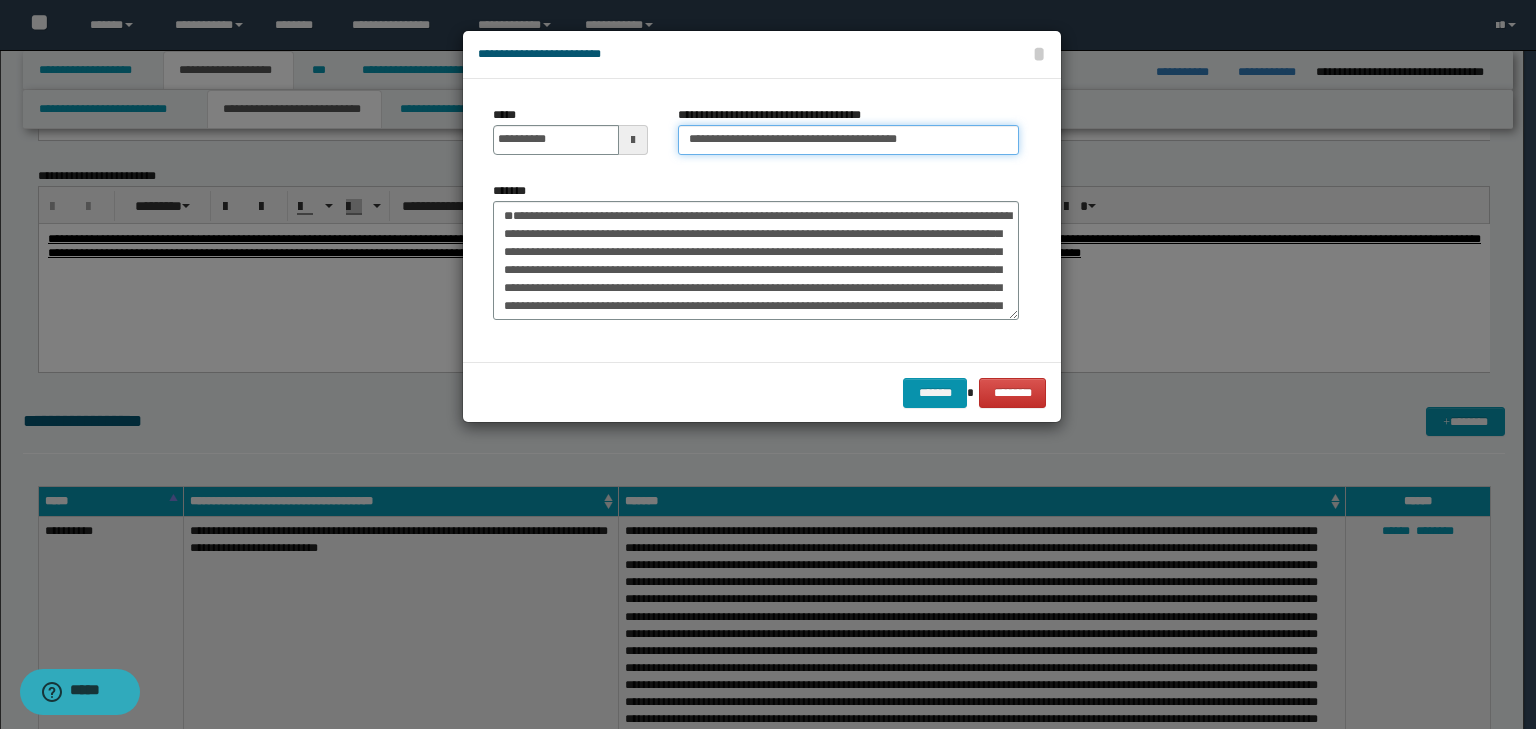 type on "**********" 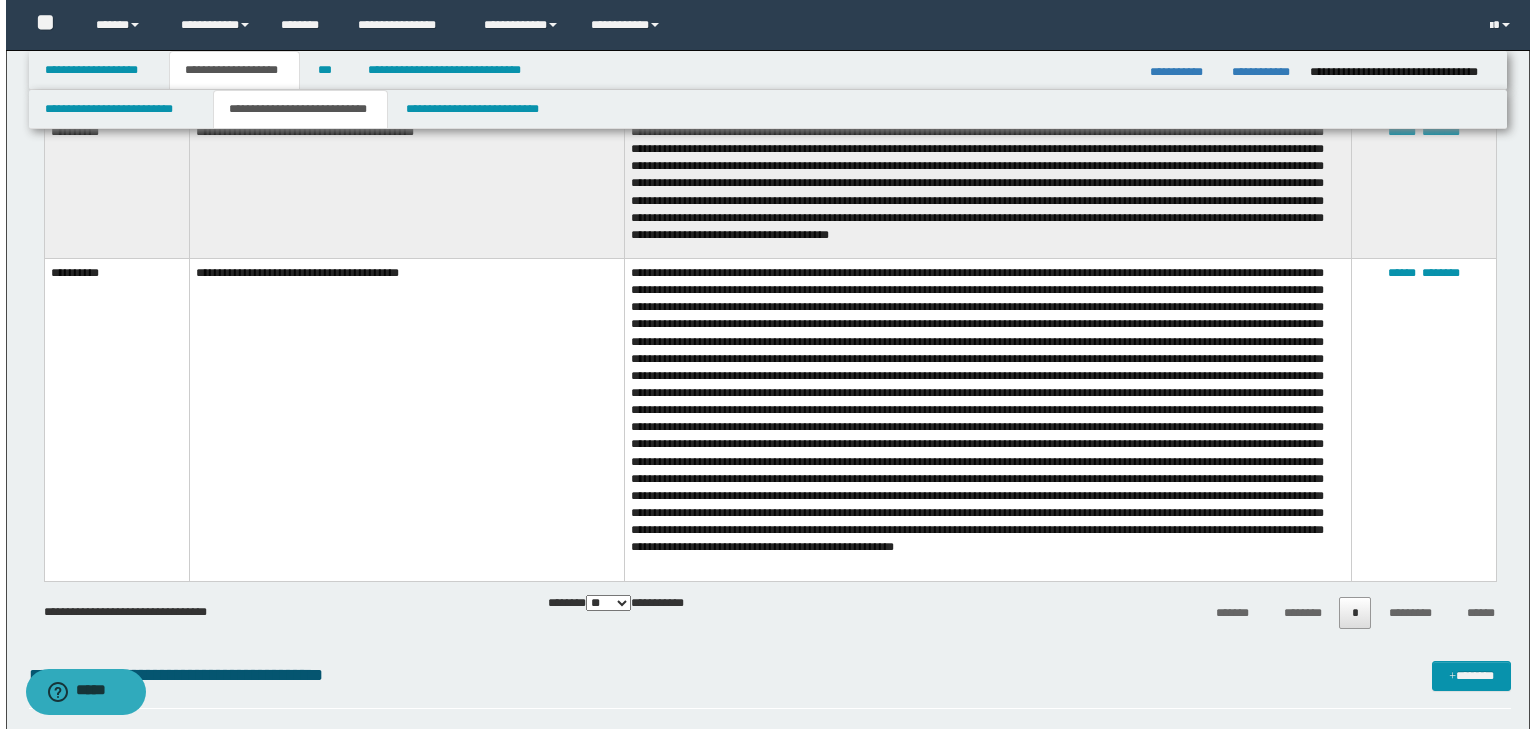 scroll, scrollTop: 8240, scrollLeft: 0, axis: vertical 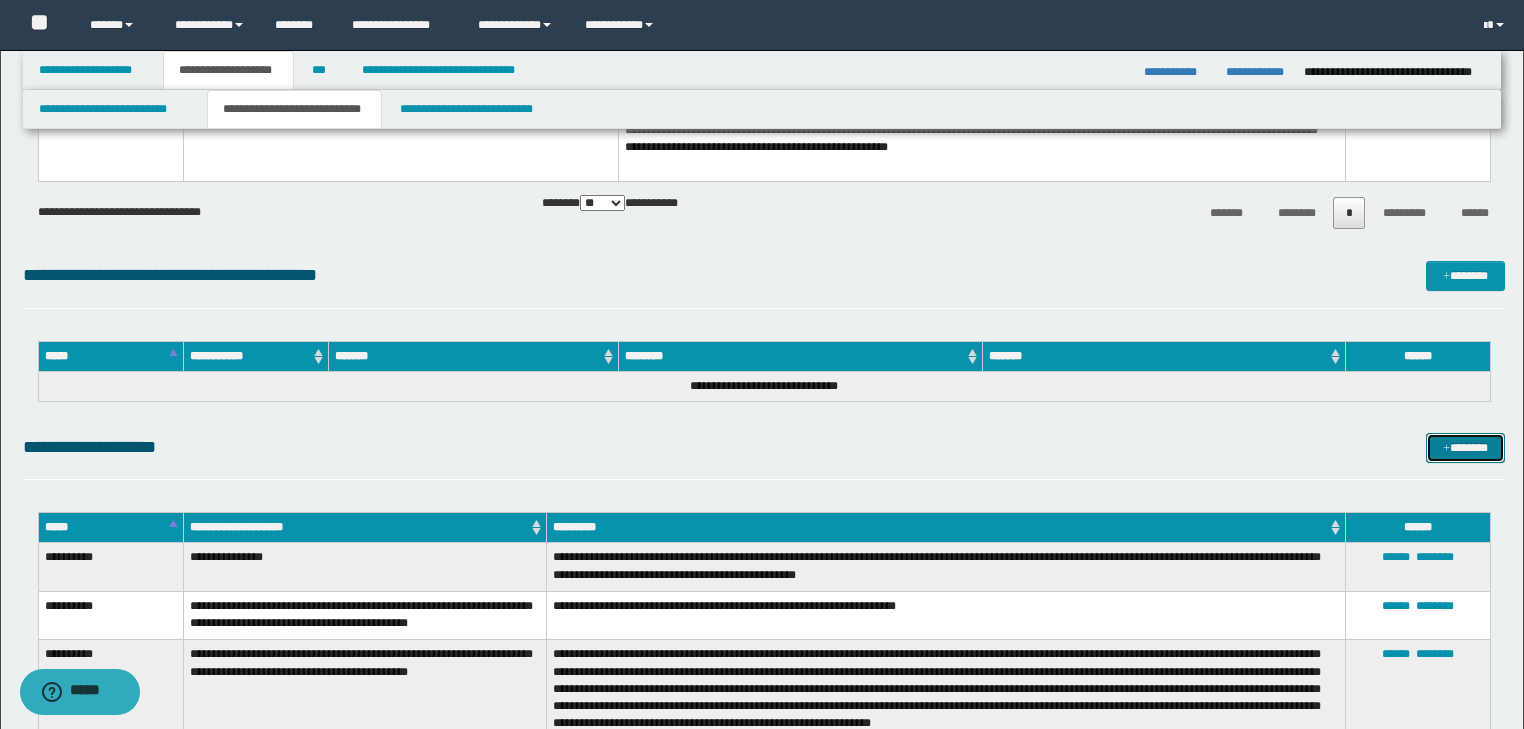 click on "*******" at bounding box center (1465, 448) 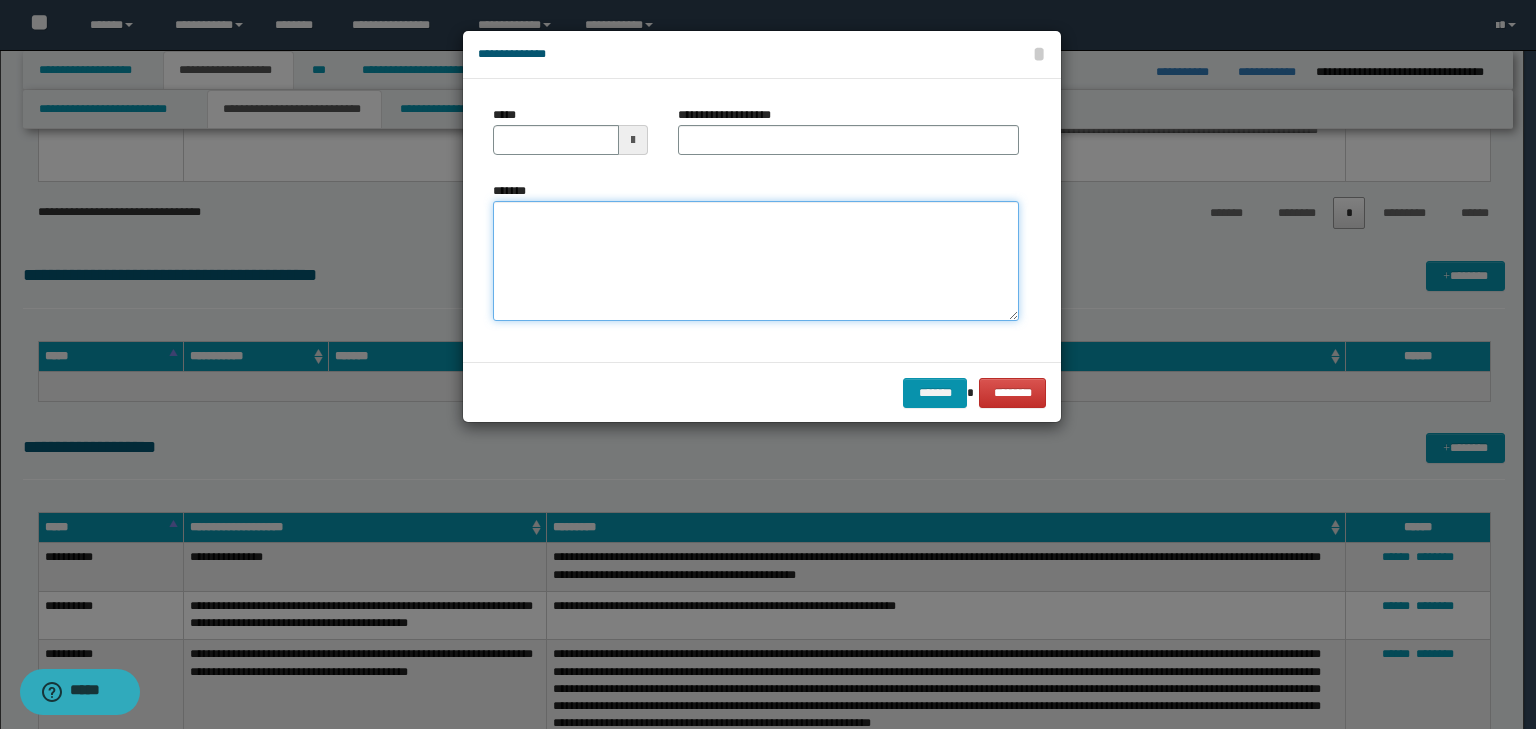 click on "*******" at bounding box center [756, 261] 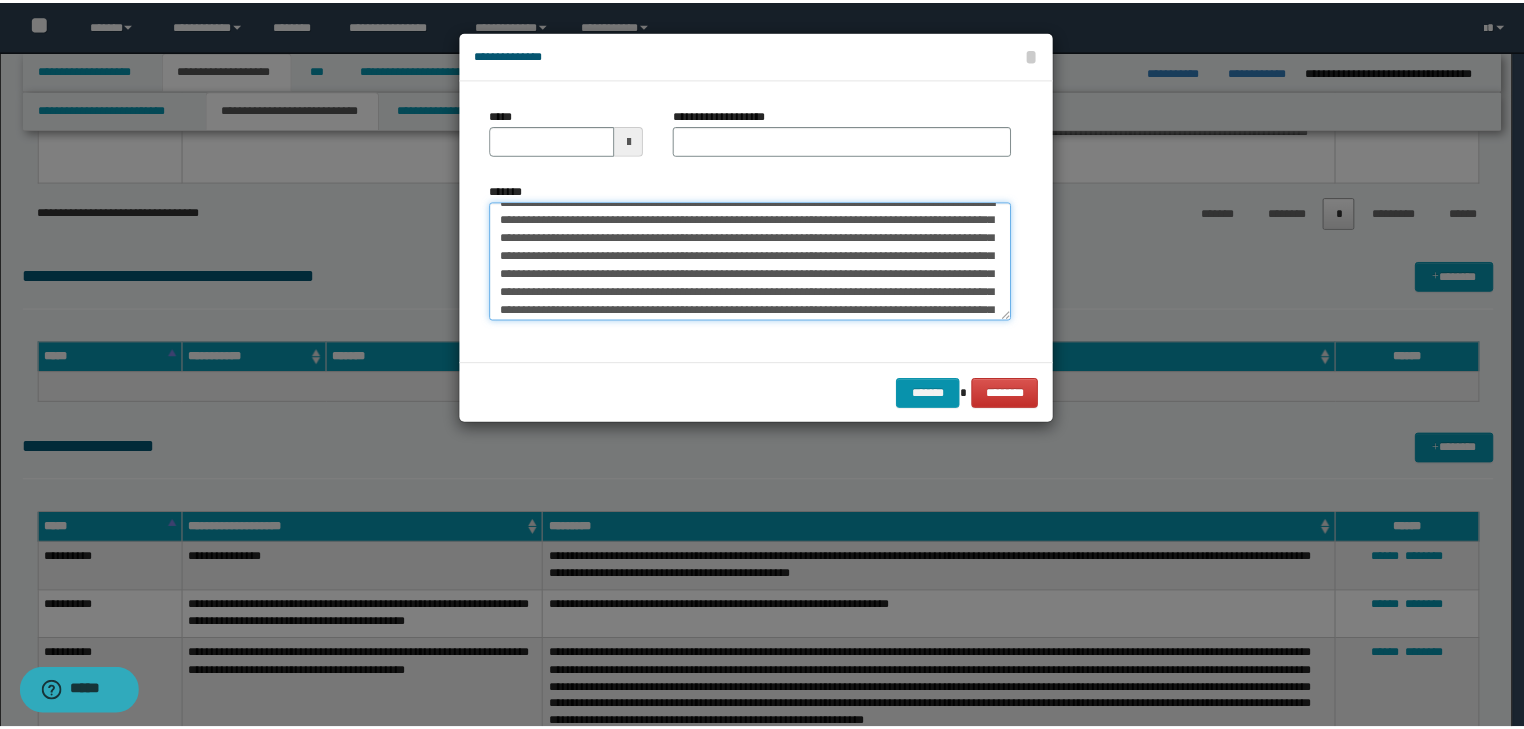 scroll, scrollTop: 0, scrollLeft: 0, axis: both 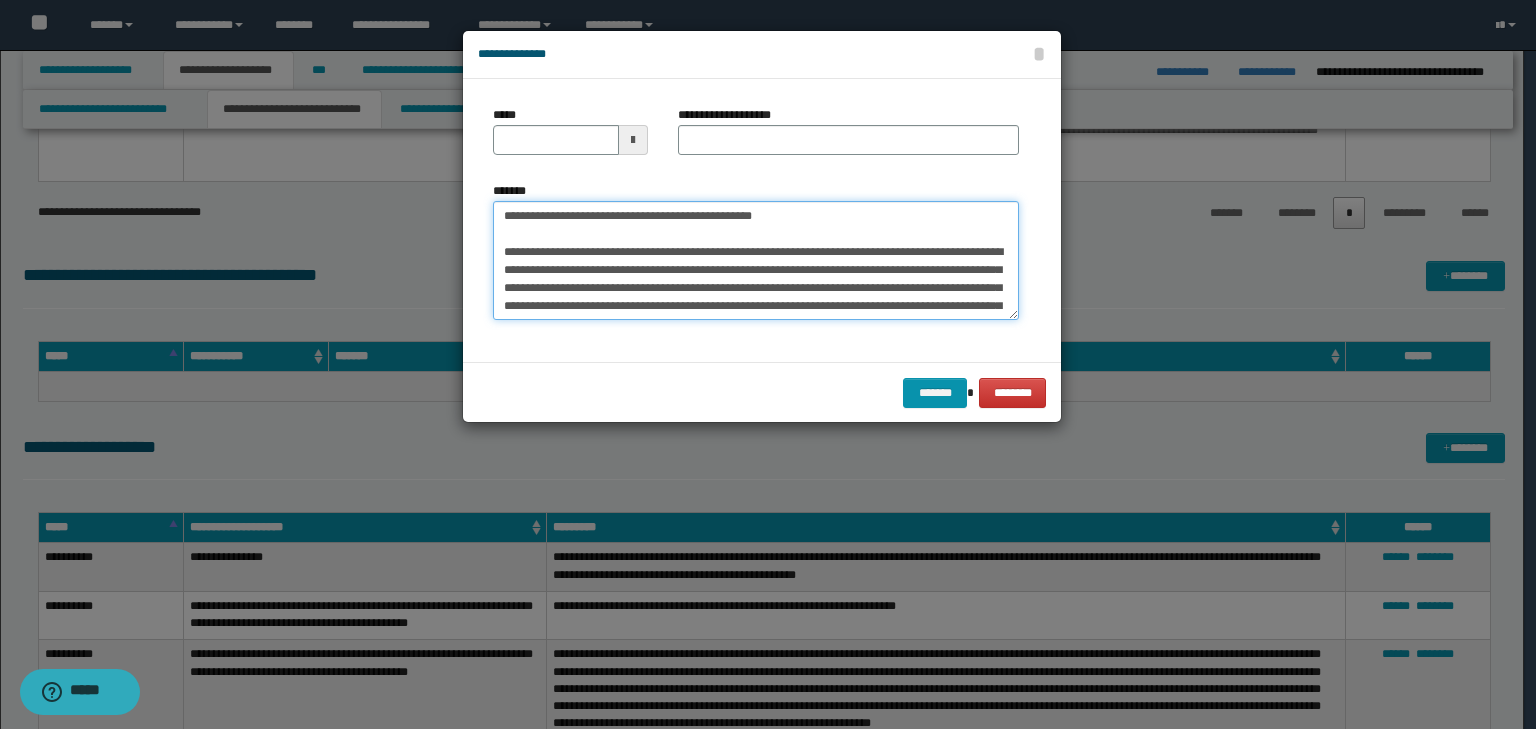 drag, startPoint x: 318, startPoint y: 210, endPoint x: 172, endPoint y: 210, distance: 146 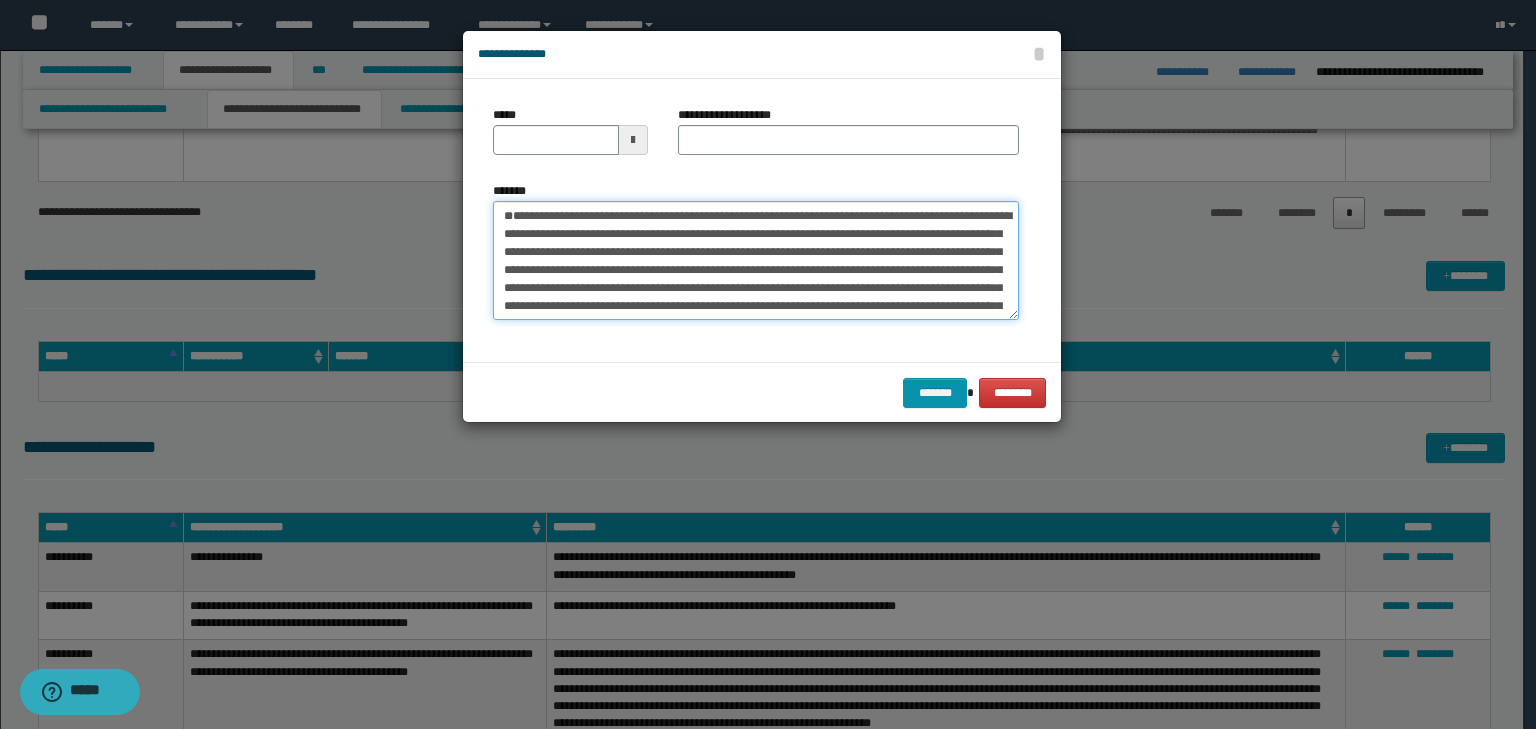 type 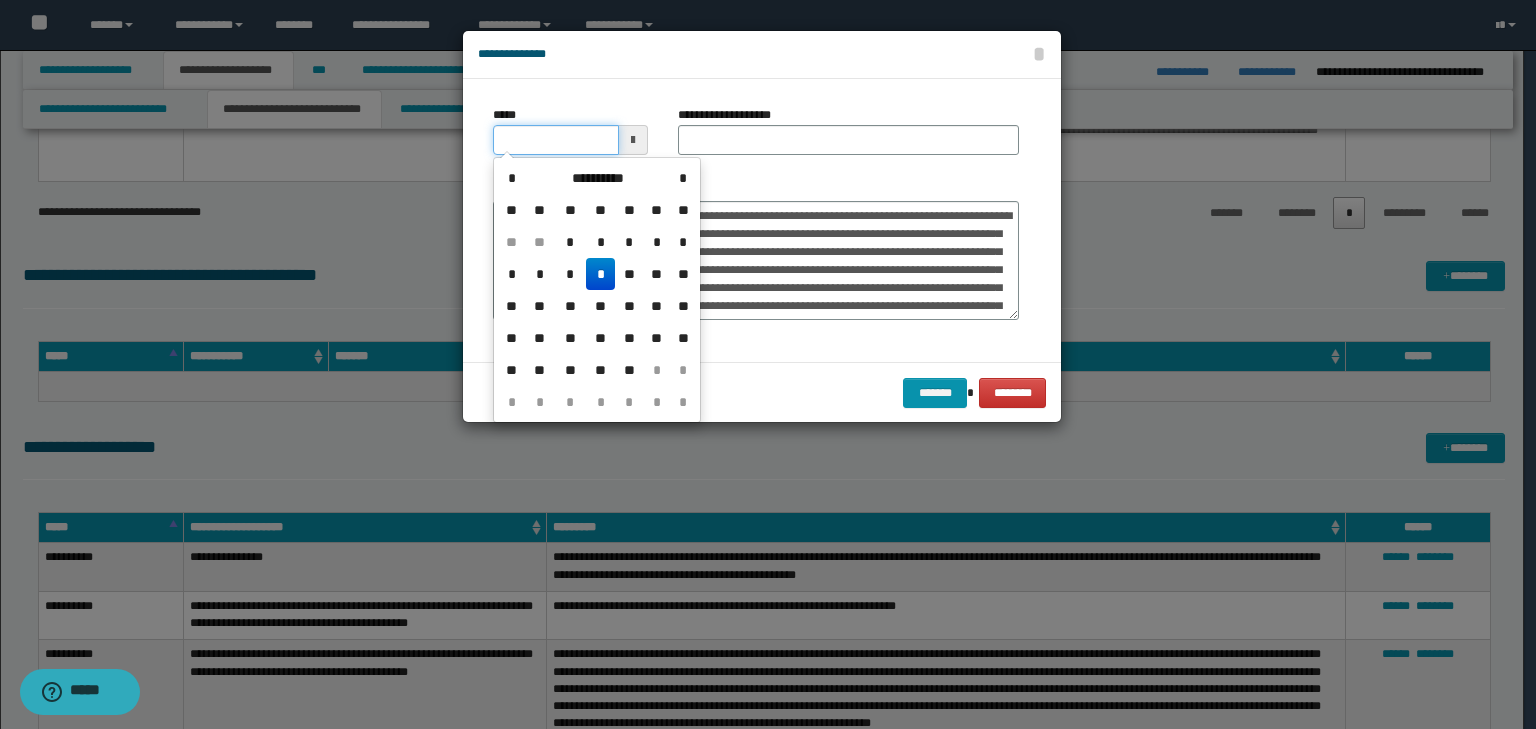 click on "*****" at bounding box center [556, 140] 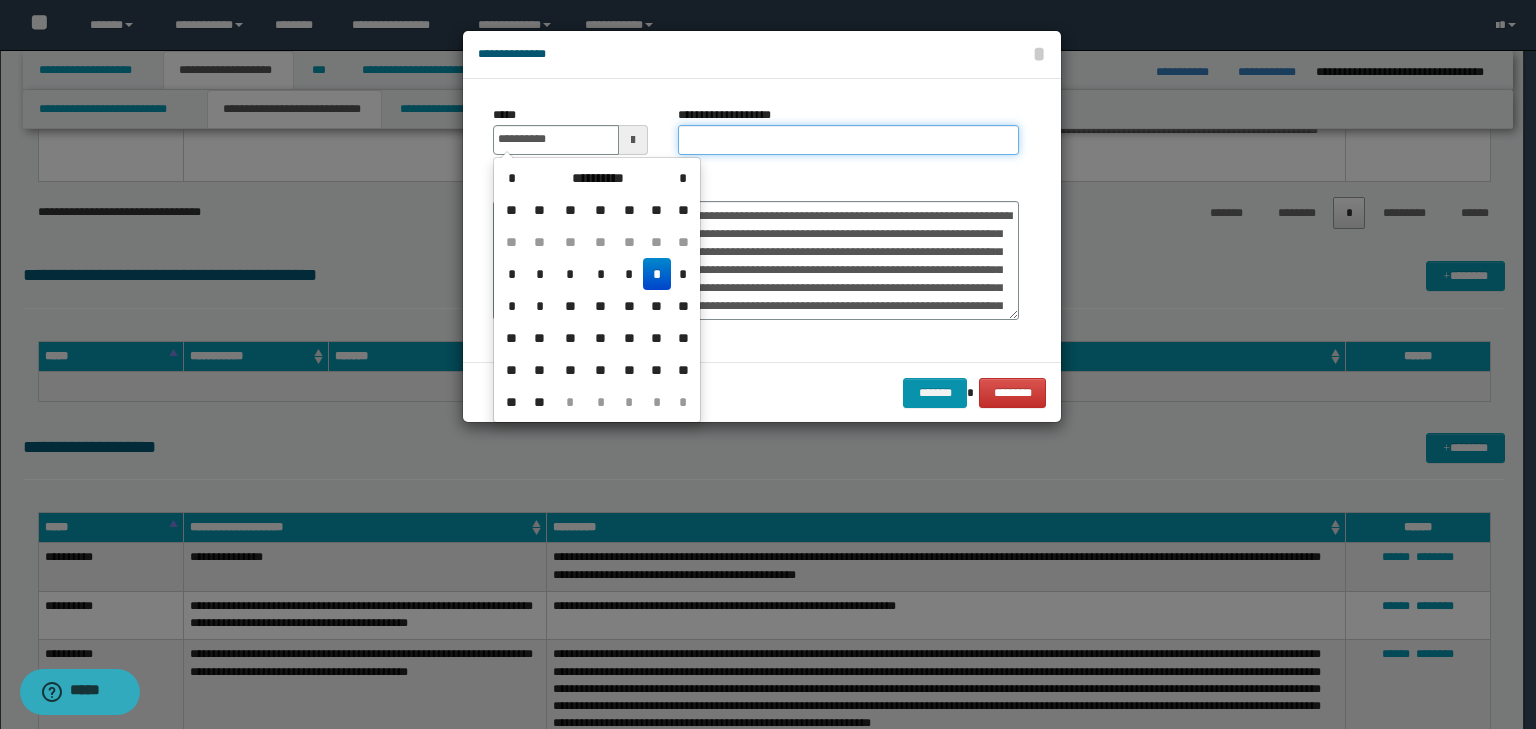 type on "**********" 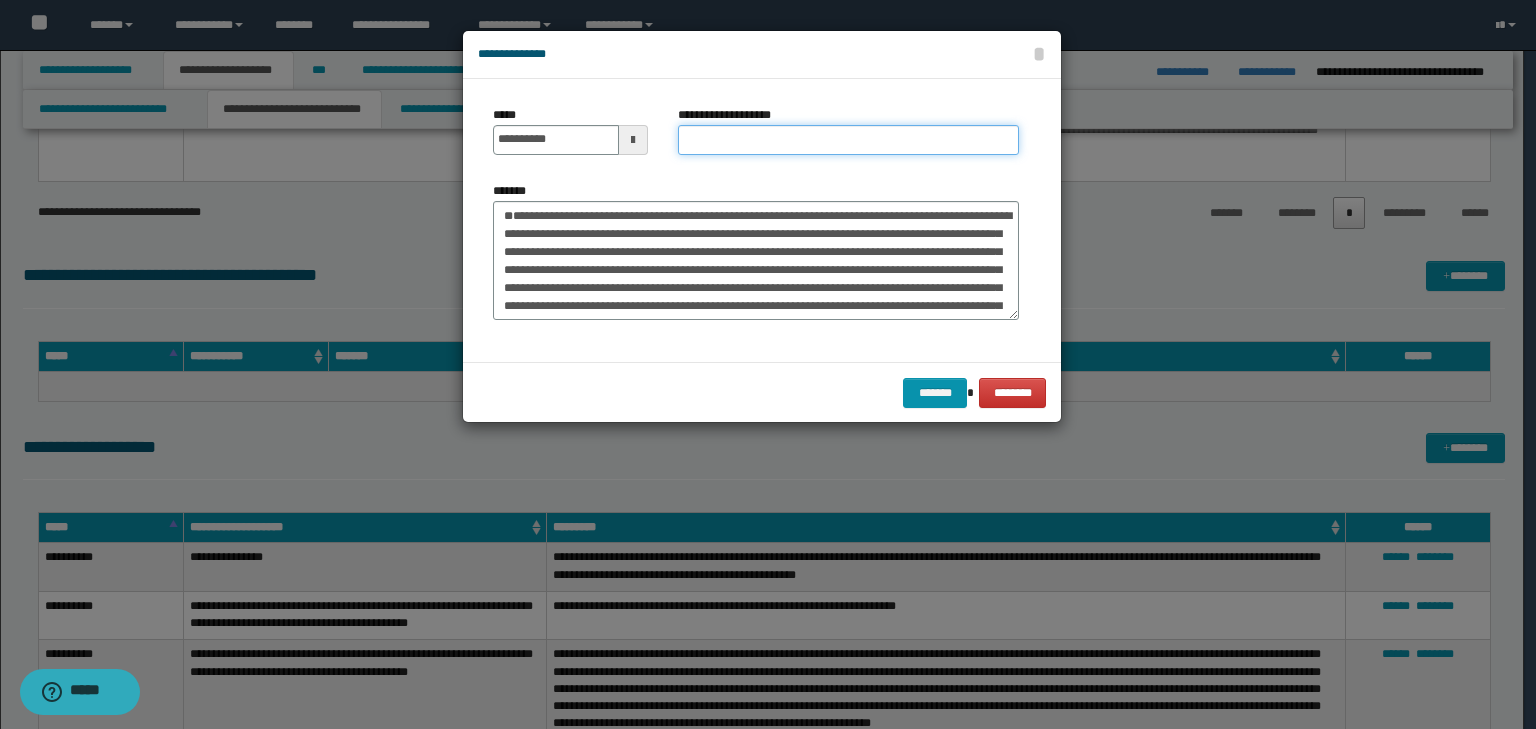 paste on "**********" 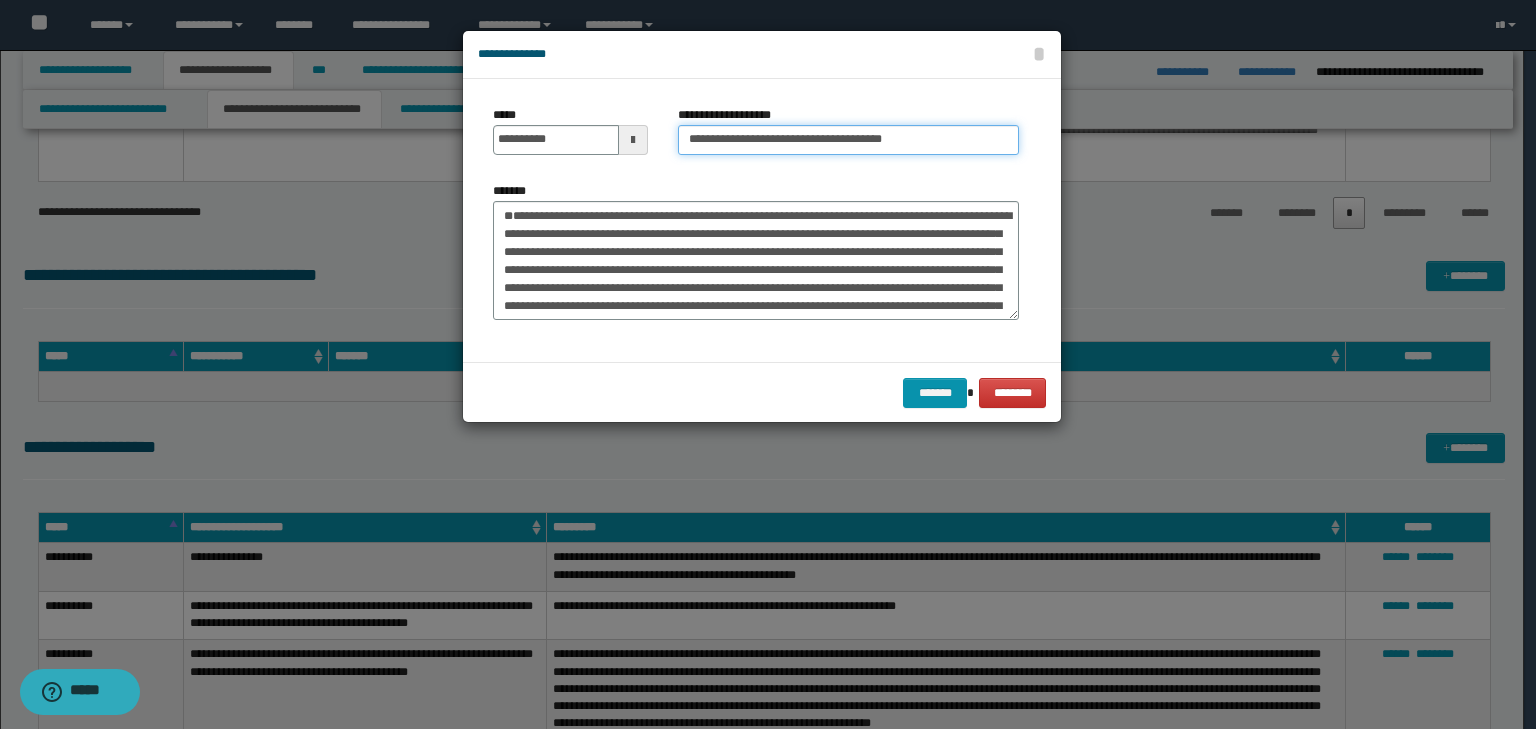 type on "**********" 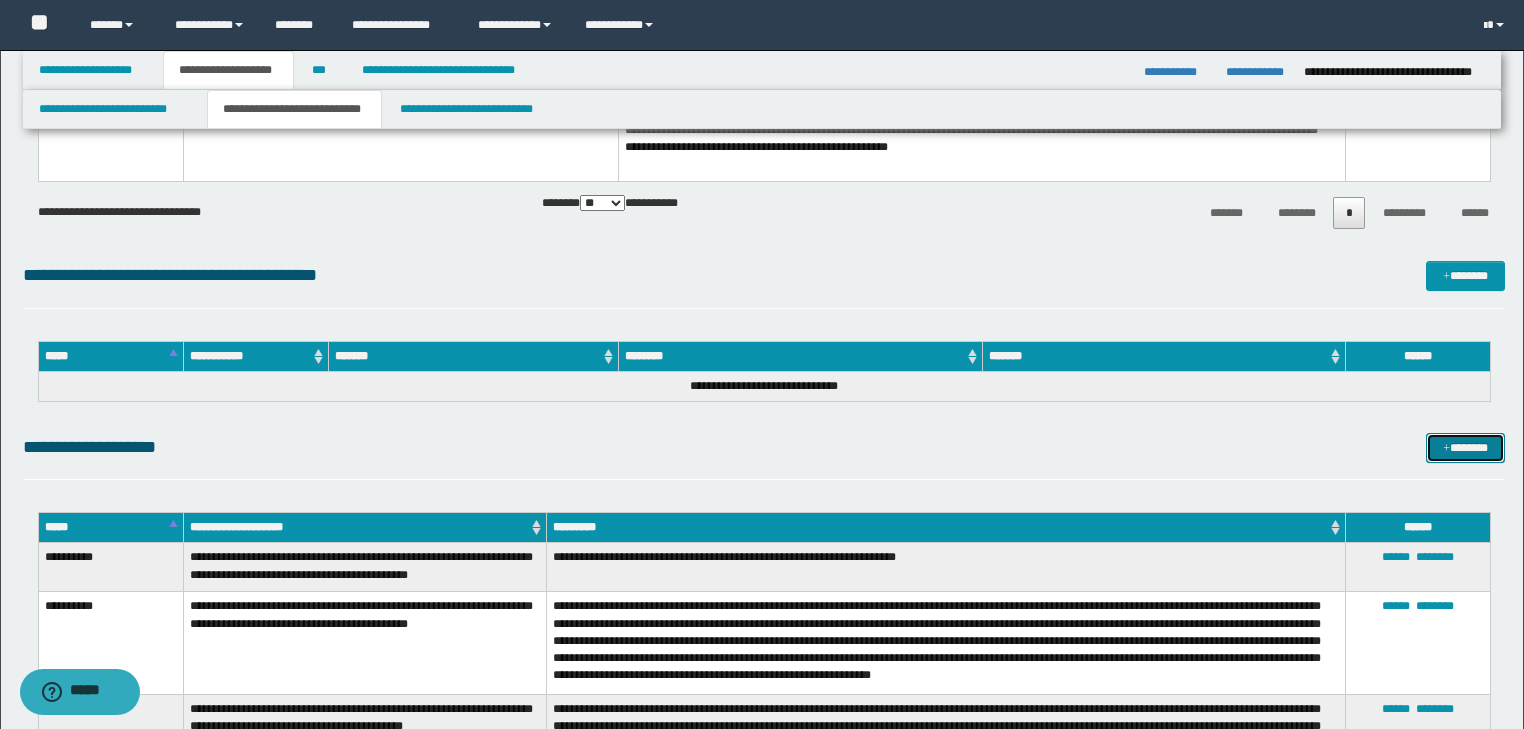 drag, startPoint x: 1451, startPoint y: 441, endPoint x: 1479, endPoint y: 424, distance: 32.75668 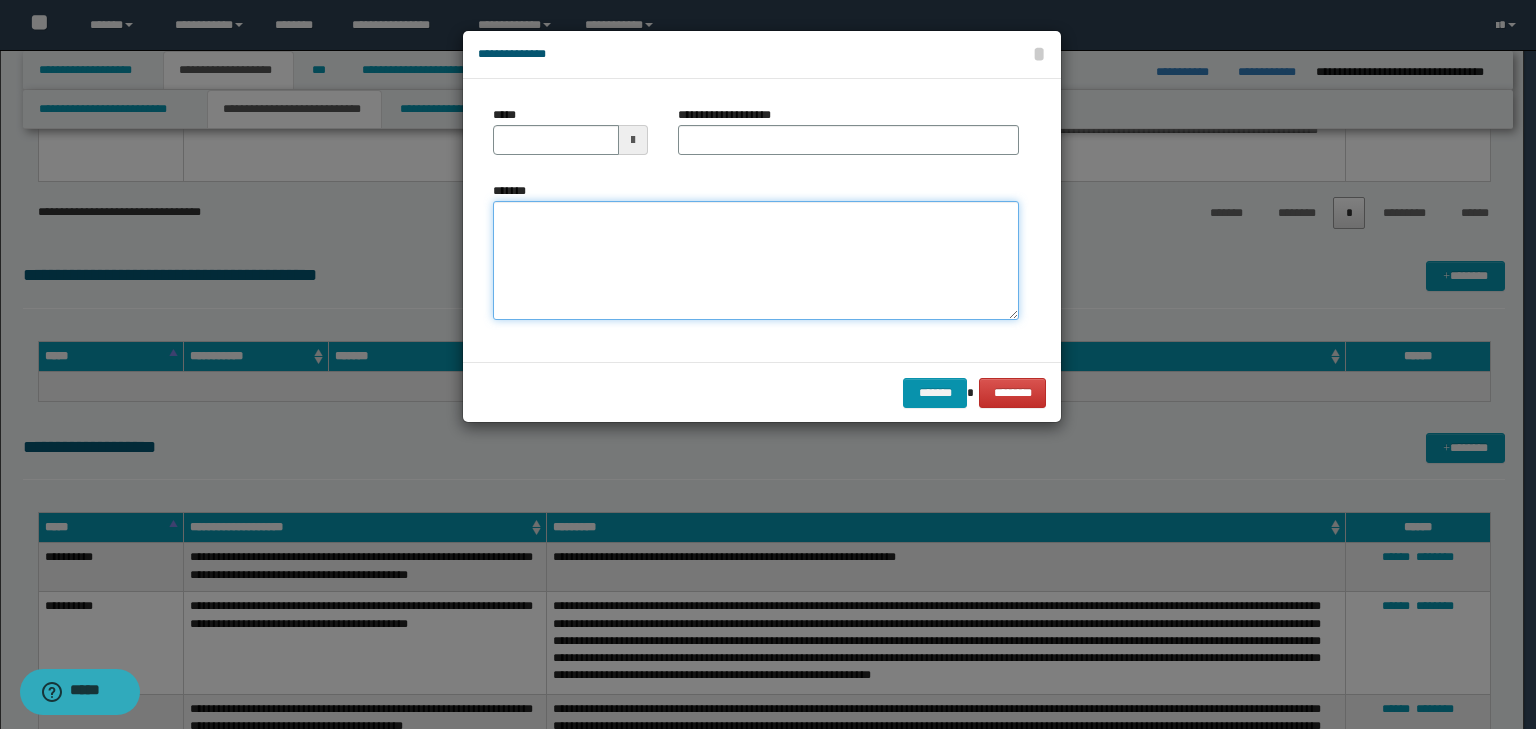 drag, startPoint x: 844, startPoint y: 287, endPoint x: 836, endPoint y: 296, distance: 12.0415945 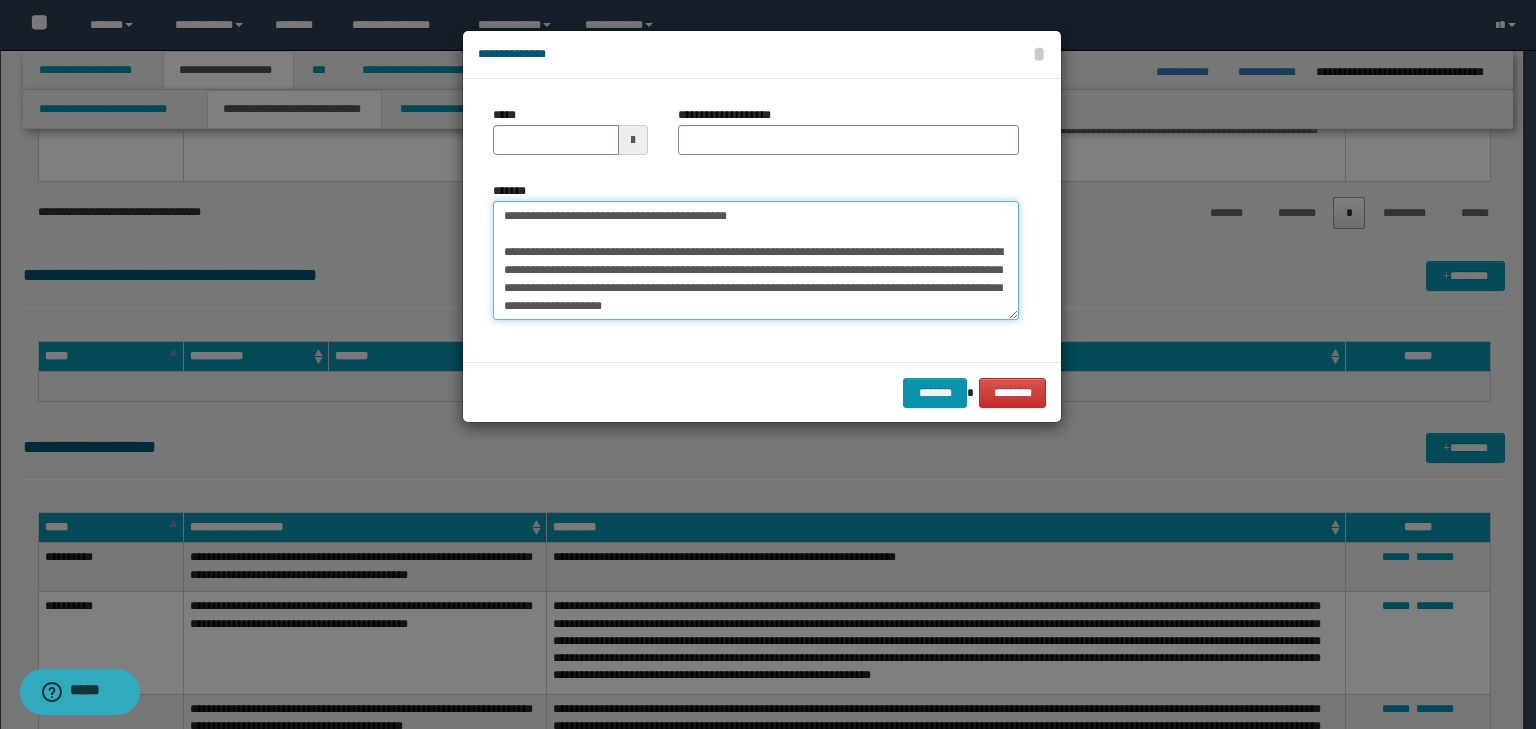 drag, startPoint x: 791, startPoint y: 208, endPoint x: 304, endPoint y: 220, distance: 487.14783 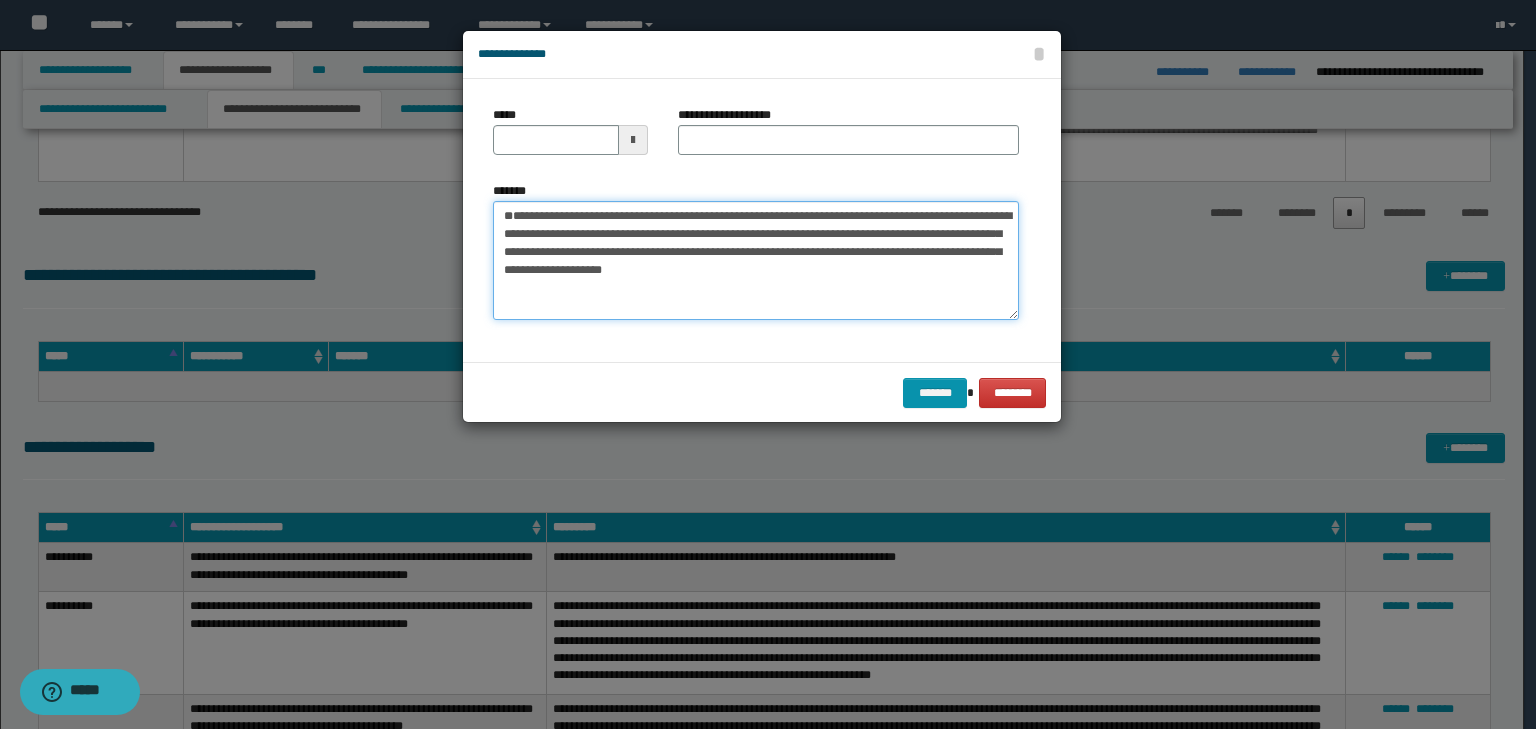type 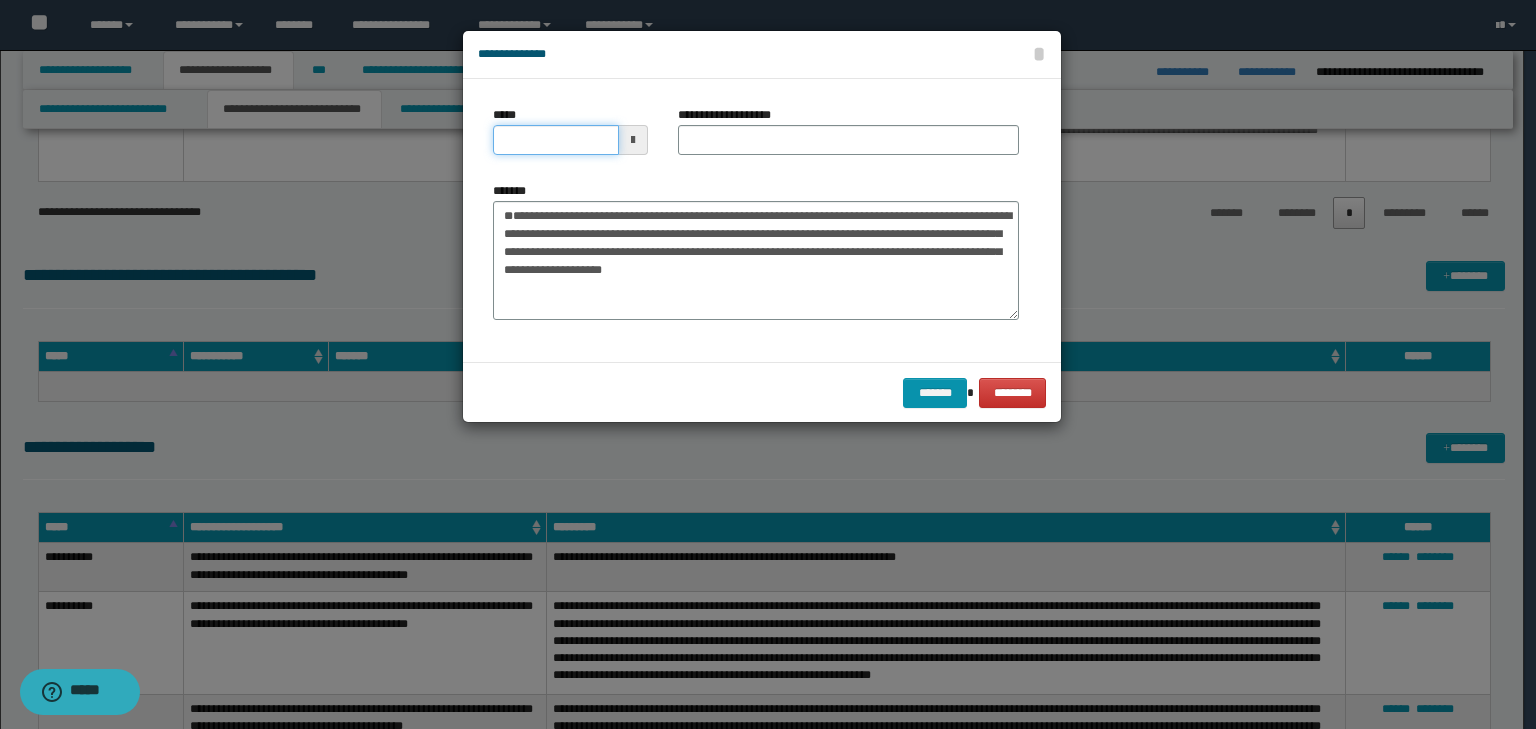 click on "*****" at bounding box center (556, 140) 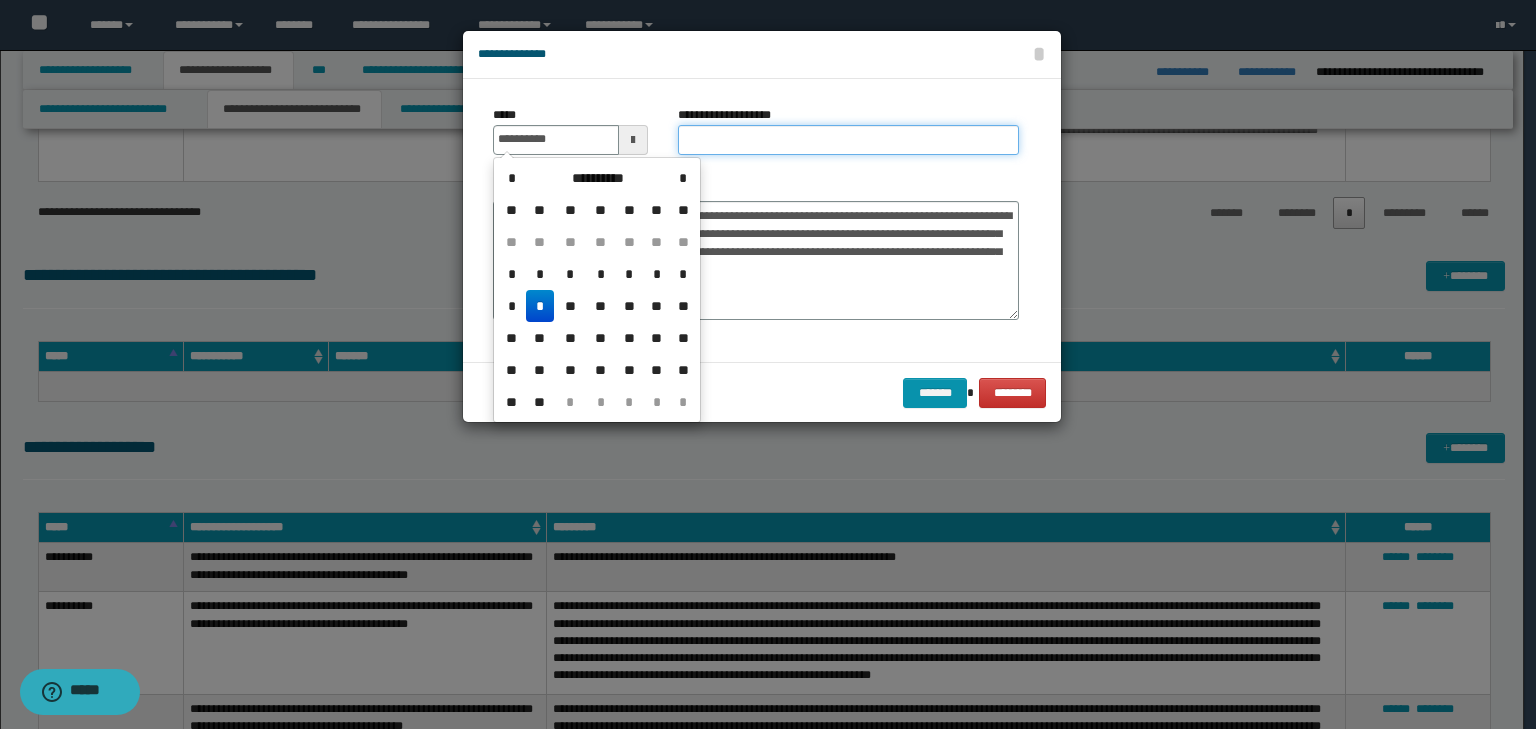 type on "**********" 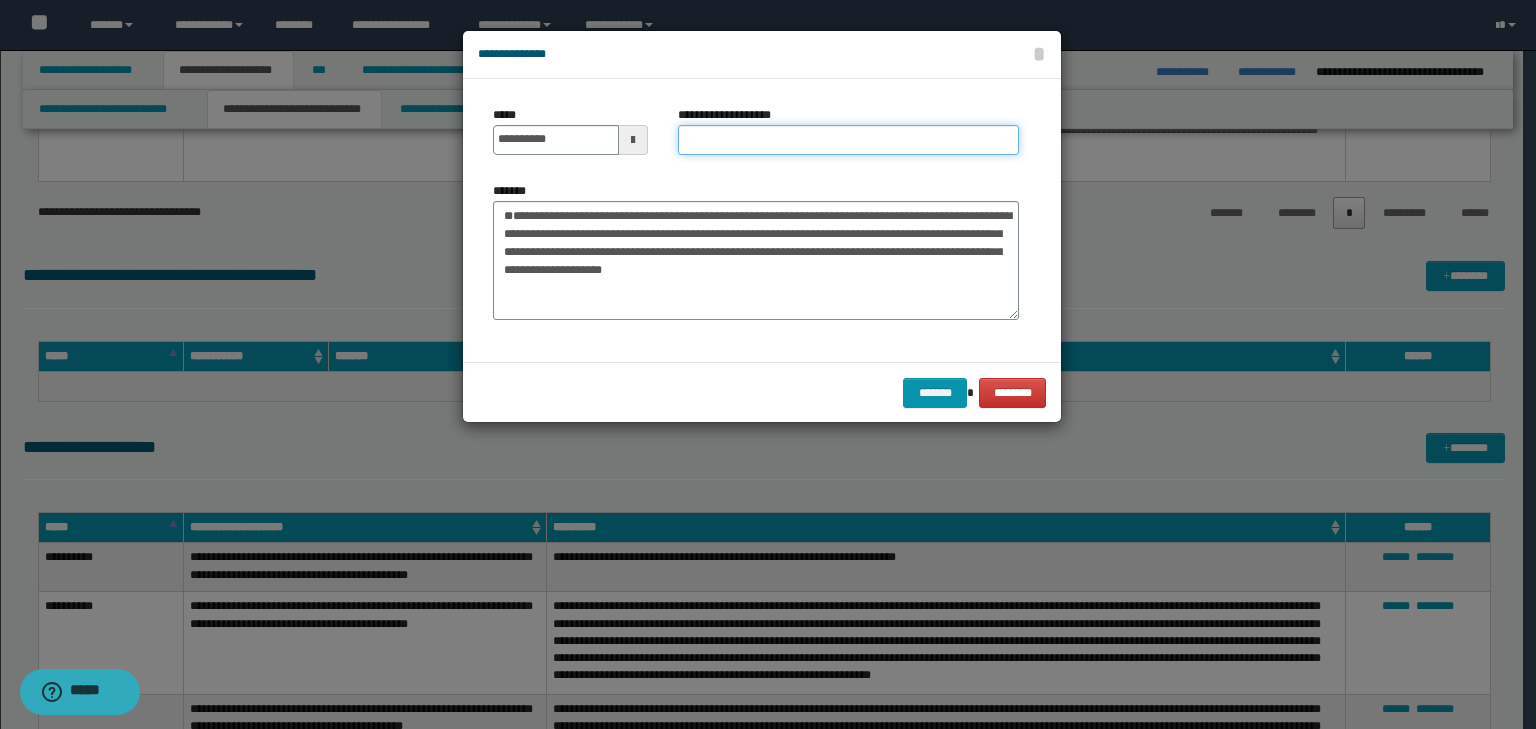 paste on "**********" 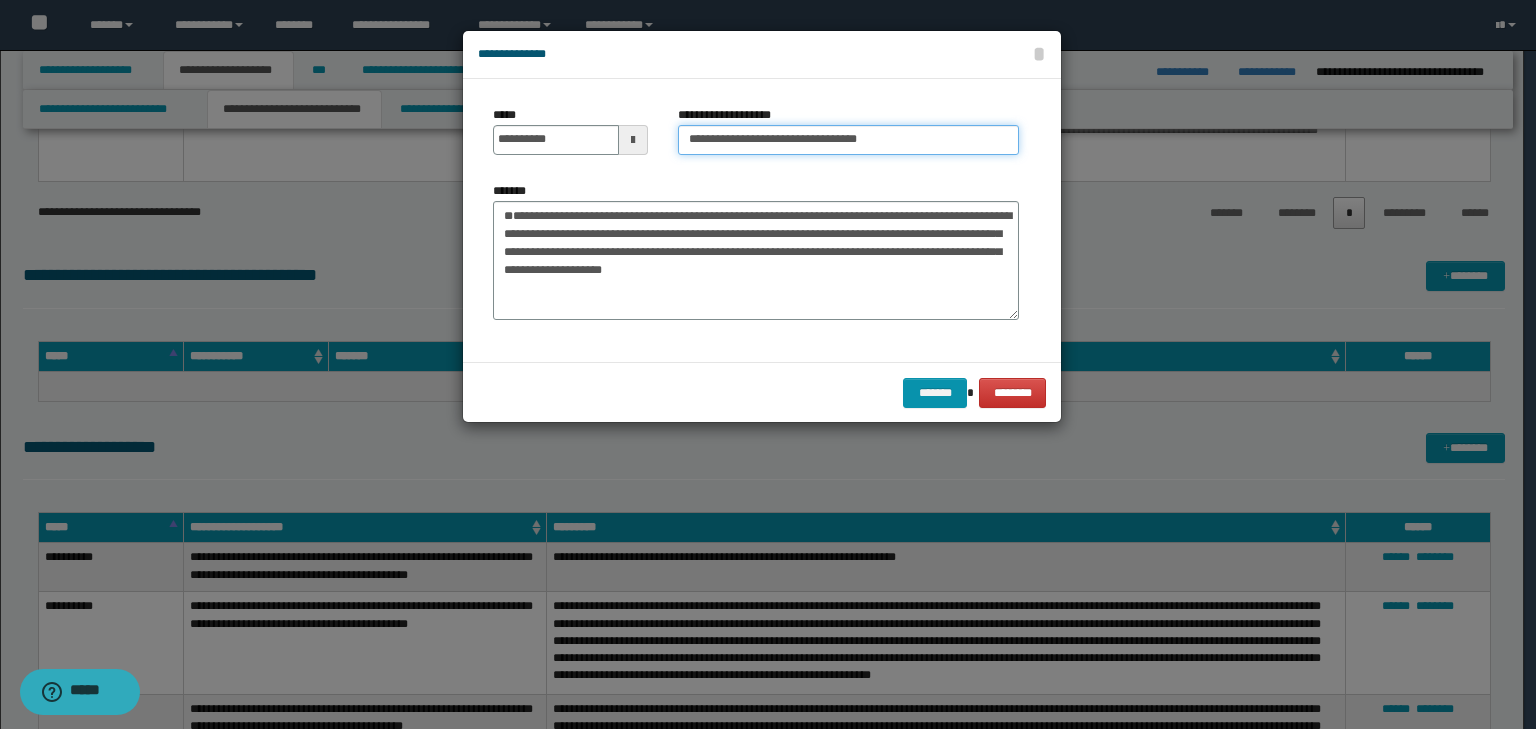 type on "**********" 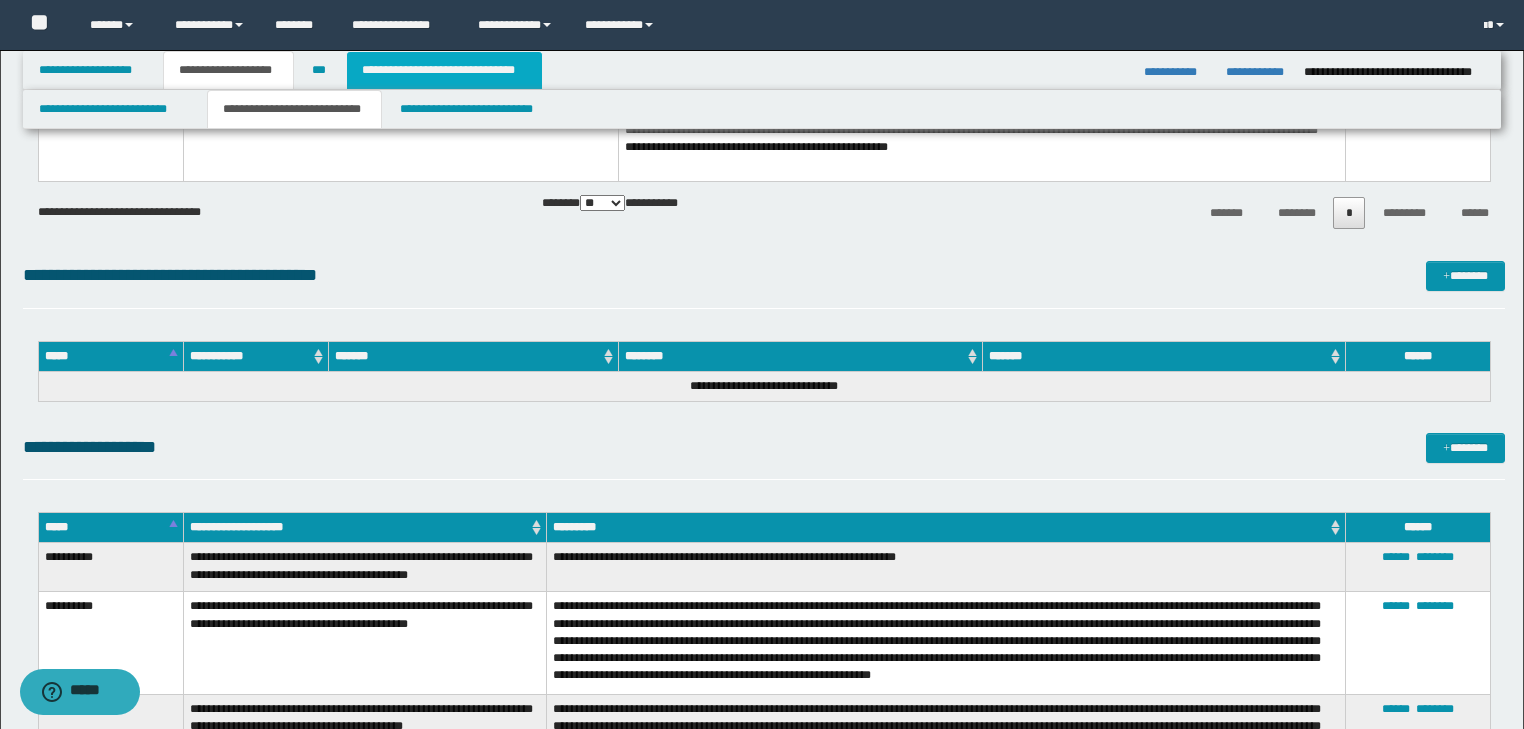 click on "**********" at bounding box center [444, 70] 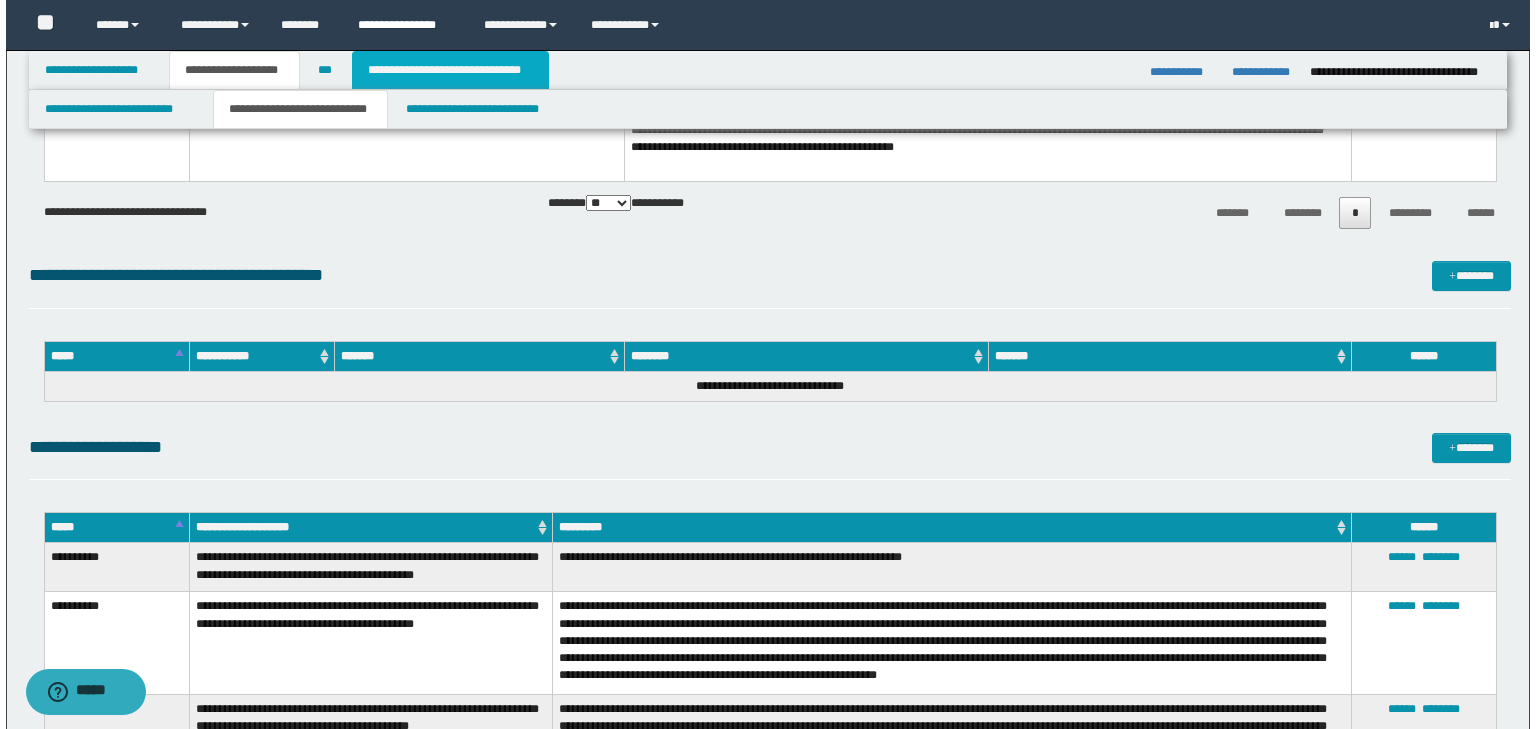 scroll, scrollTop: 0, scrollLeft: 0, axis: both 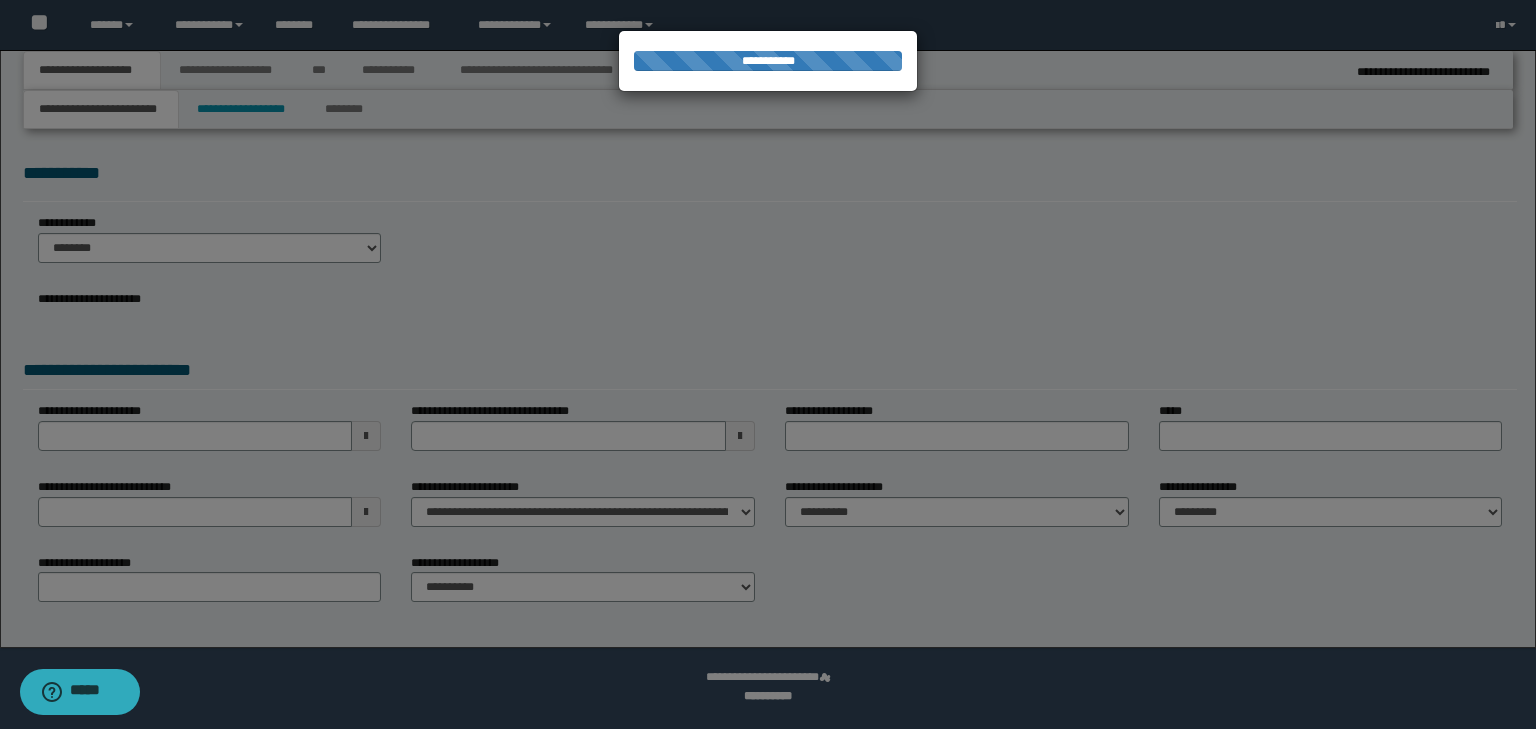 select on "**" 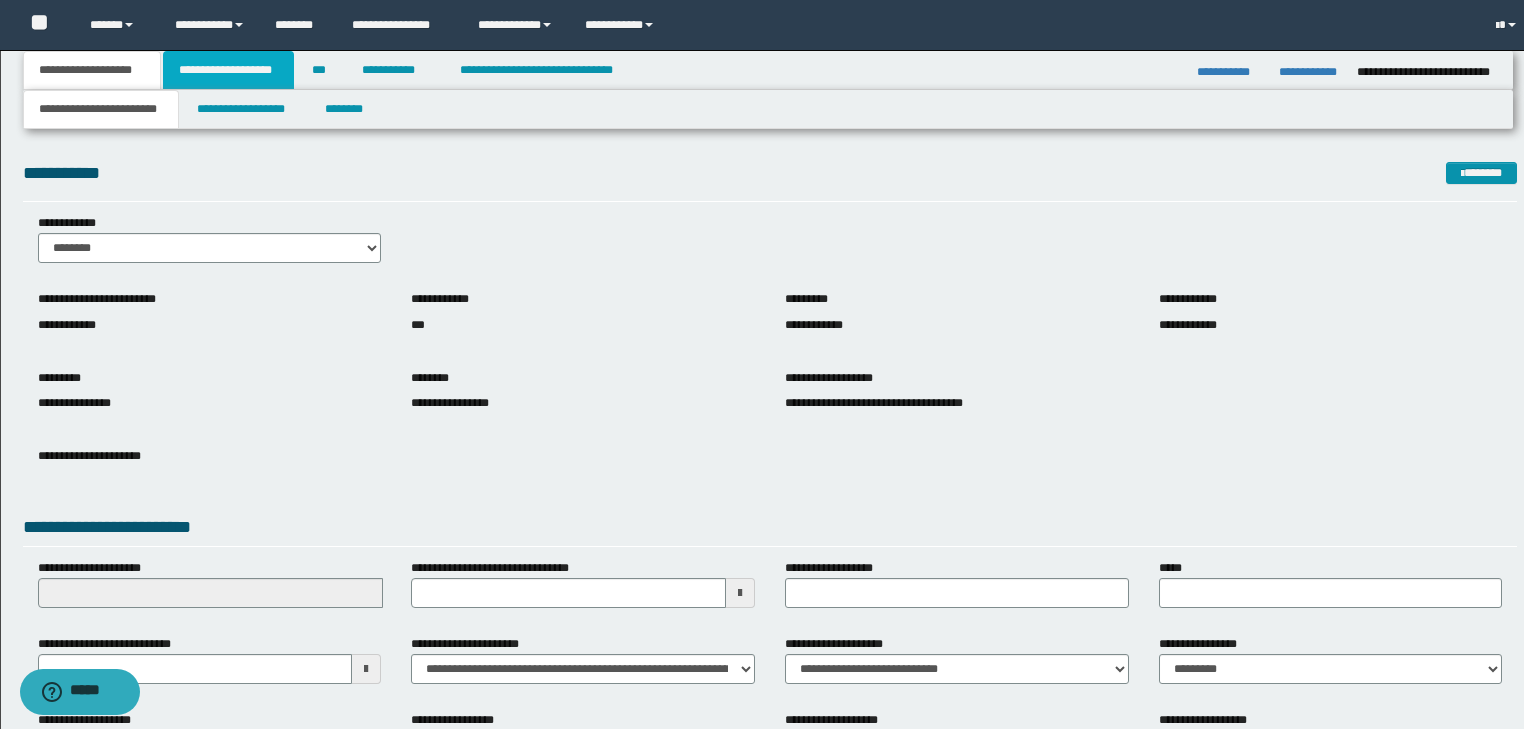 drag, startPoint x: 224, startPoint y: 76, endPoint x: 229, endPoint y: 94, distance: 18.681541 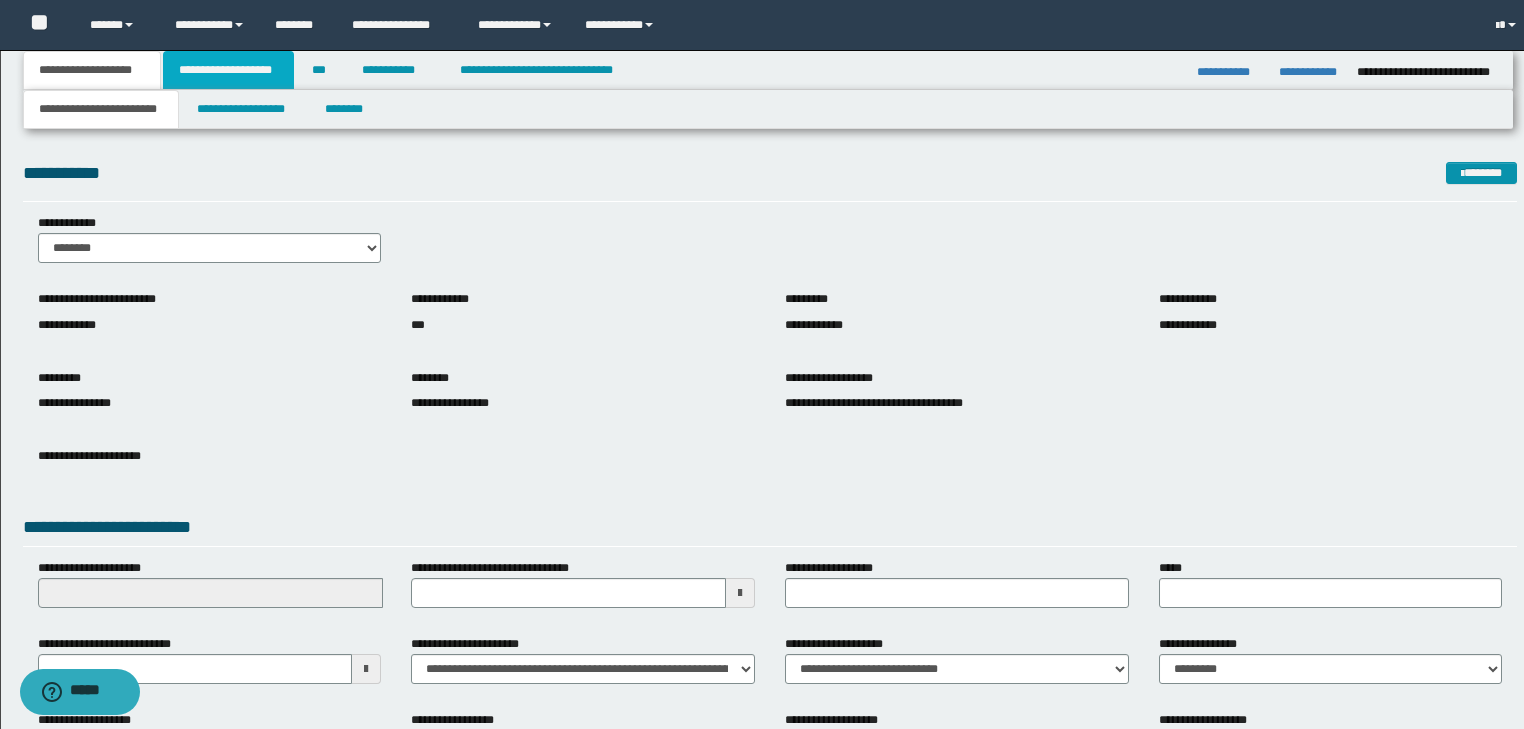 click on "**********" at bounding box center (228, 70) 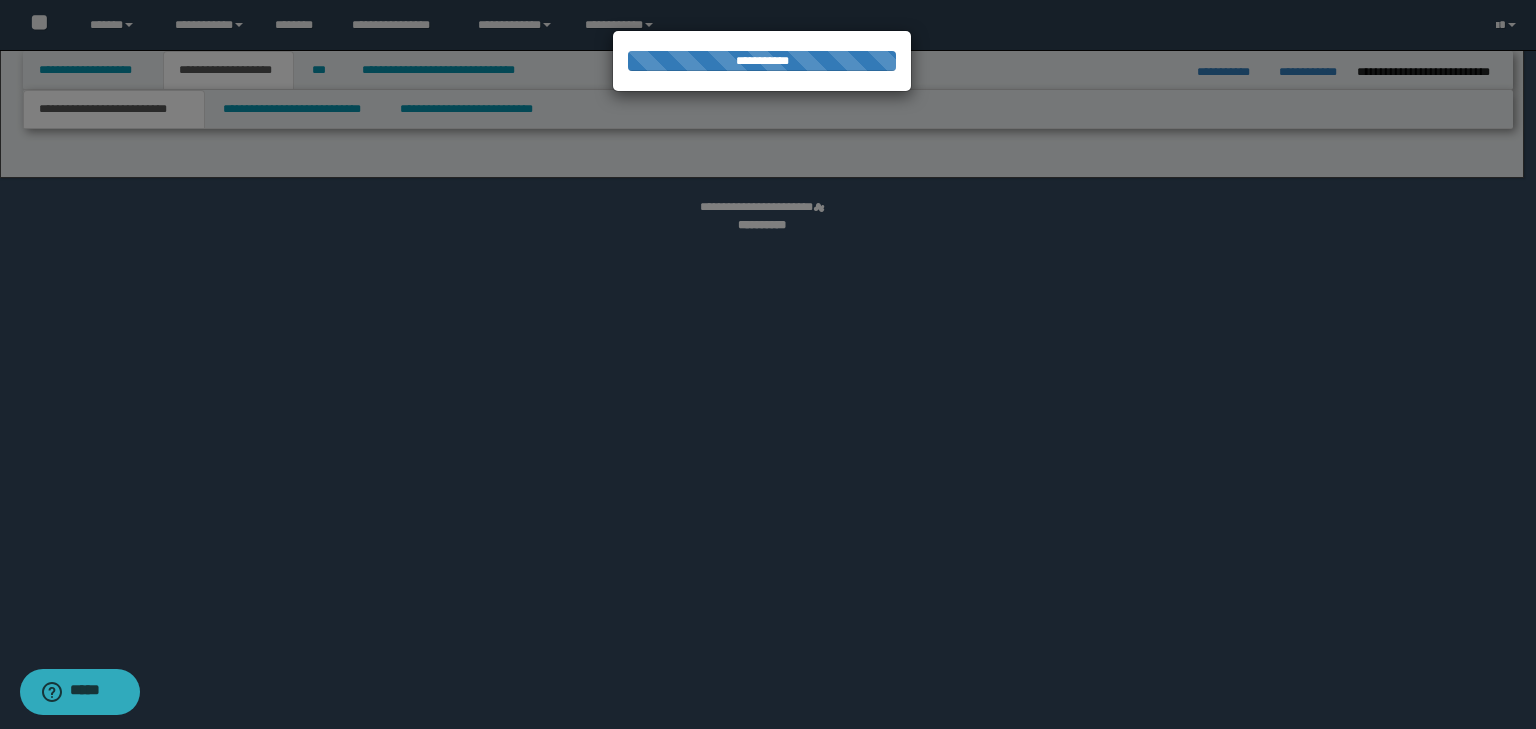 click at bounding box center (768, 364) 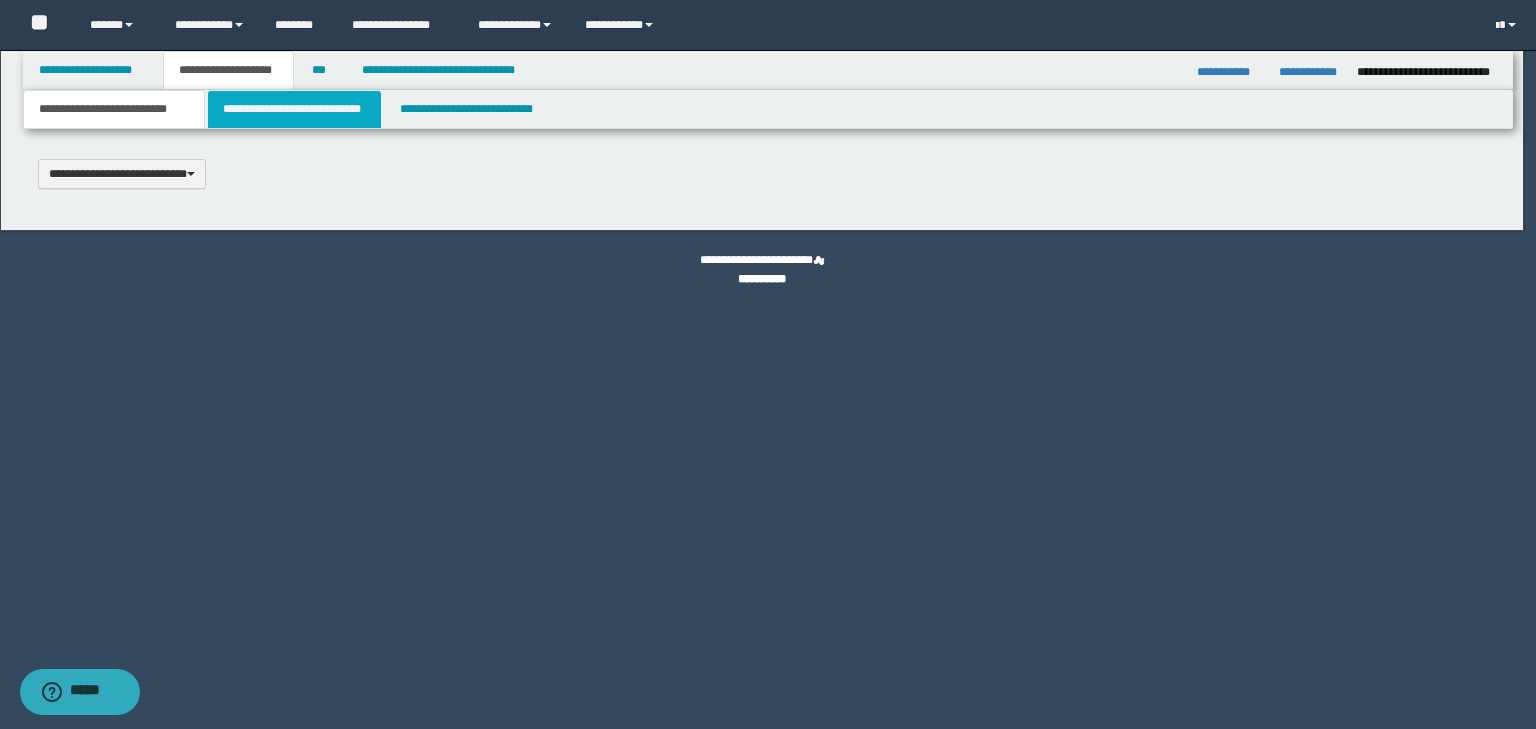 type 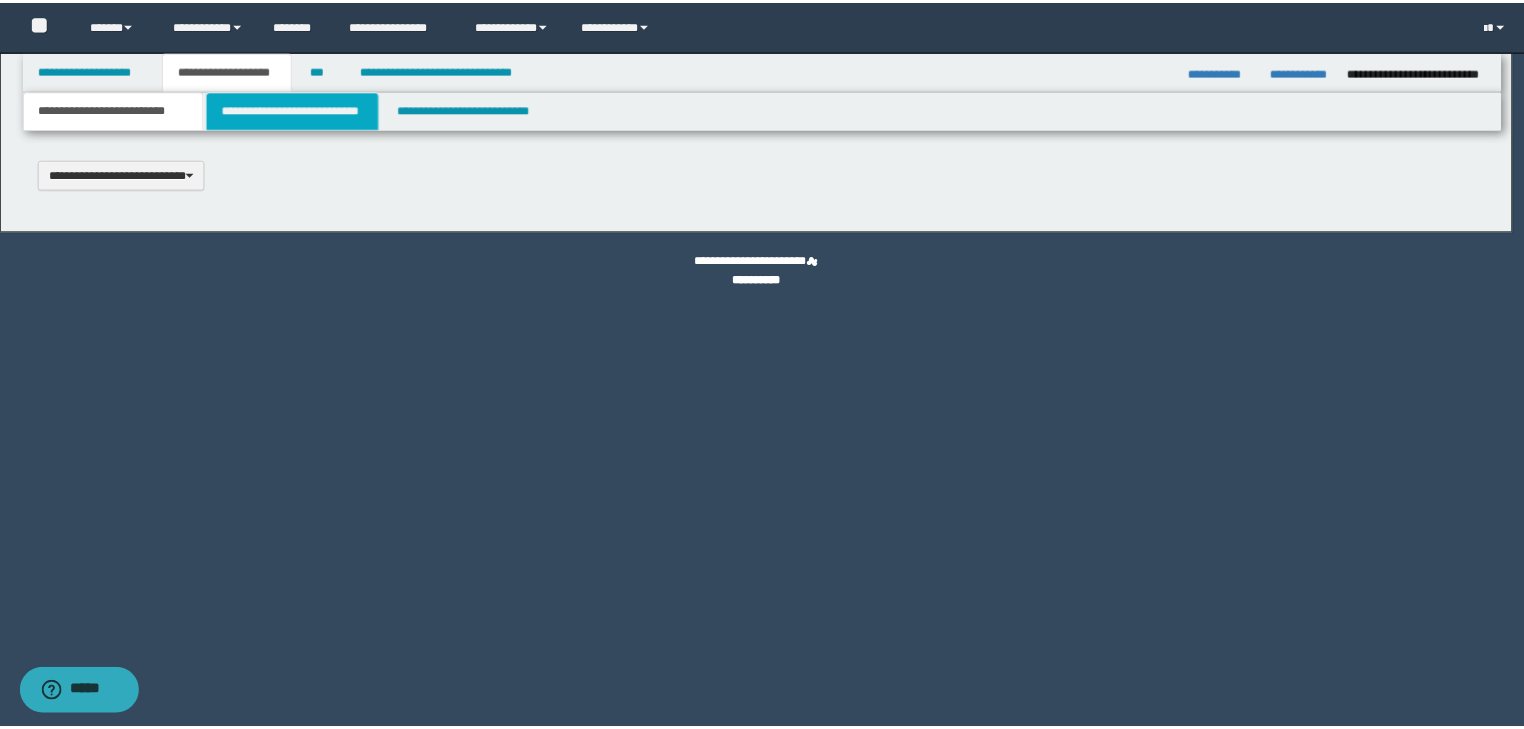 scroll, scrollTop: 0, scrollLeft: 0, axis: both 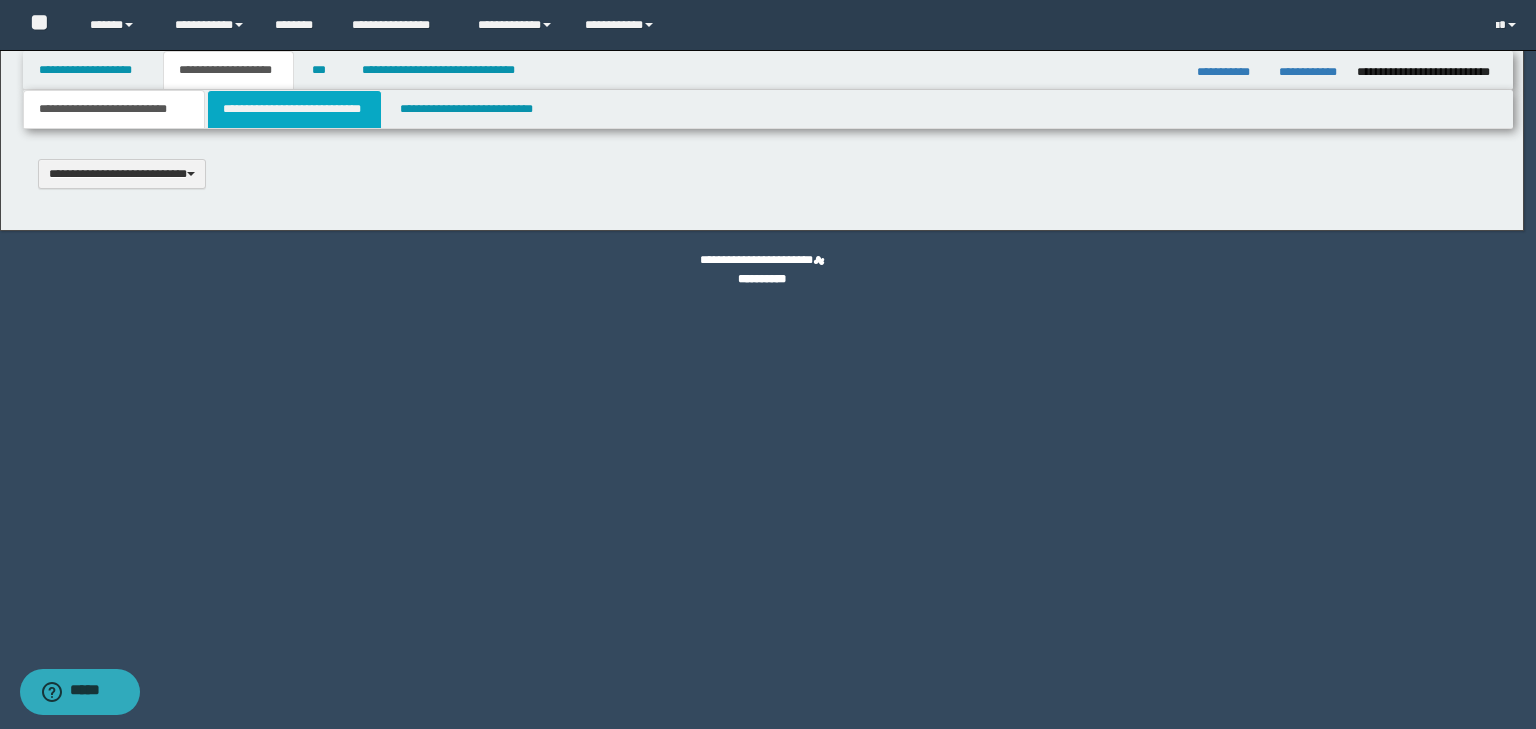 type on "**********" 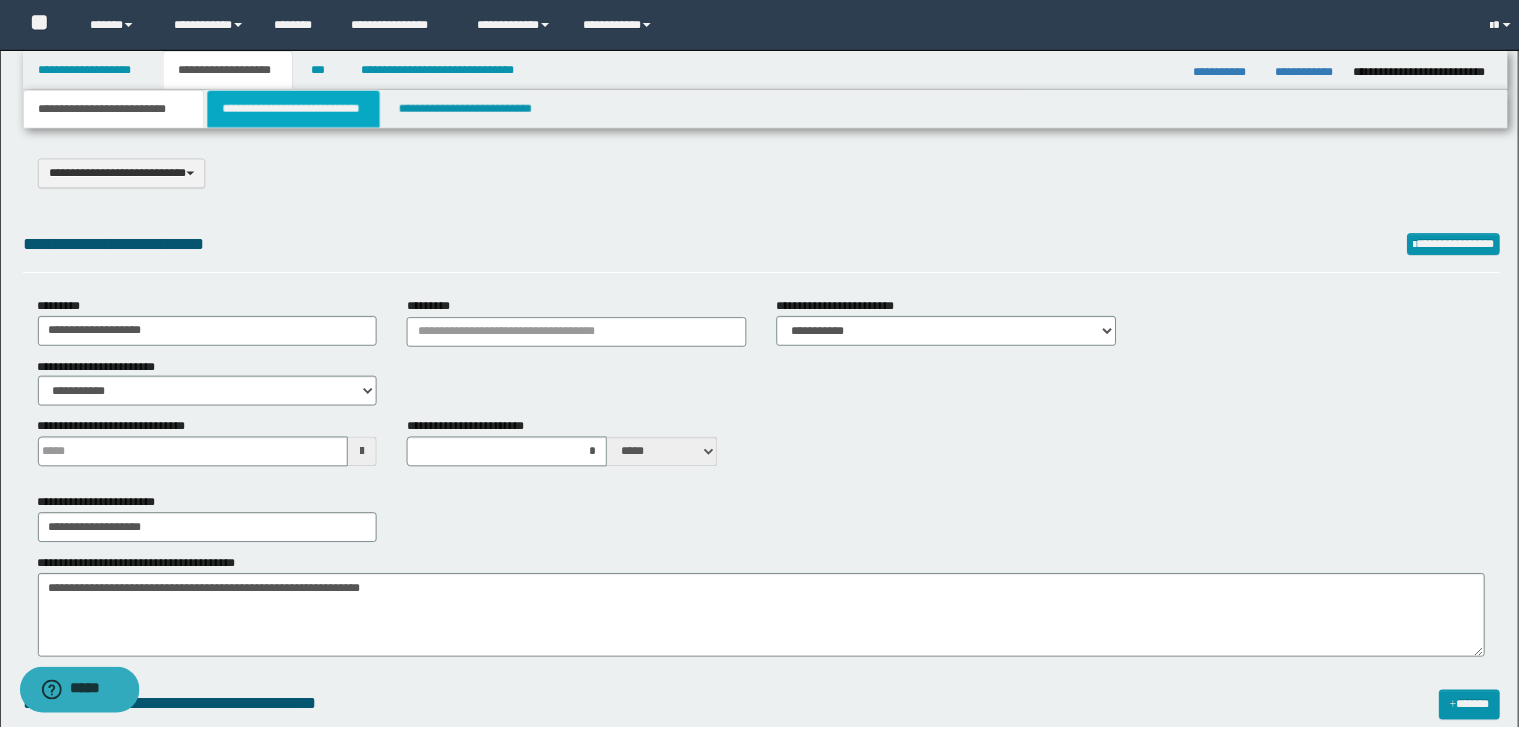 click on "**********" at bounding box center [294, 109] 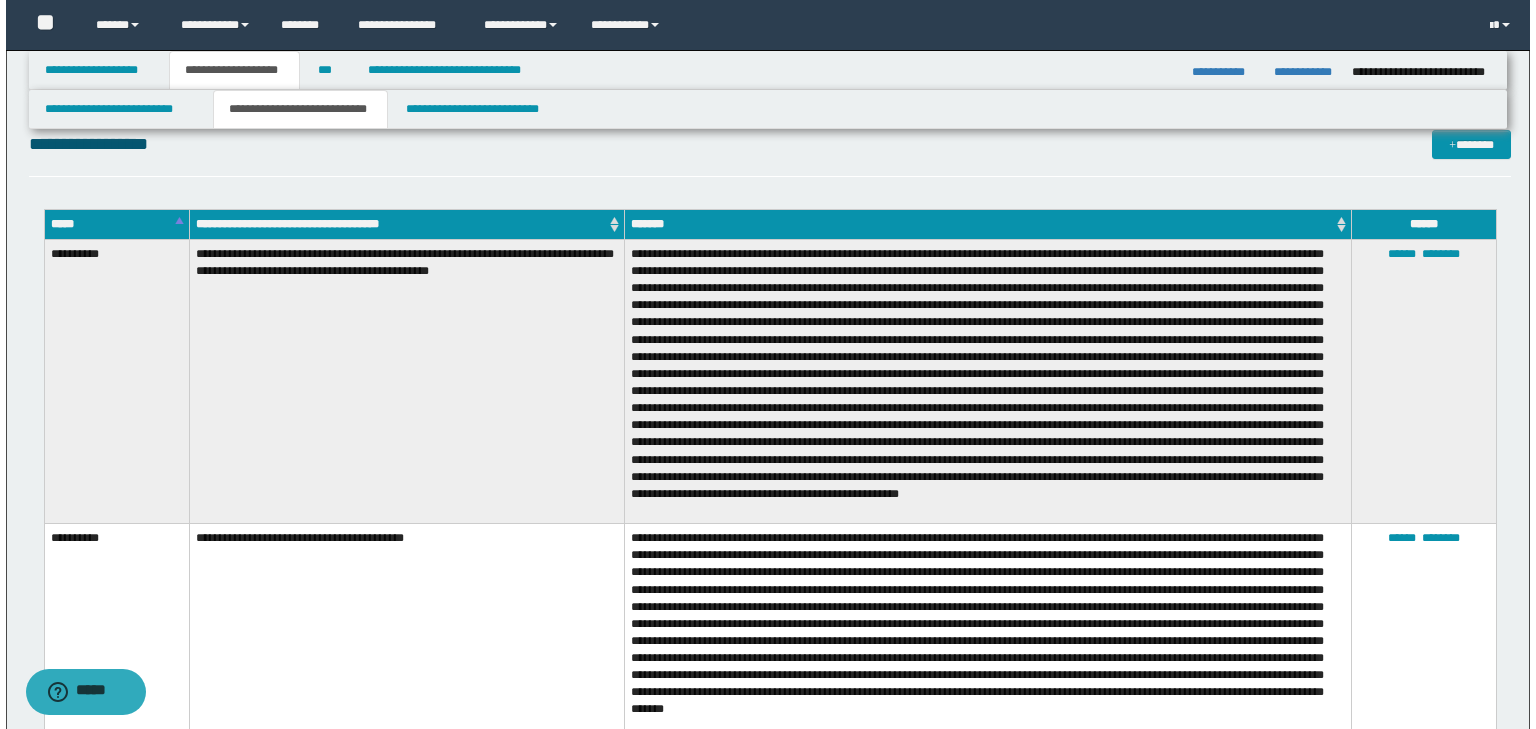 scroll, scrollTop: 1760, scrollLeft: 0, axis: vertical 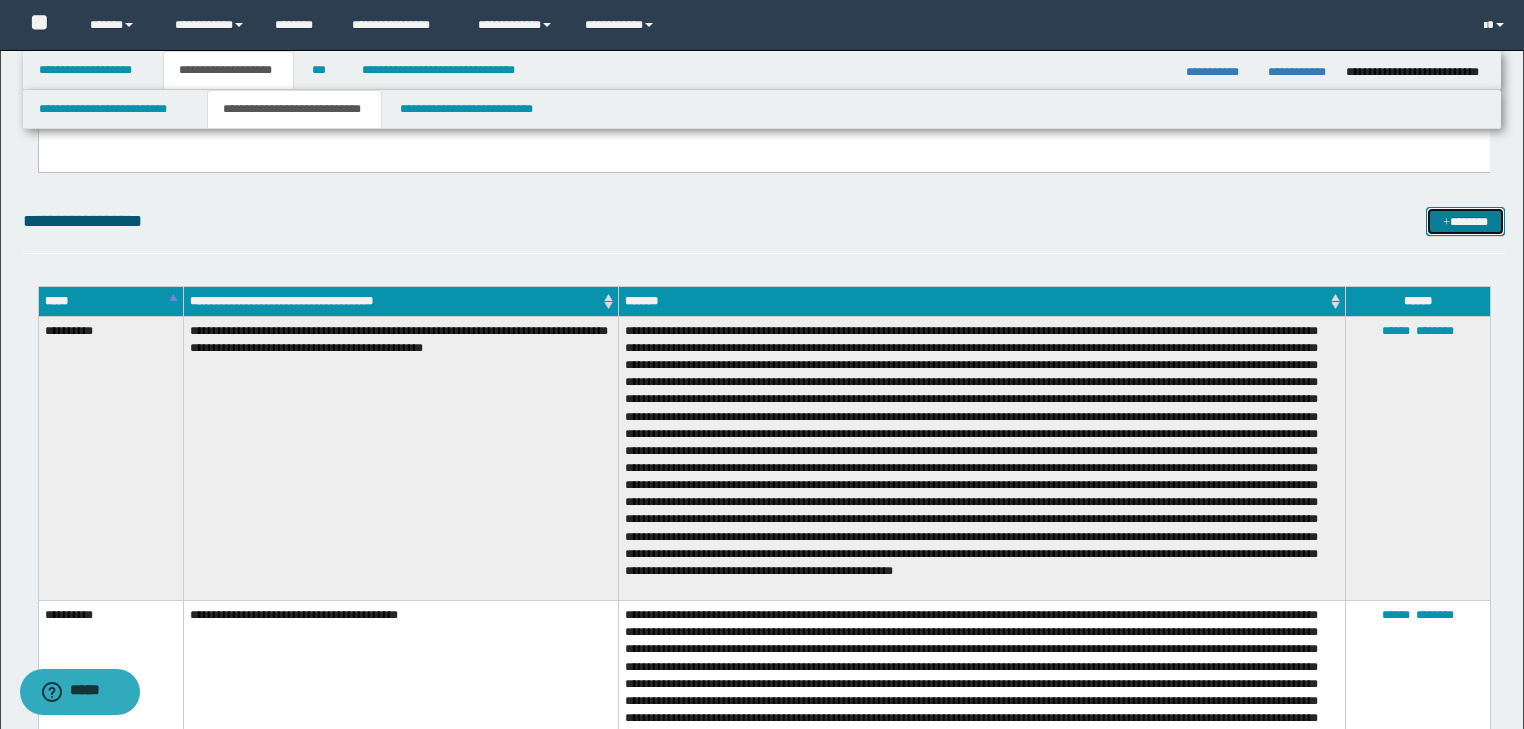 click on "*******" at bounding box center [1465, 222] 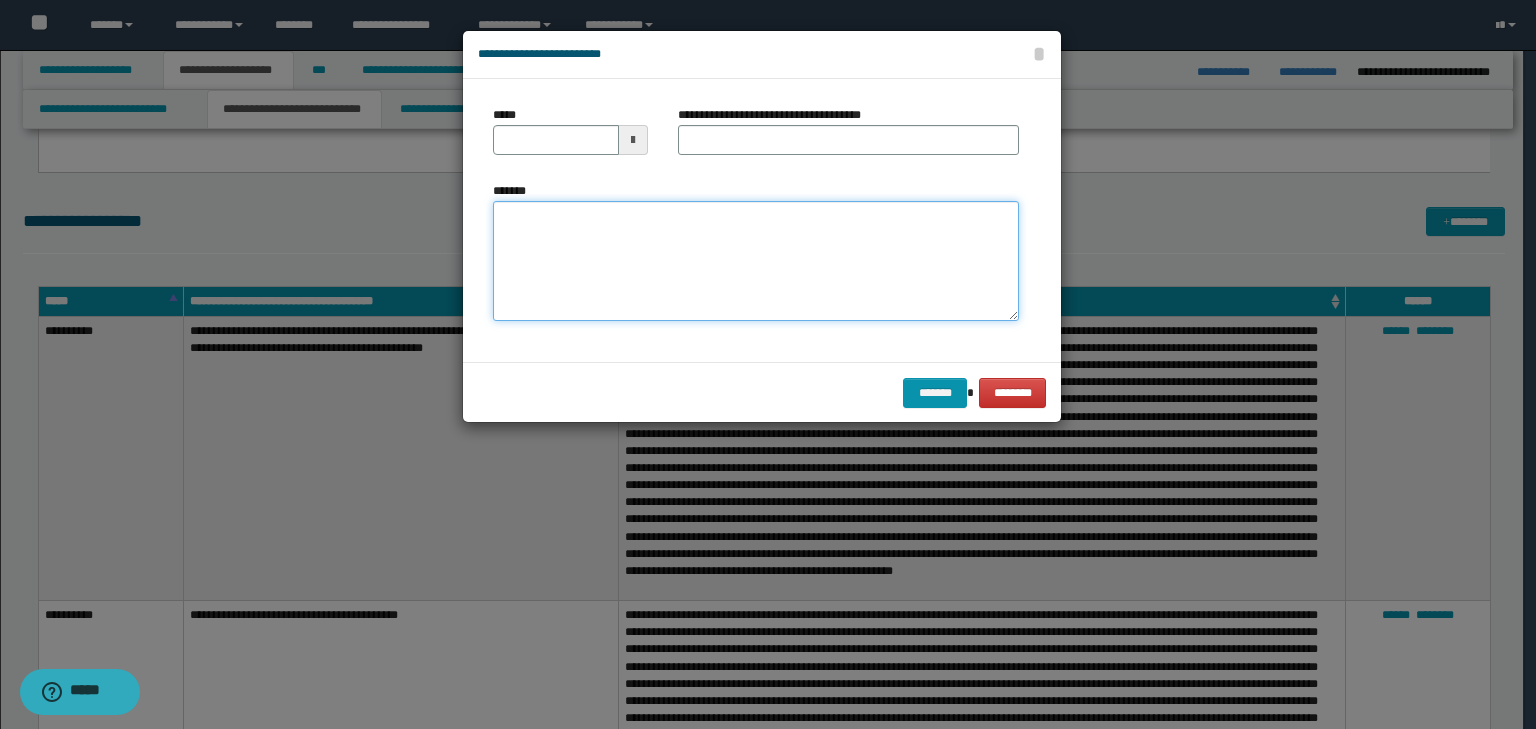 click on "*******" at bounding box center (756, 261) 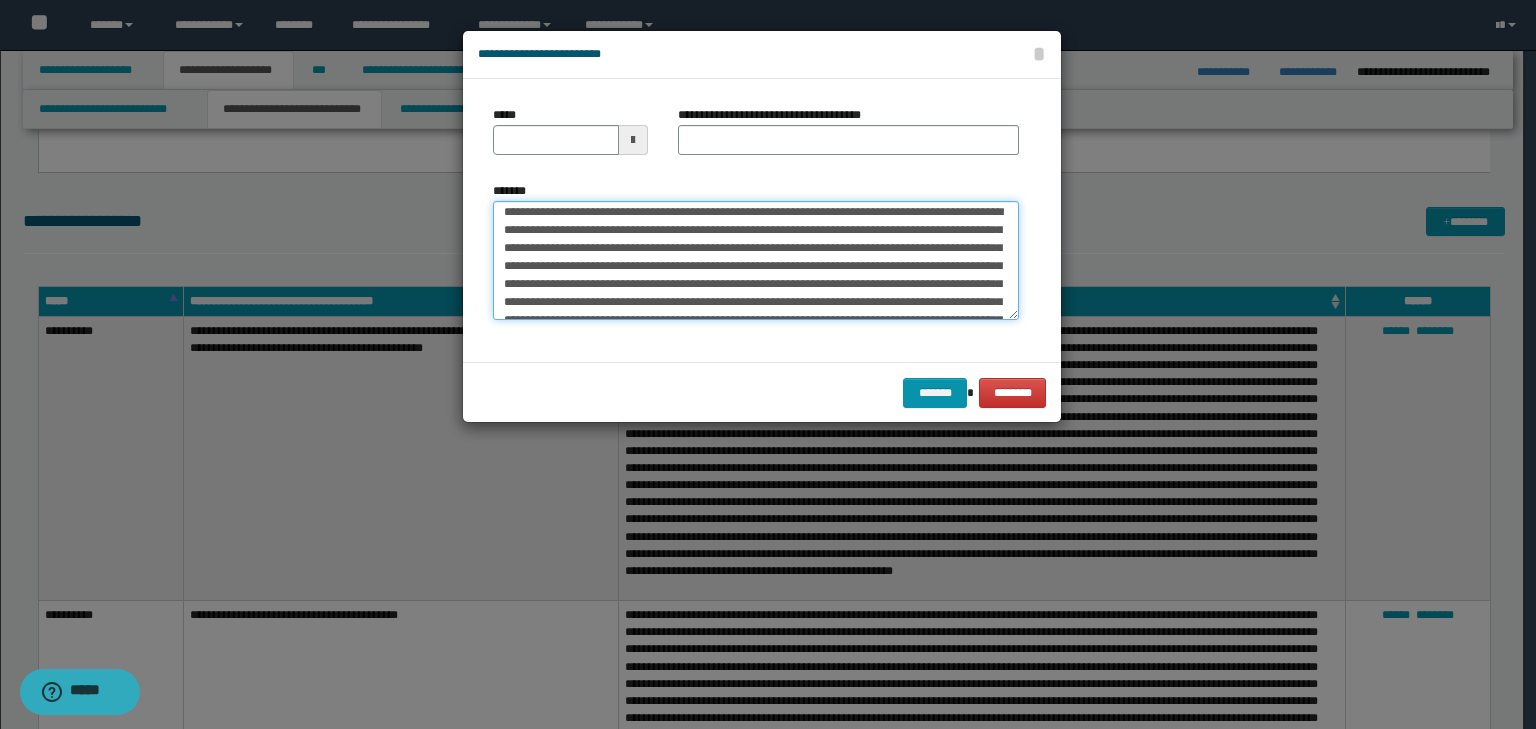 scroll, scrollTop: 0, scrollLeft: 0, axis: both 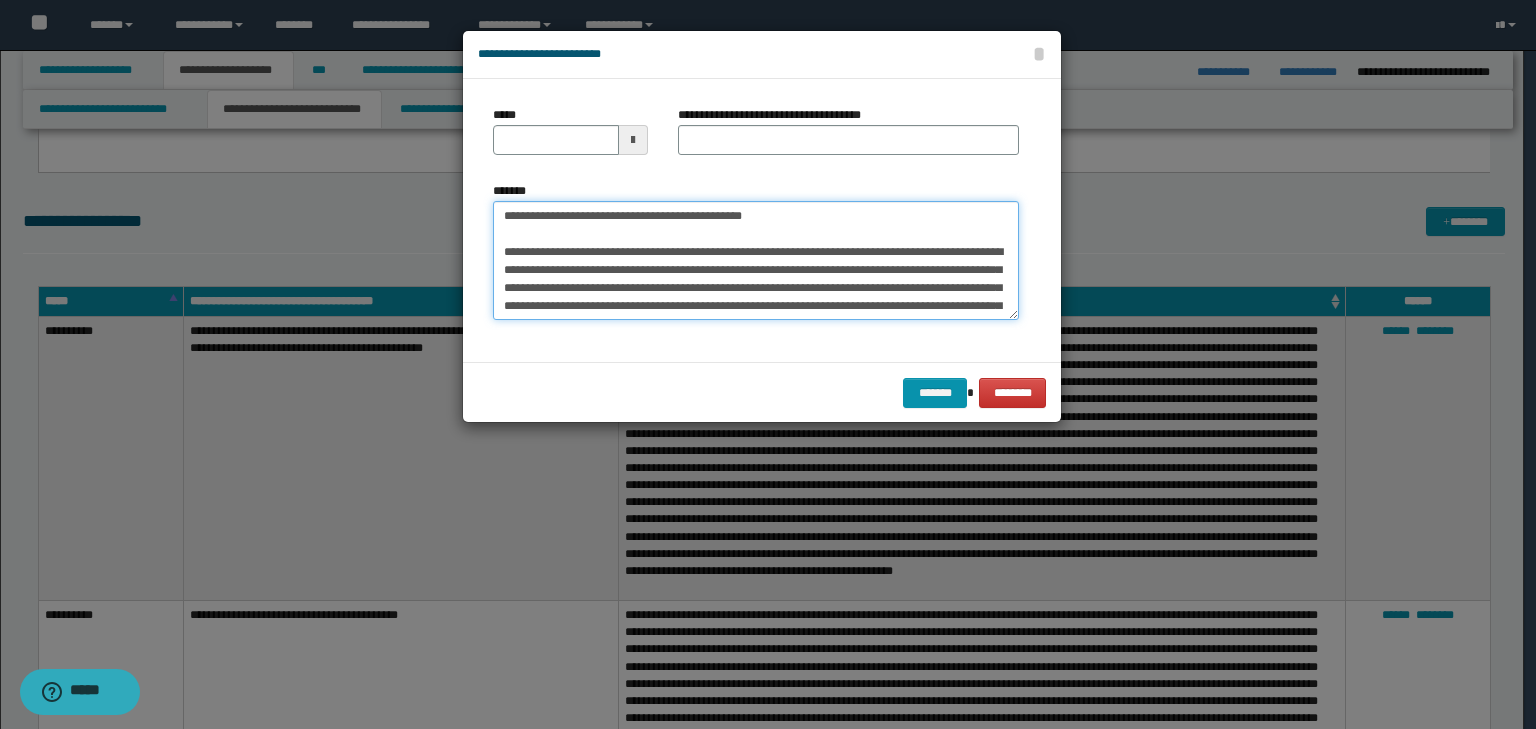 drag, startPoint x: 823, startPoint y: 209, endPoint x: 264, endPoint y: 213, distance: 559.0143 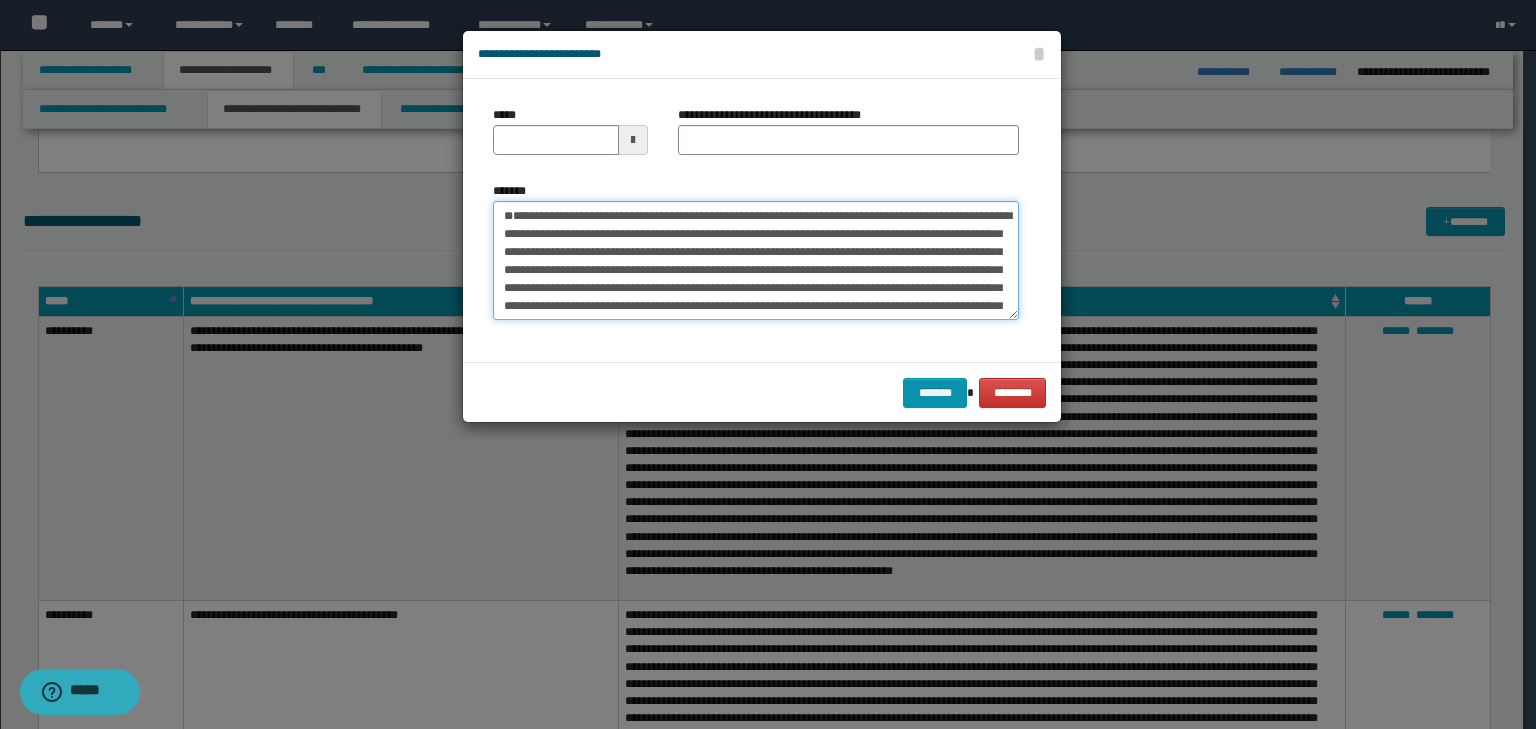 type 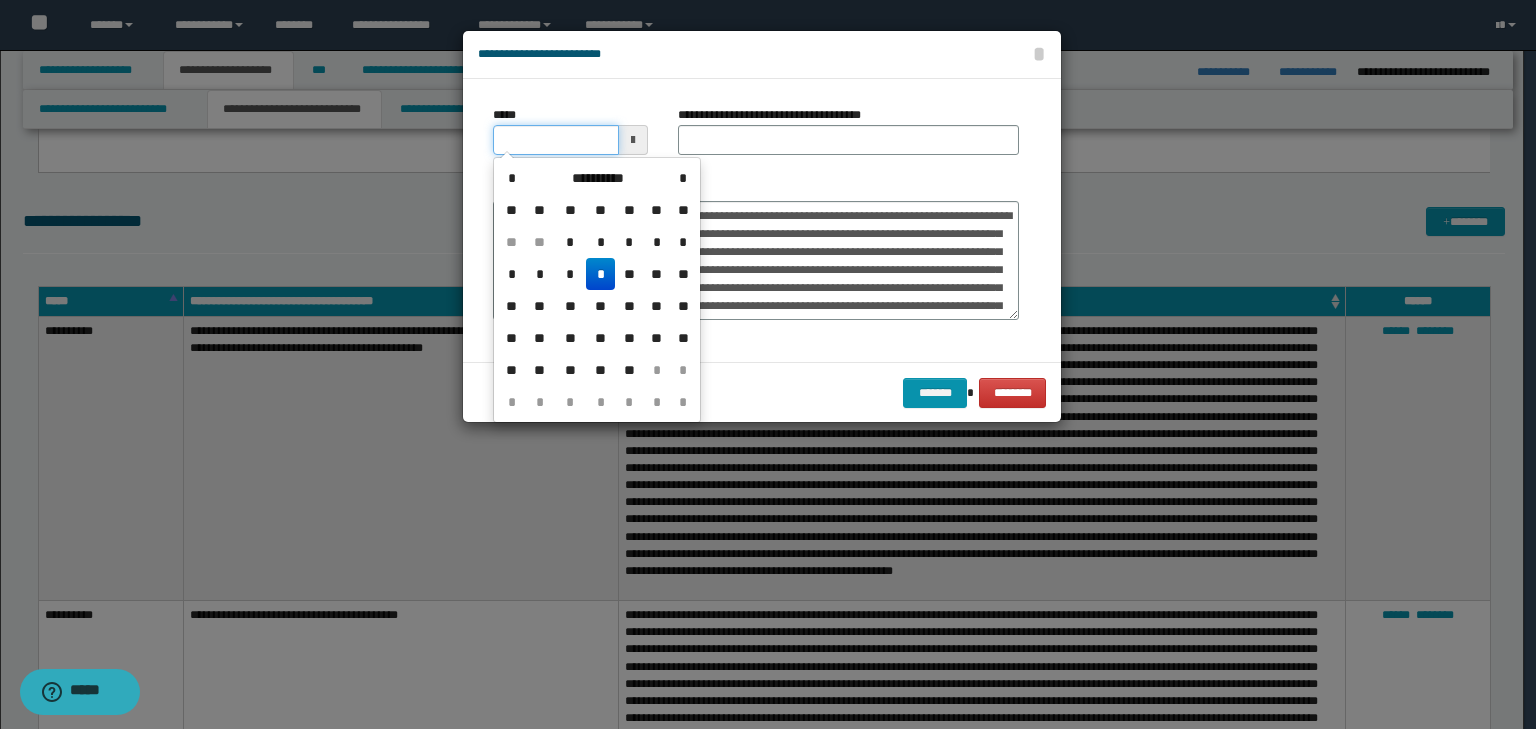 click on "*****" at bounding box center [556, 140] 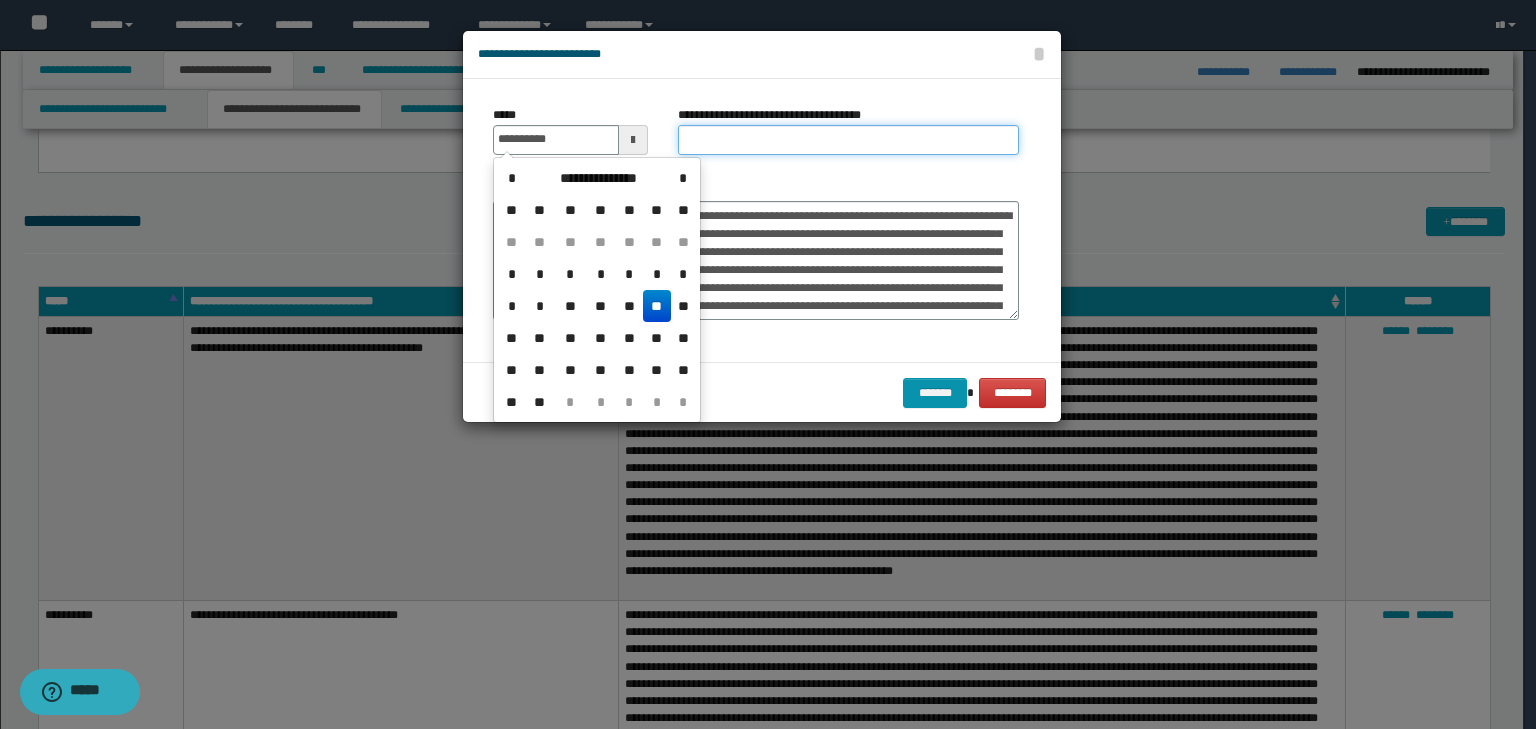 type on "**********" 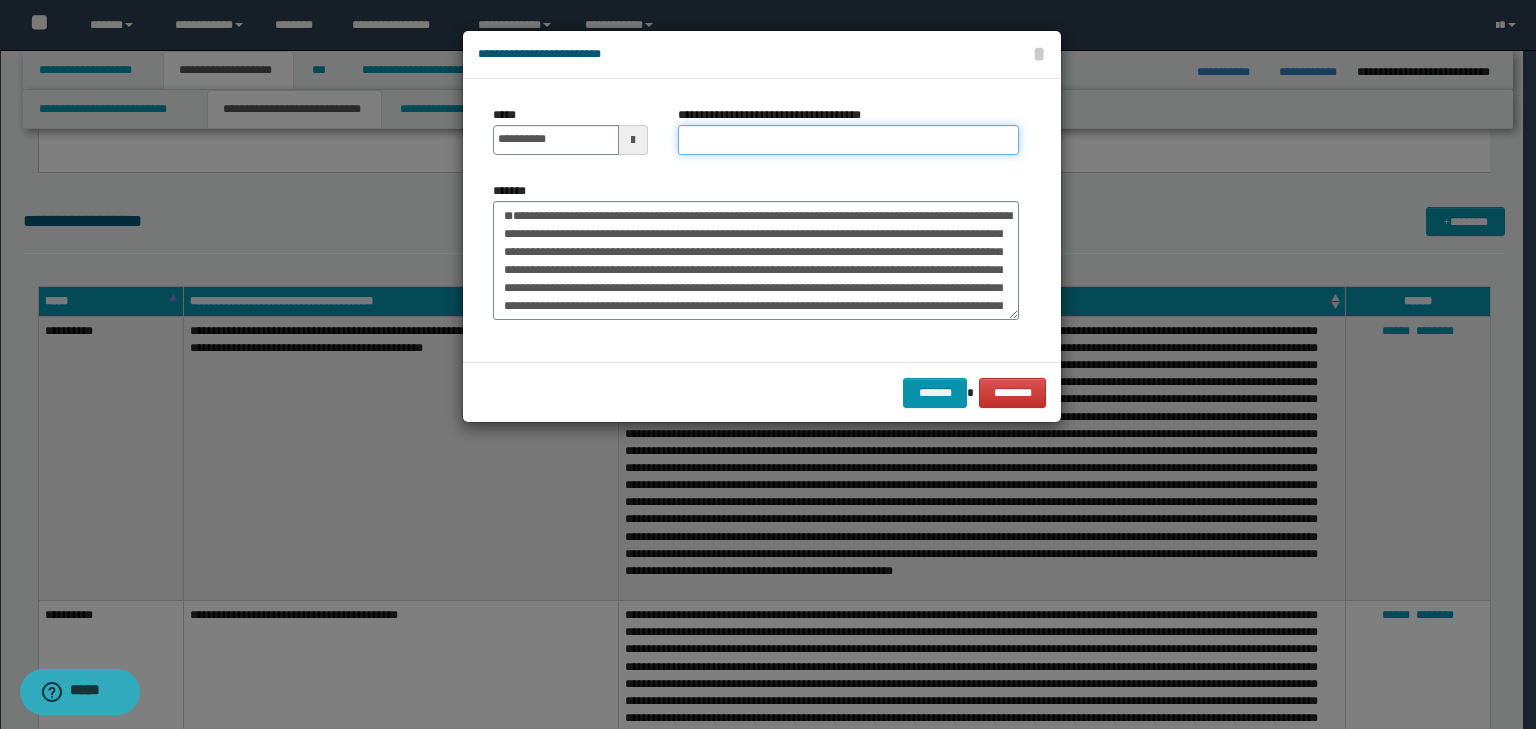 paste on "**********" 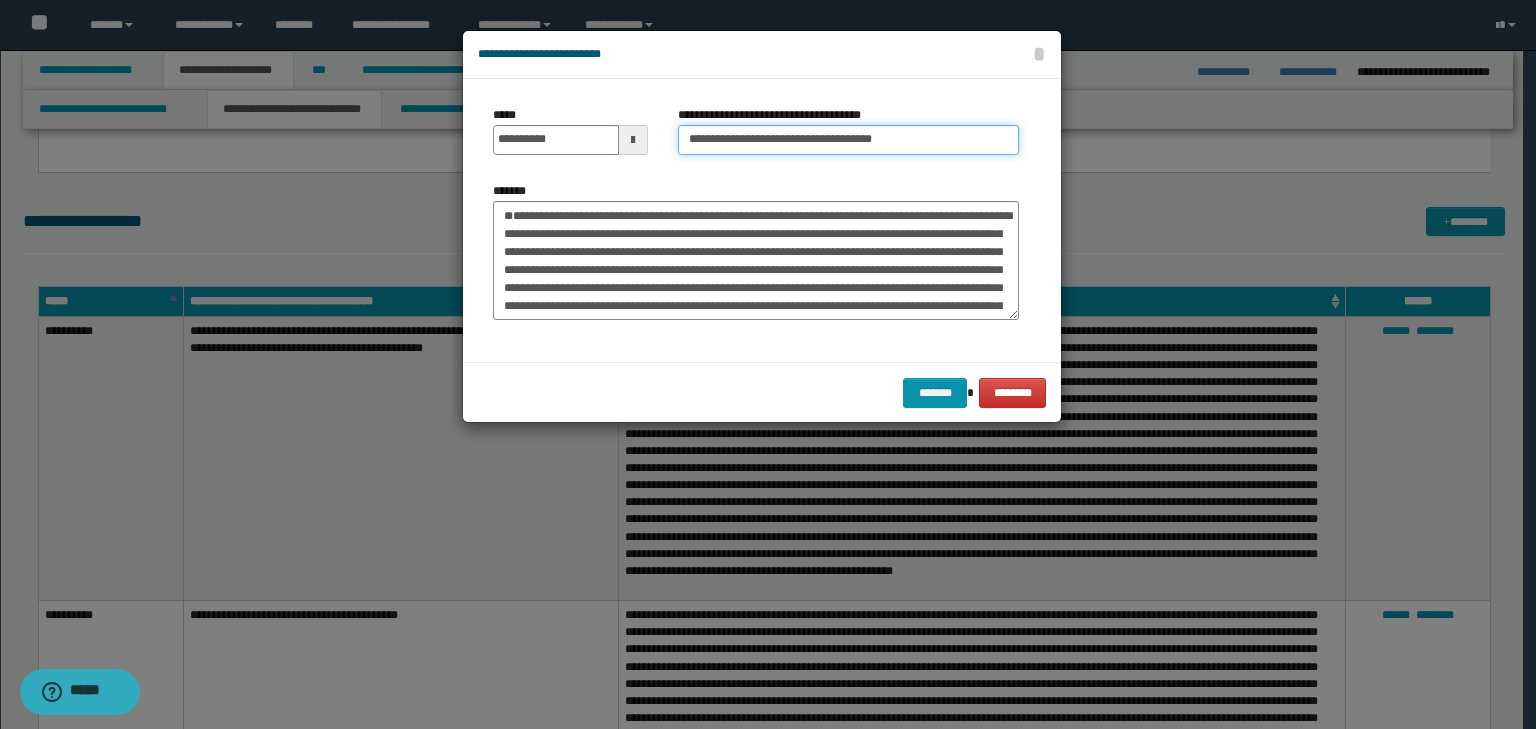 type on "**********" 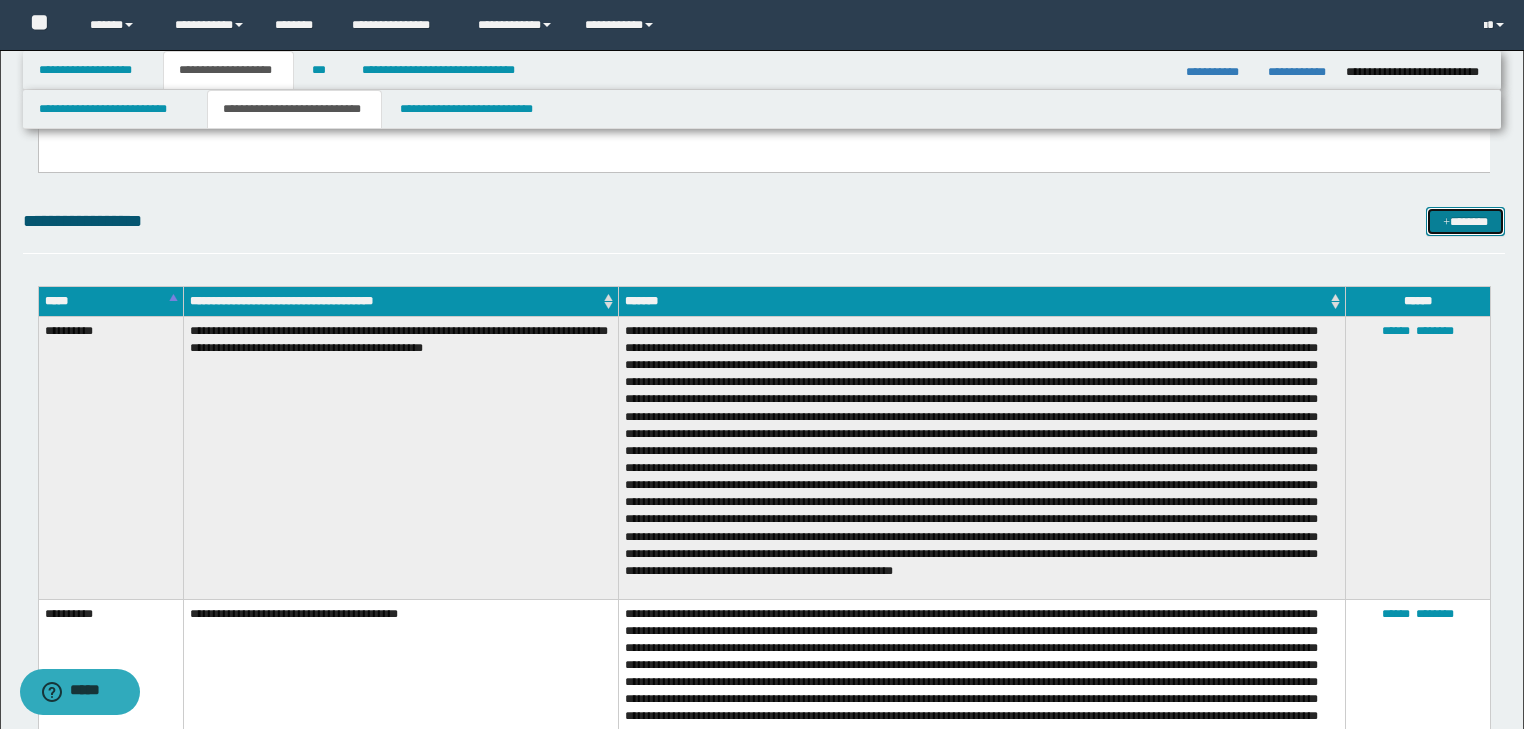 click on "*******" at bounding box center (1465, 222) 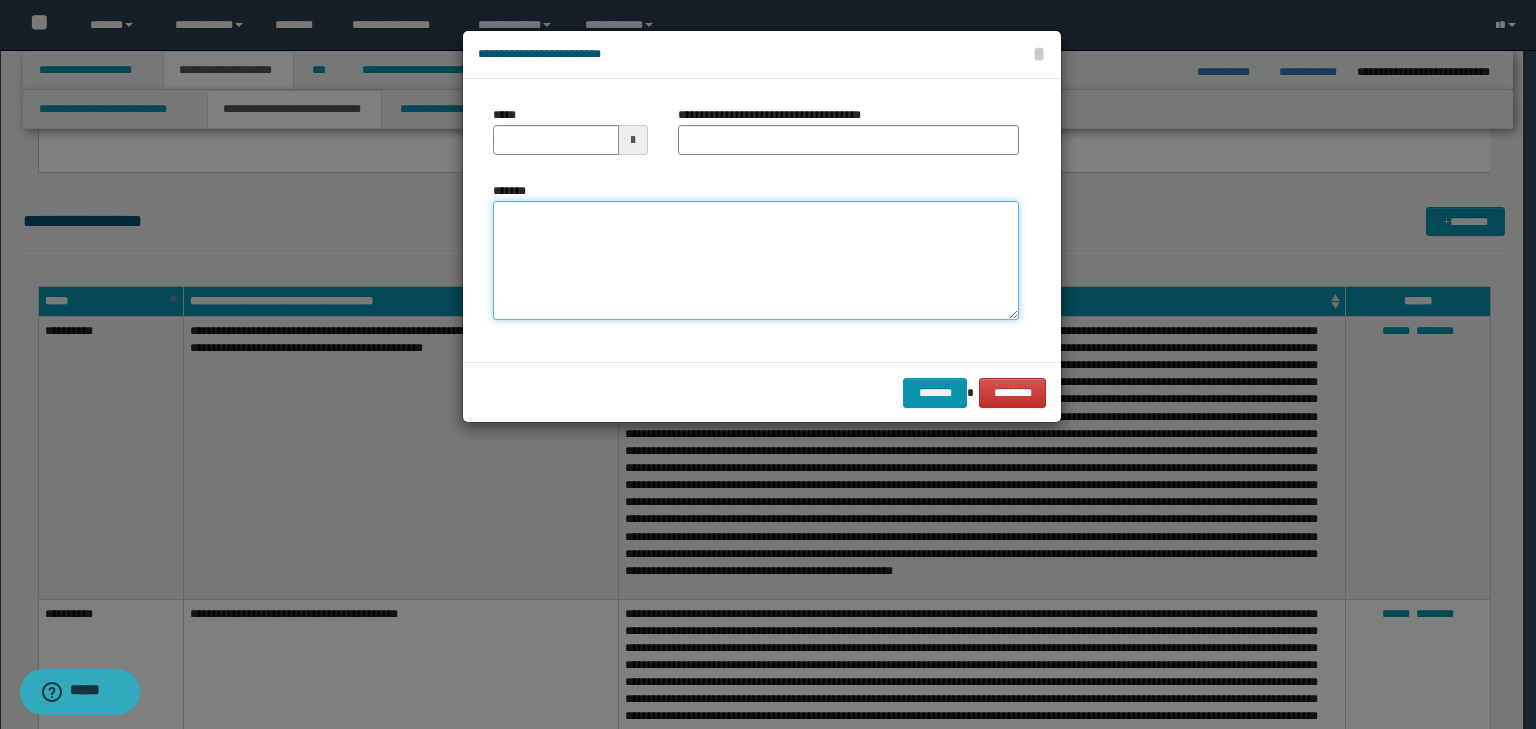 click on "*******" at bounding box center [756, 261] 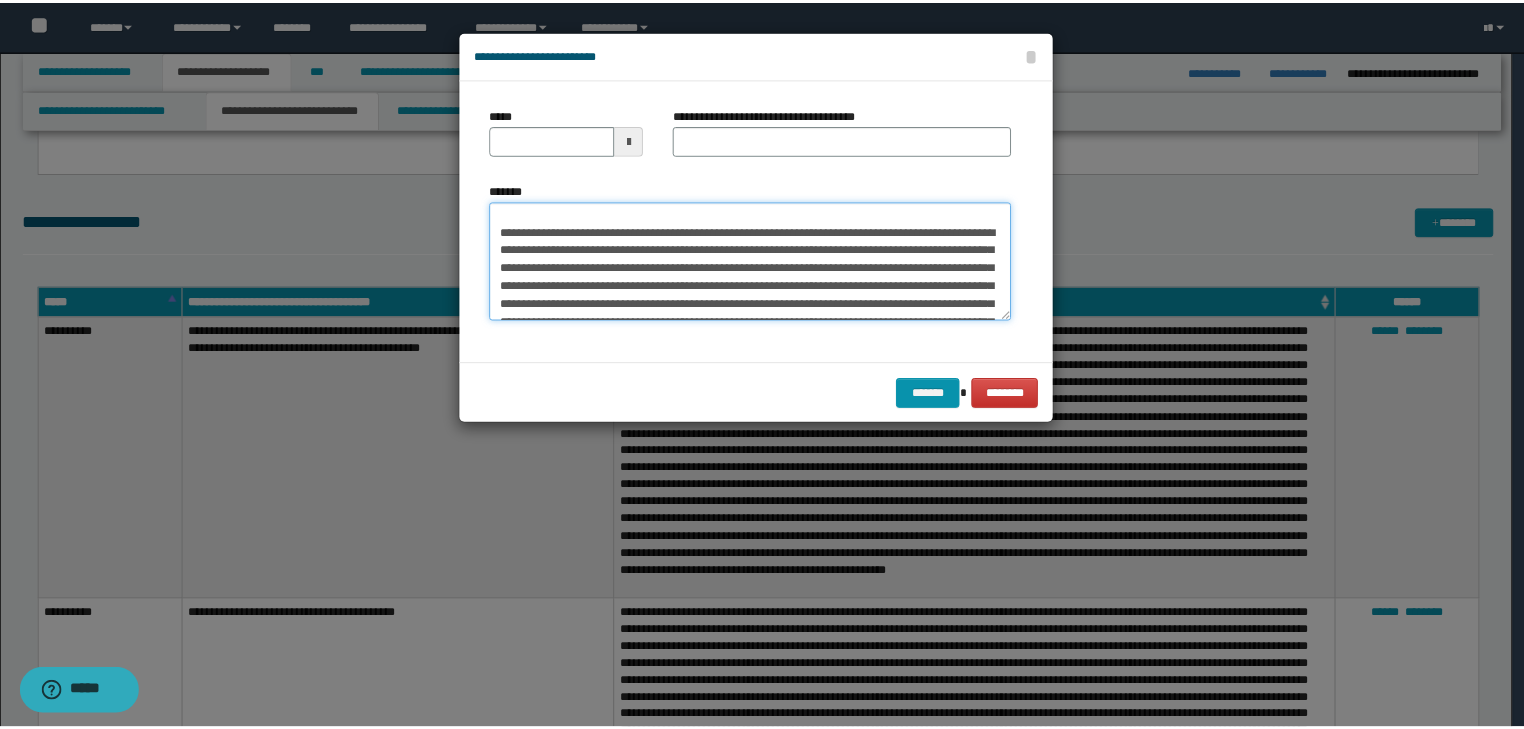 scroll, scrollTop: 0, scrollLeft: 0, axis: both 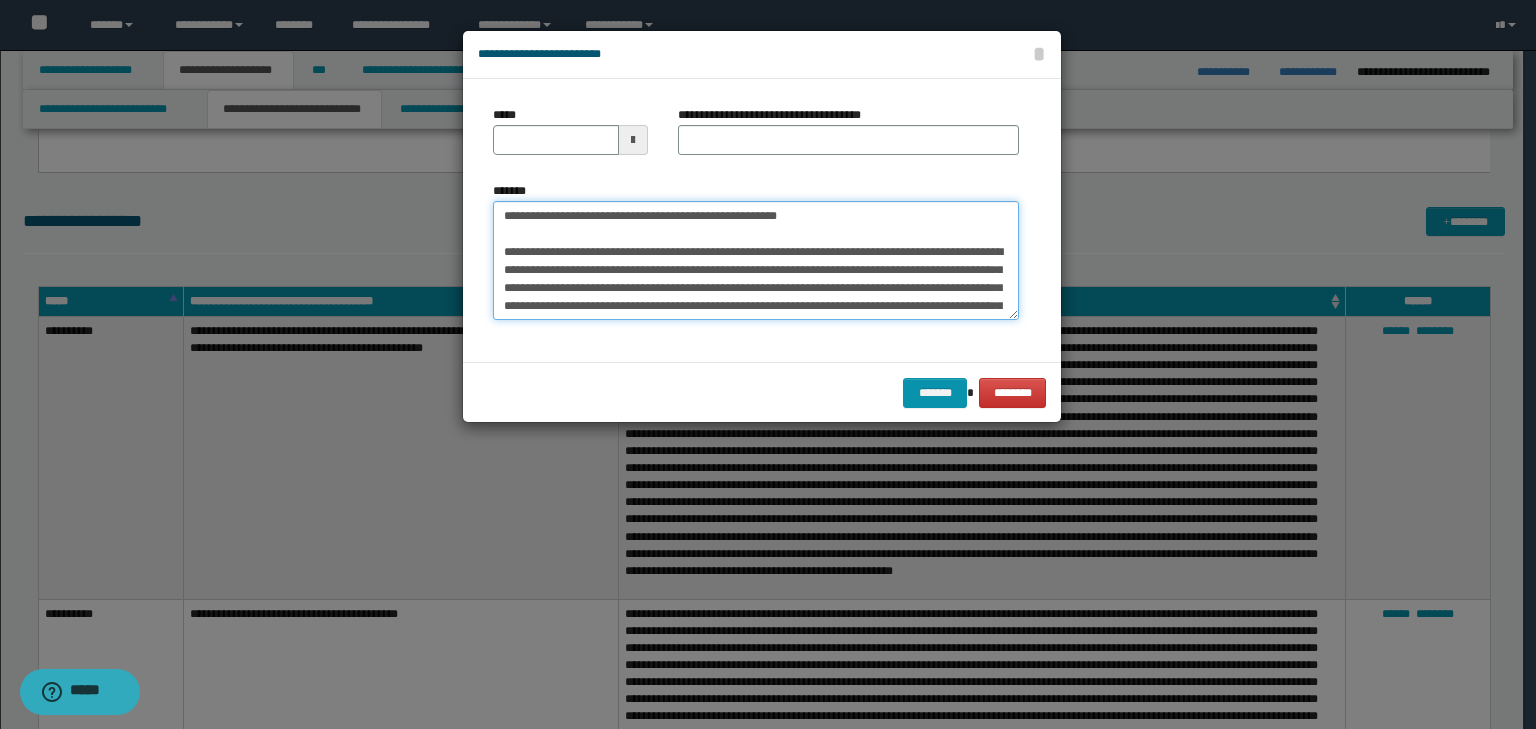 drag, startPoint x: 859, startPoint y: 203, endPoint x: 340, endPoint y: 164, distance: 520.46326 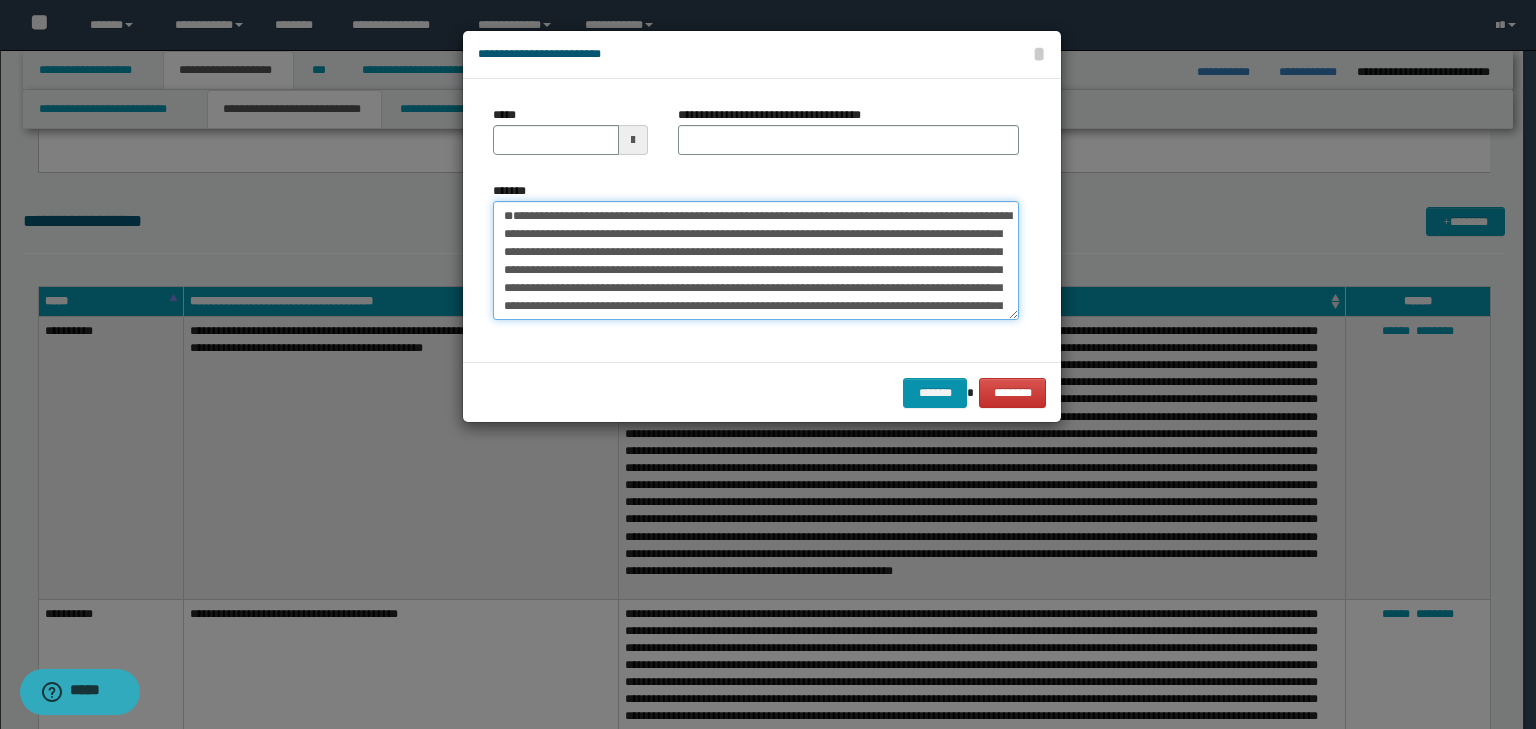 type 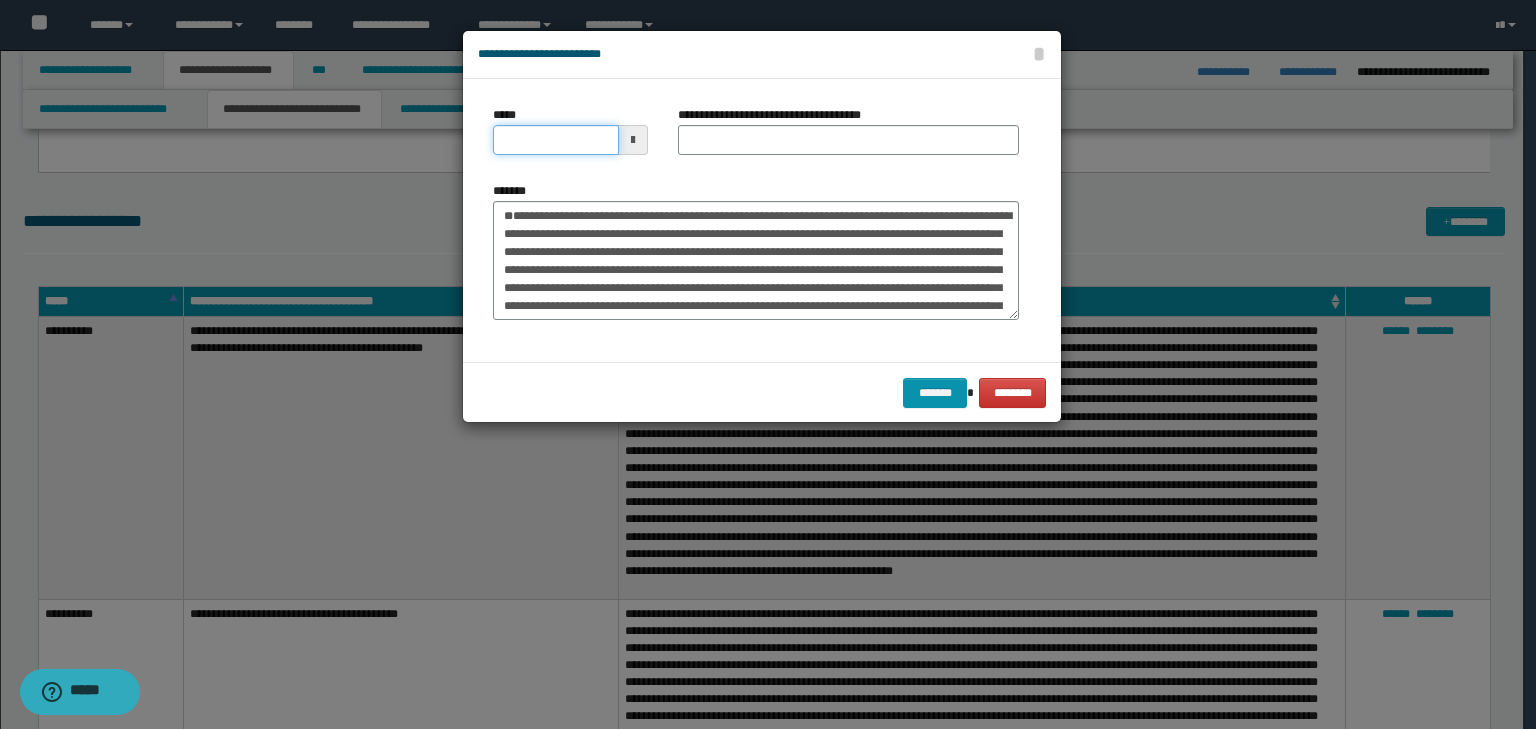 click on "*****" at bounding box center [556, 140] 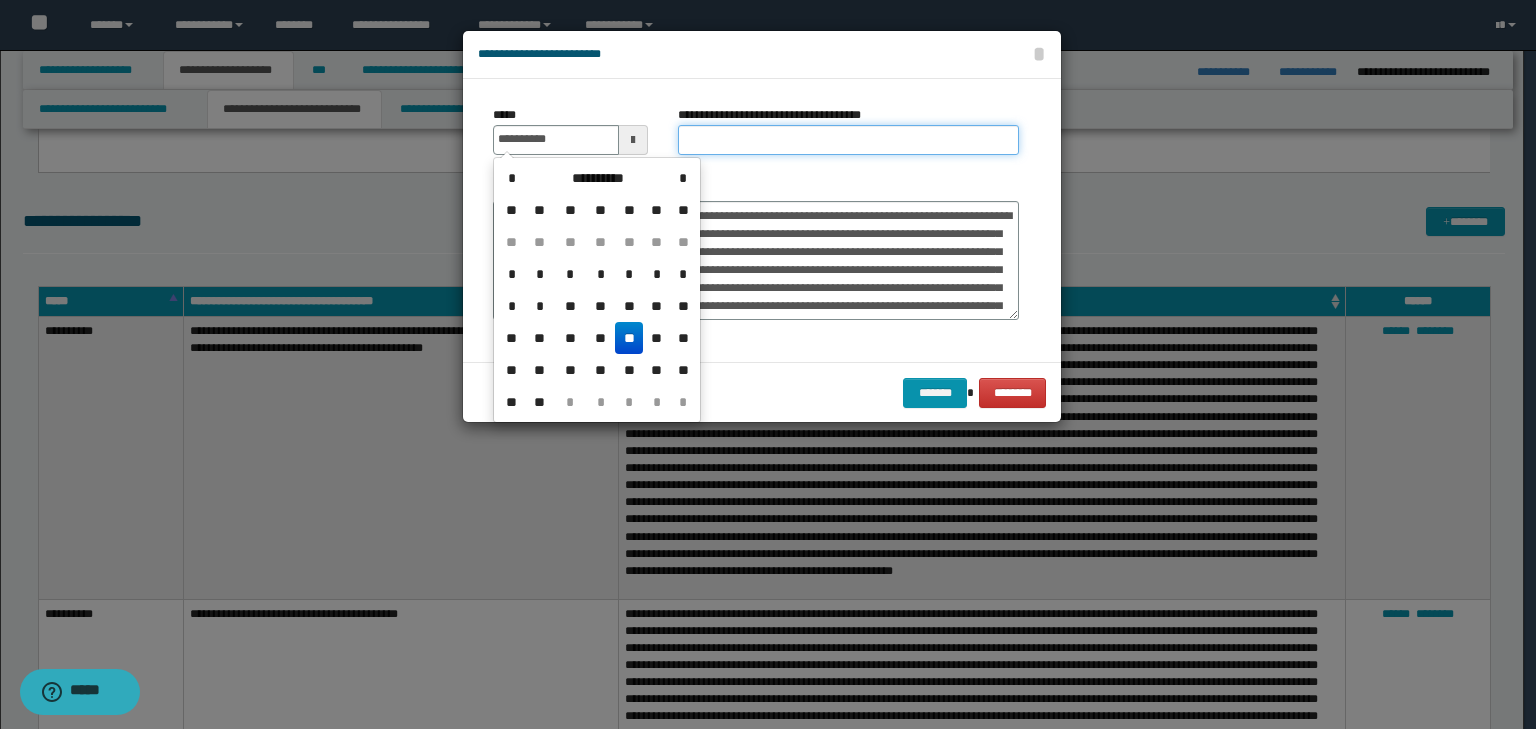 type on "**********" 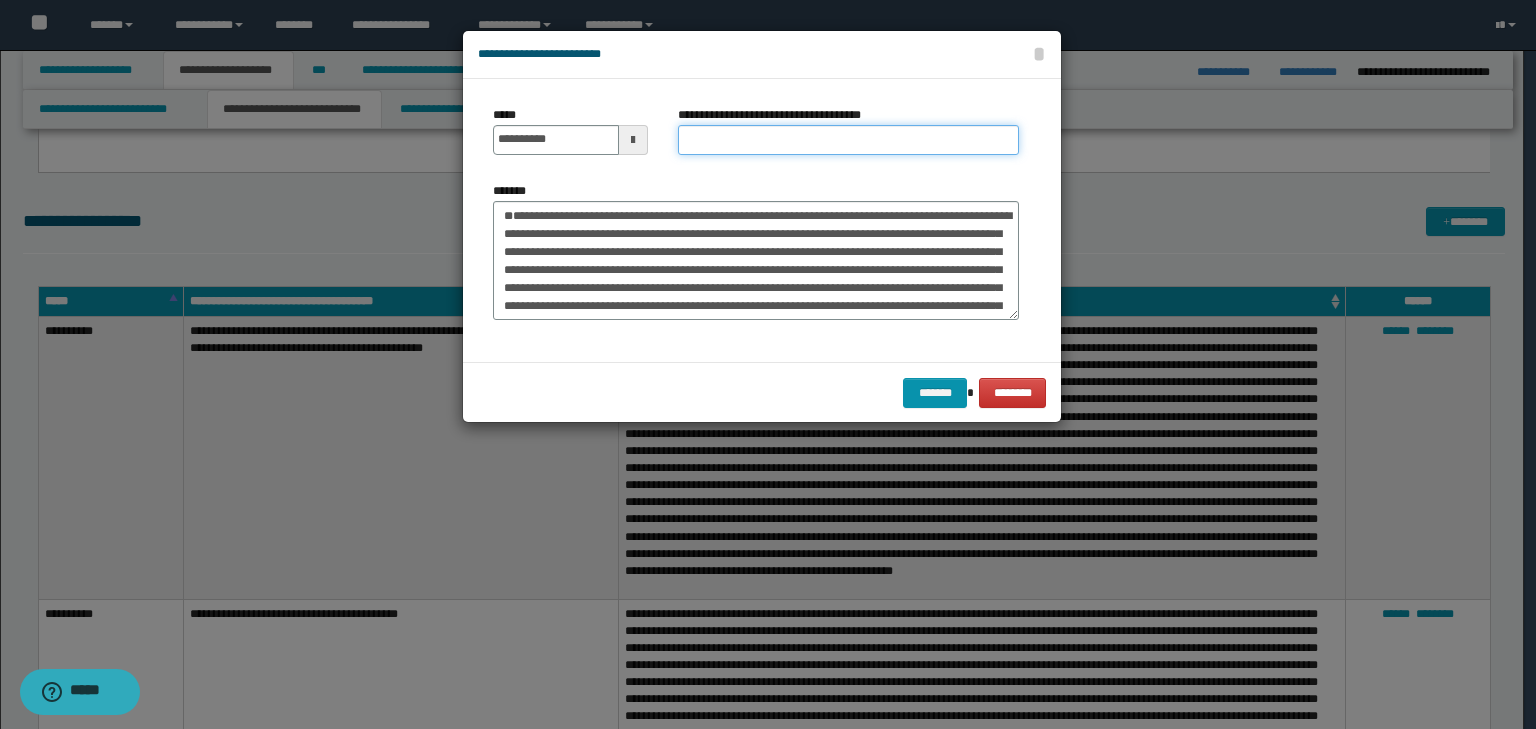paste on "**********" 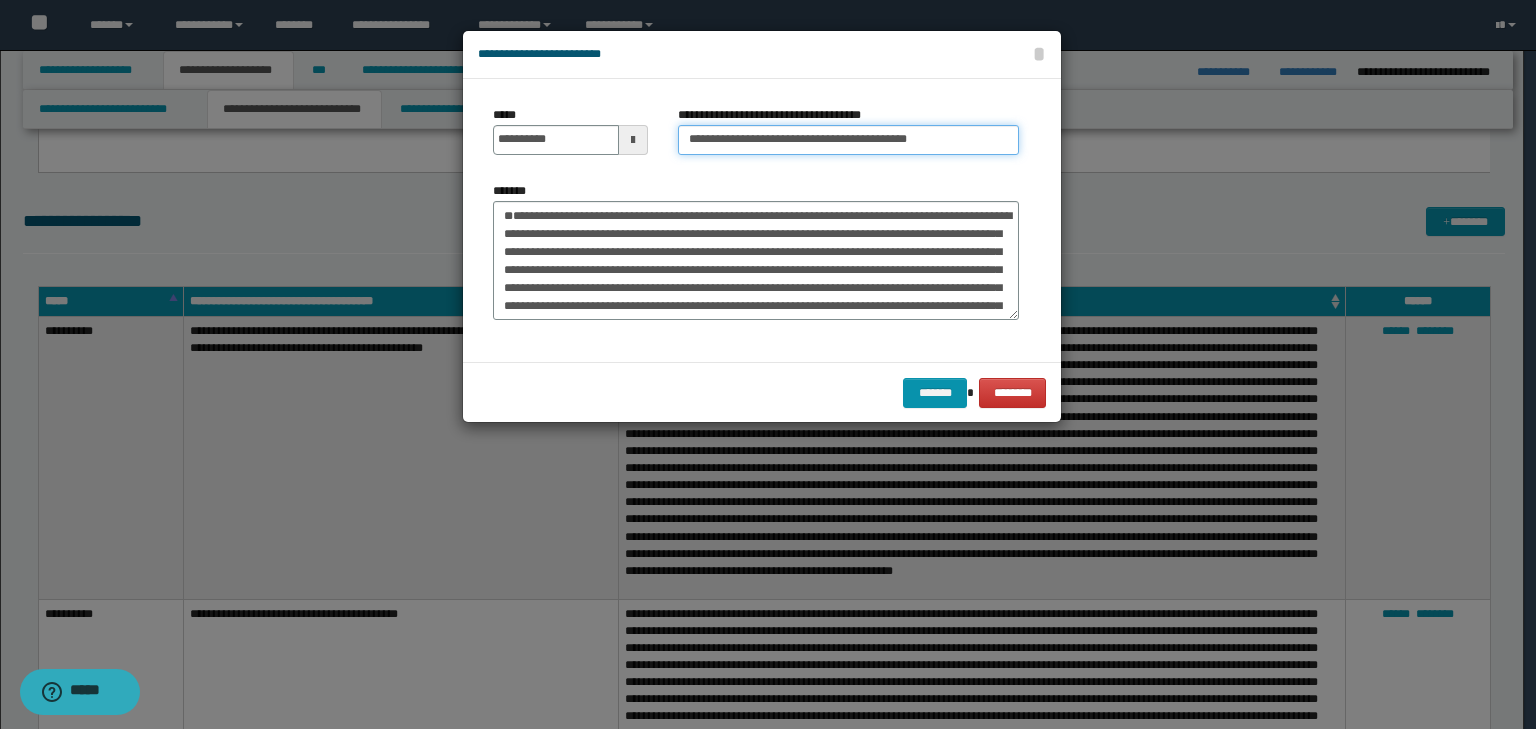 type on "**********" 